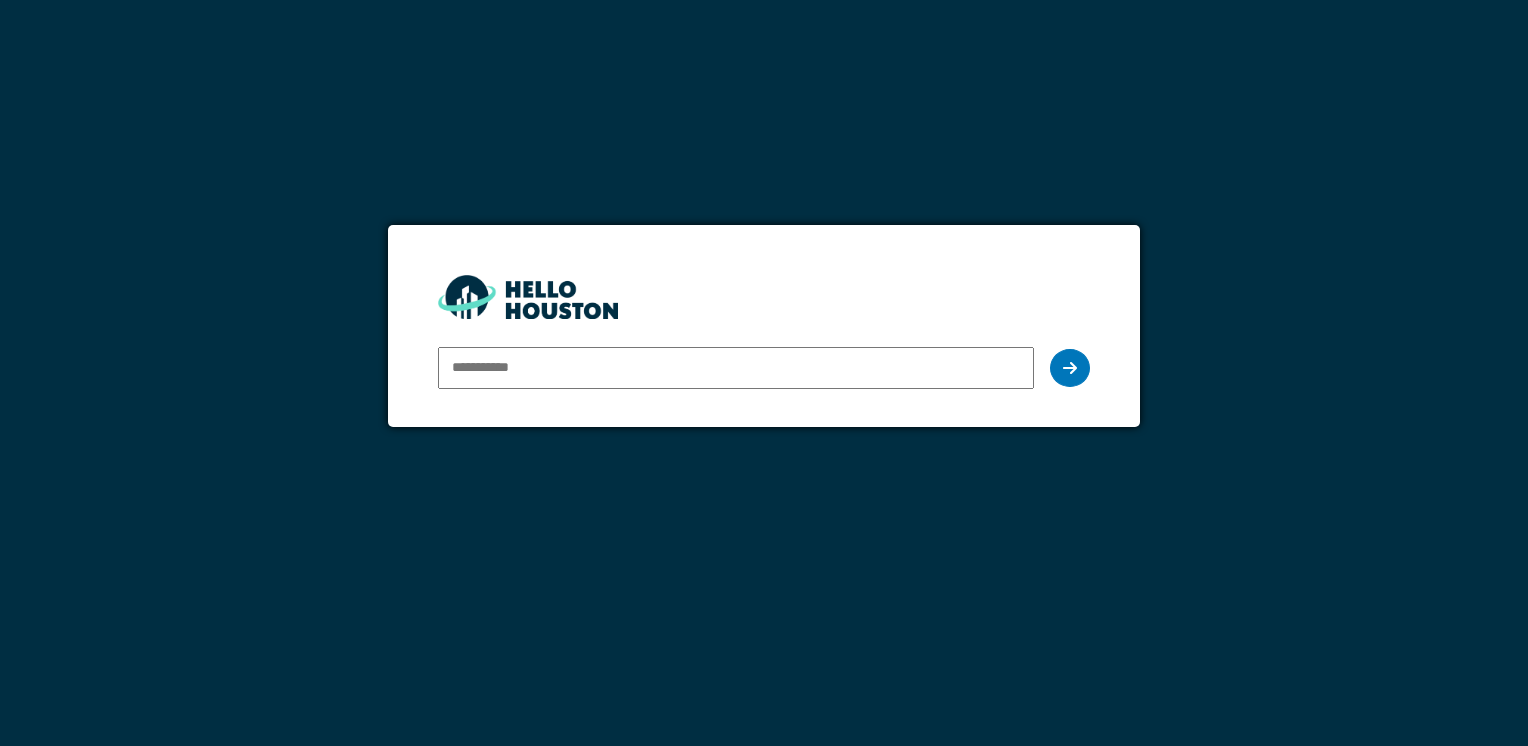 scroll, scrollTop: 0, scrollLeft: 0, axis: both 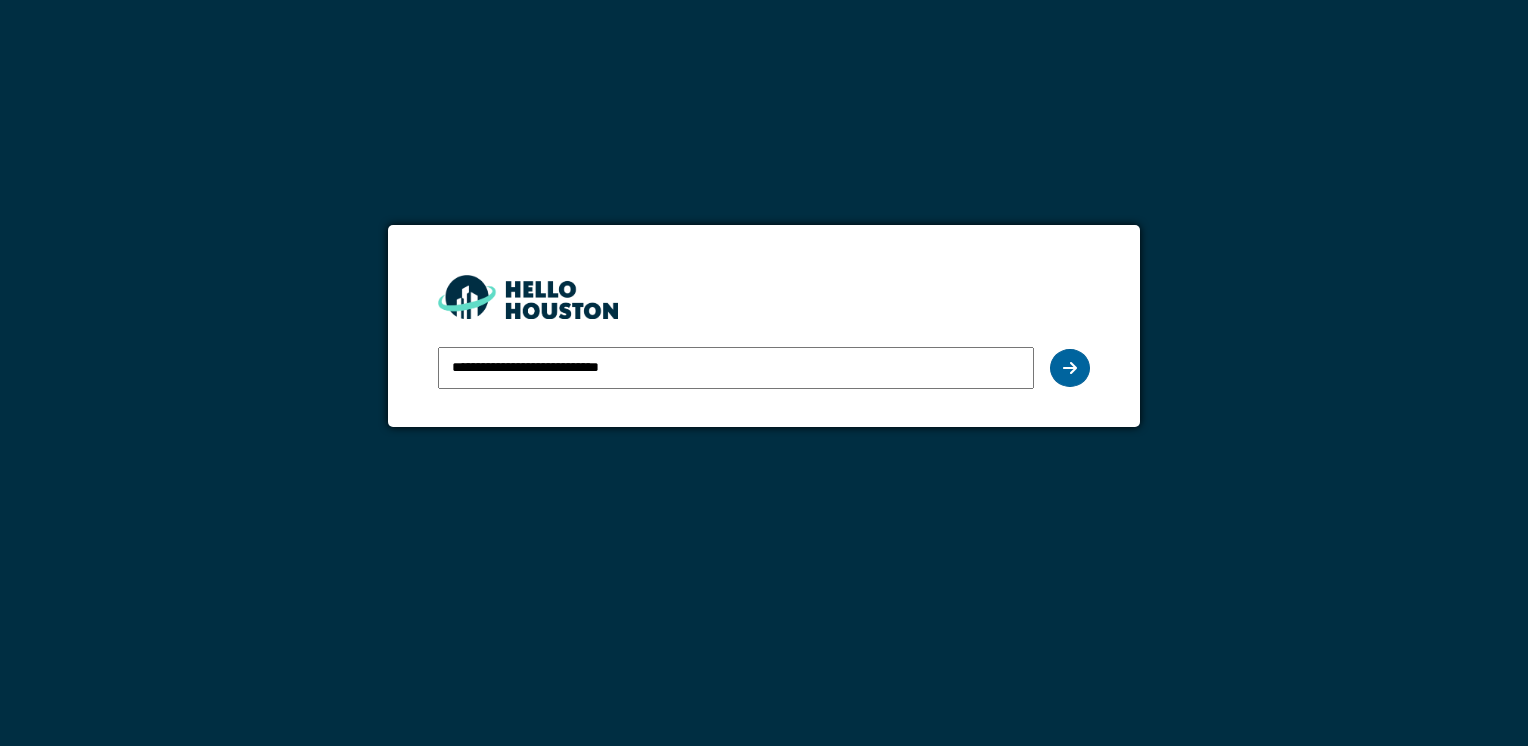 click at bounding box center (1070, 368) 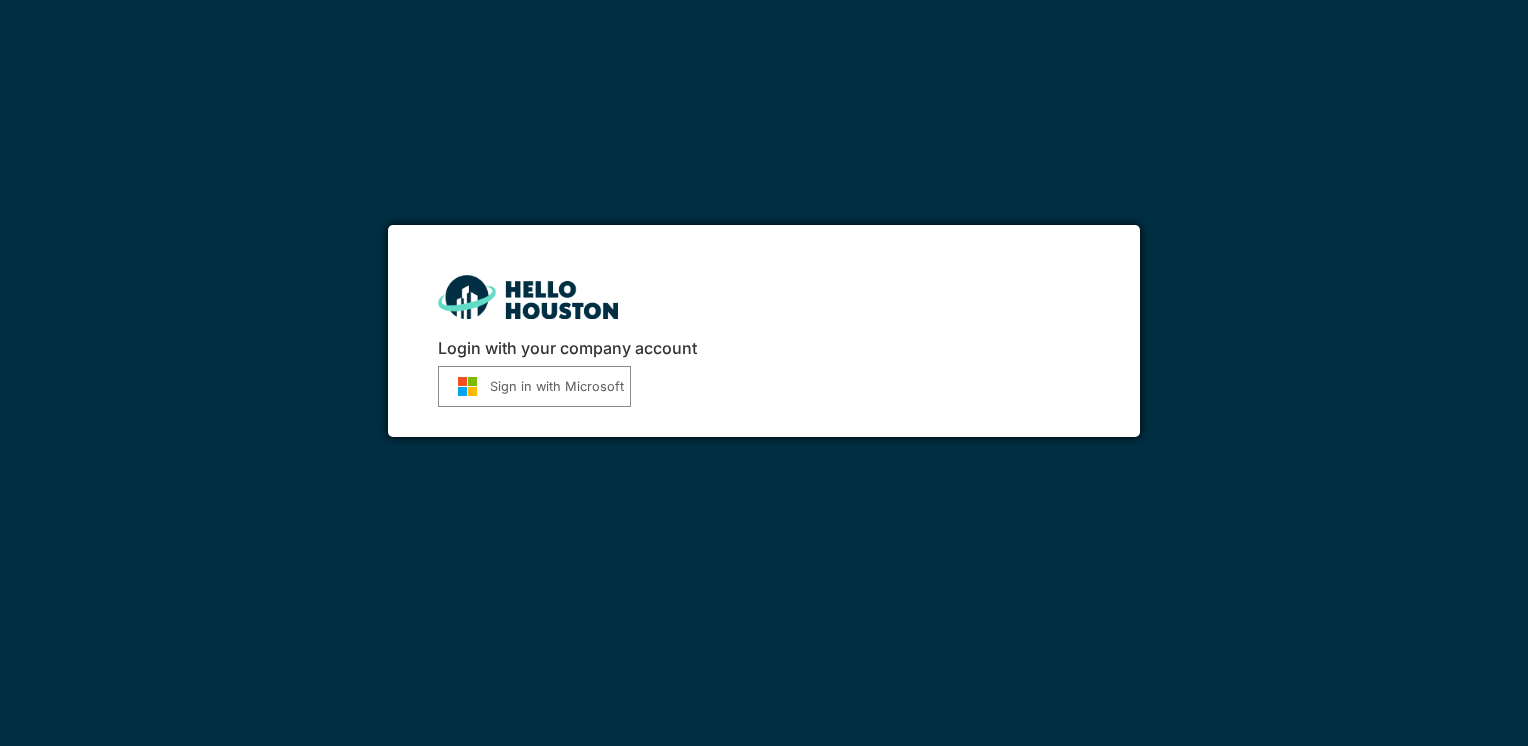 scroll, scrollTop: 0, scrollLeft: 0, axis: both 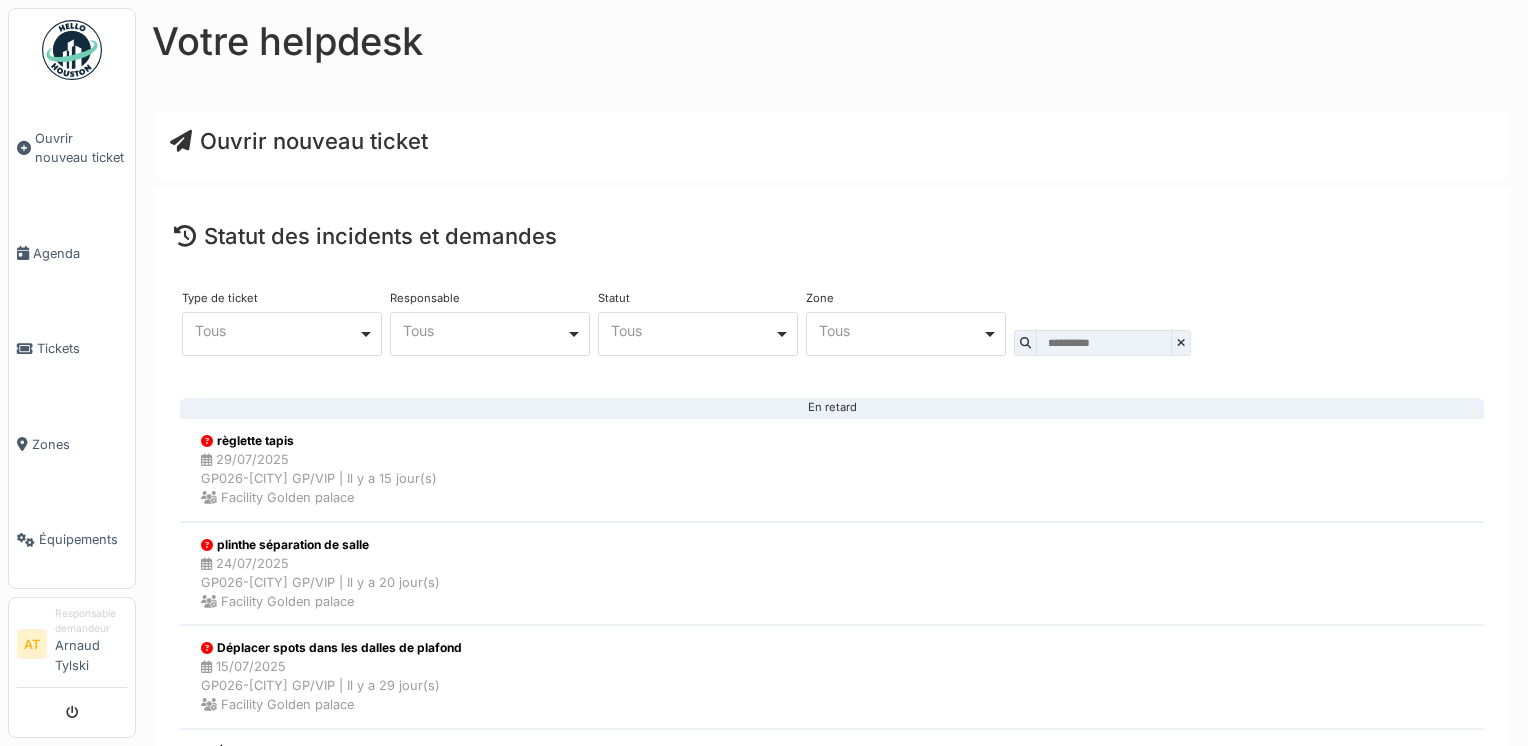 click on "Ouvrir nouveau ticket" at bounding box center (299, 141) 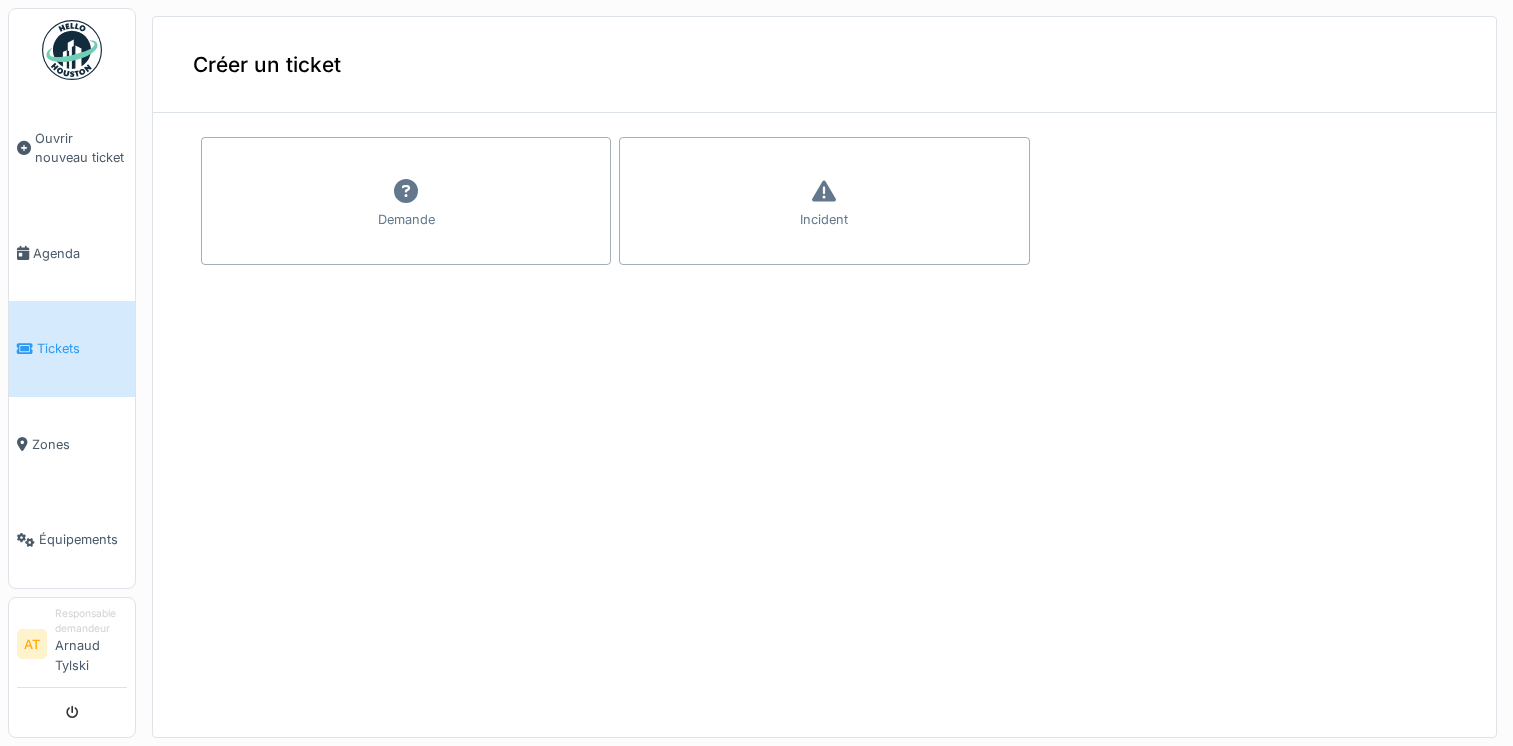 scroll, scrollTop: 0, scrollLeft: 0, axis: both 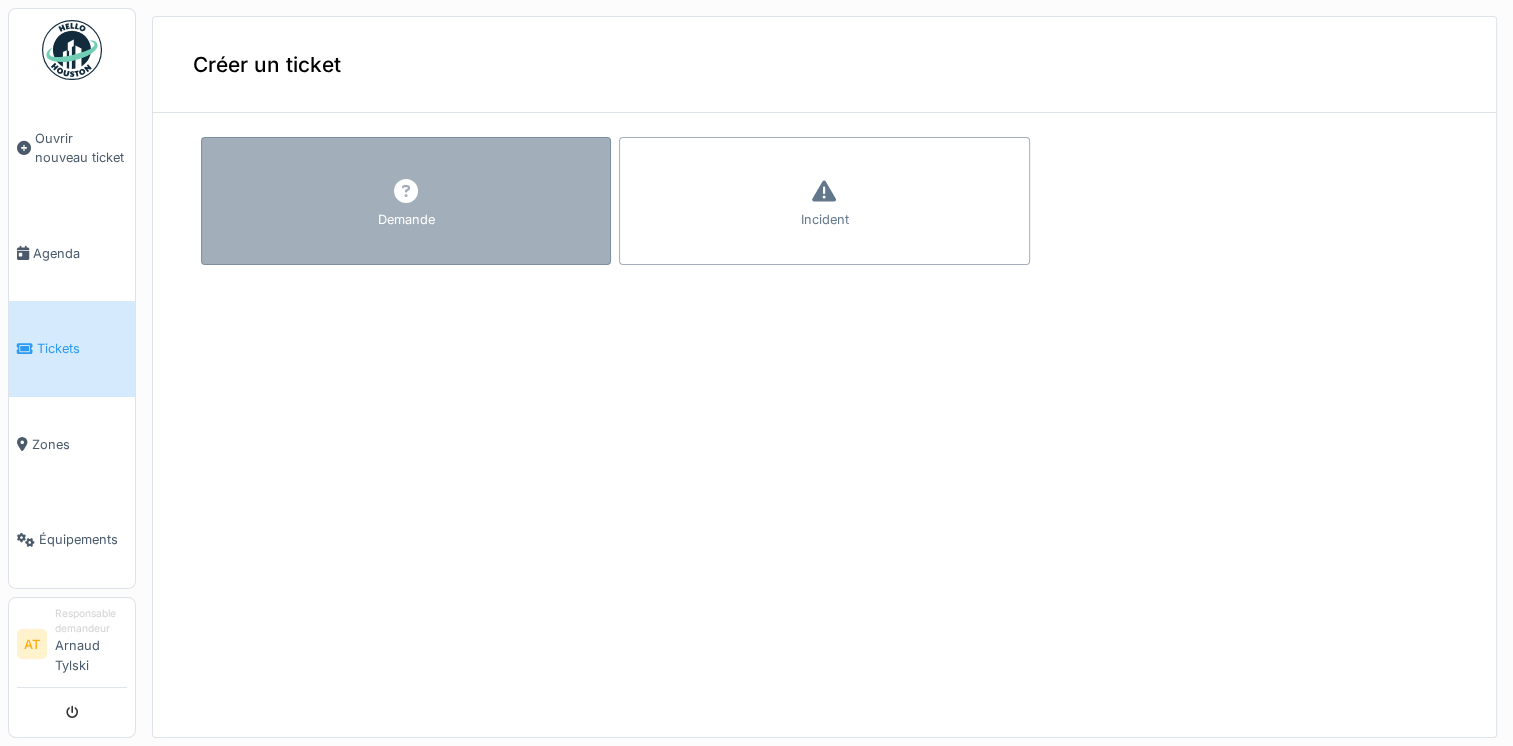 click at bounding box center [406, 192] 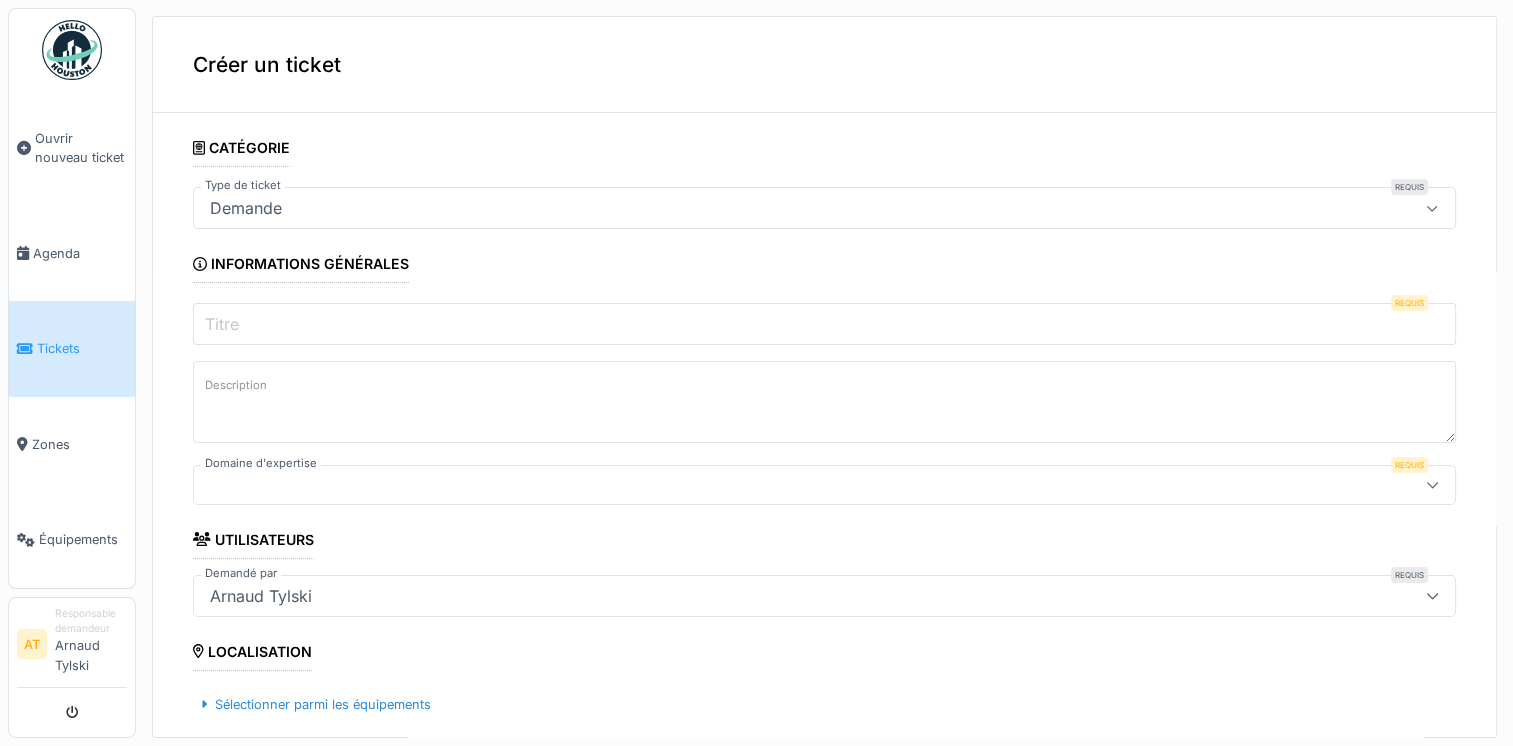 click on "Demande" at bounding box center (761, 208) 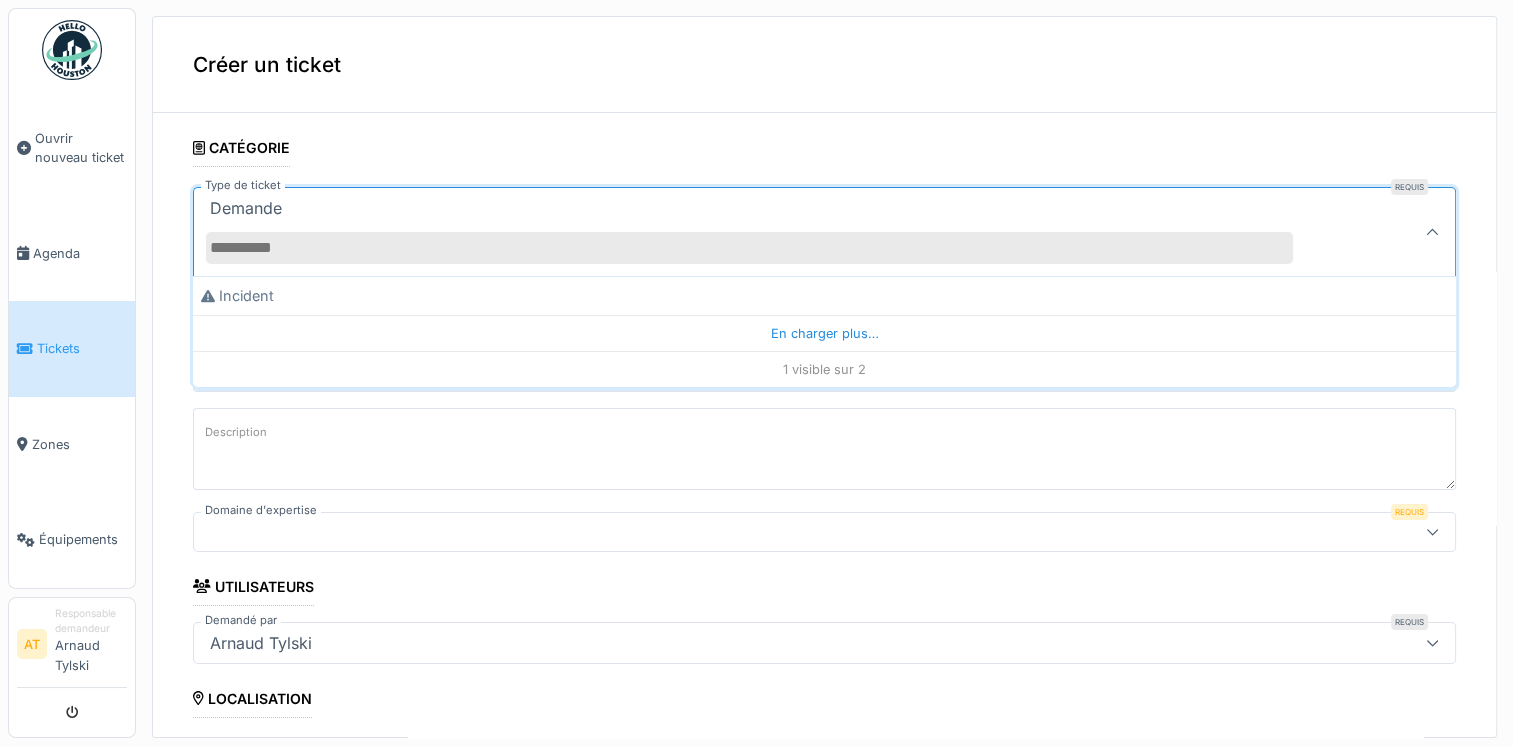 click on "Demande" at bounding box center [761, 232] 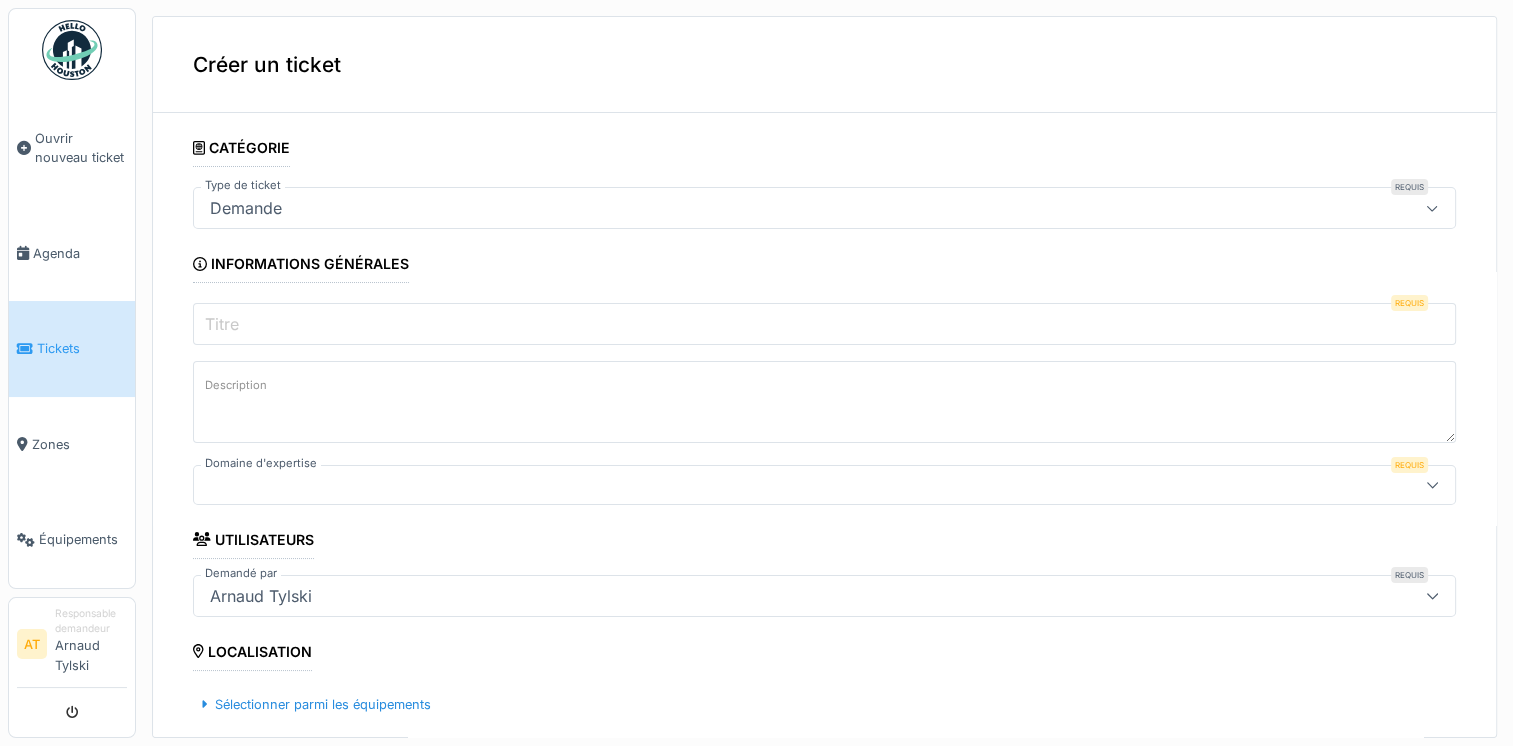 click on "Titre" at bounding box center (824, 324) 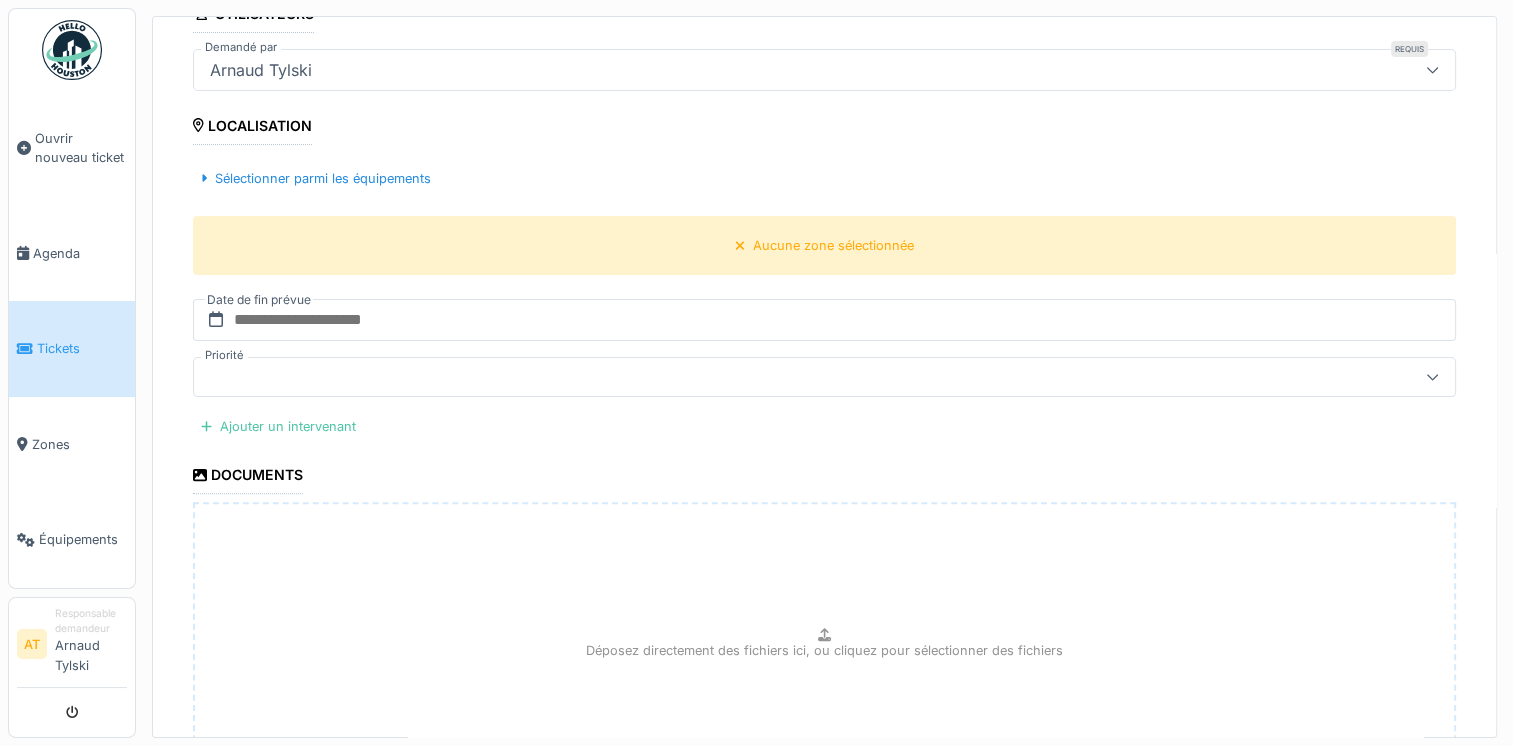 scroll, scrollTop: 560, scrollLeft: 0, axis: vertical 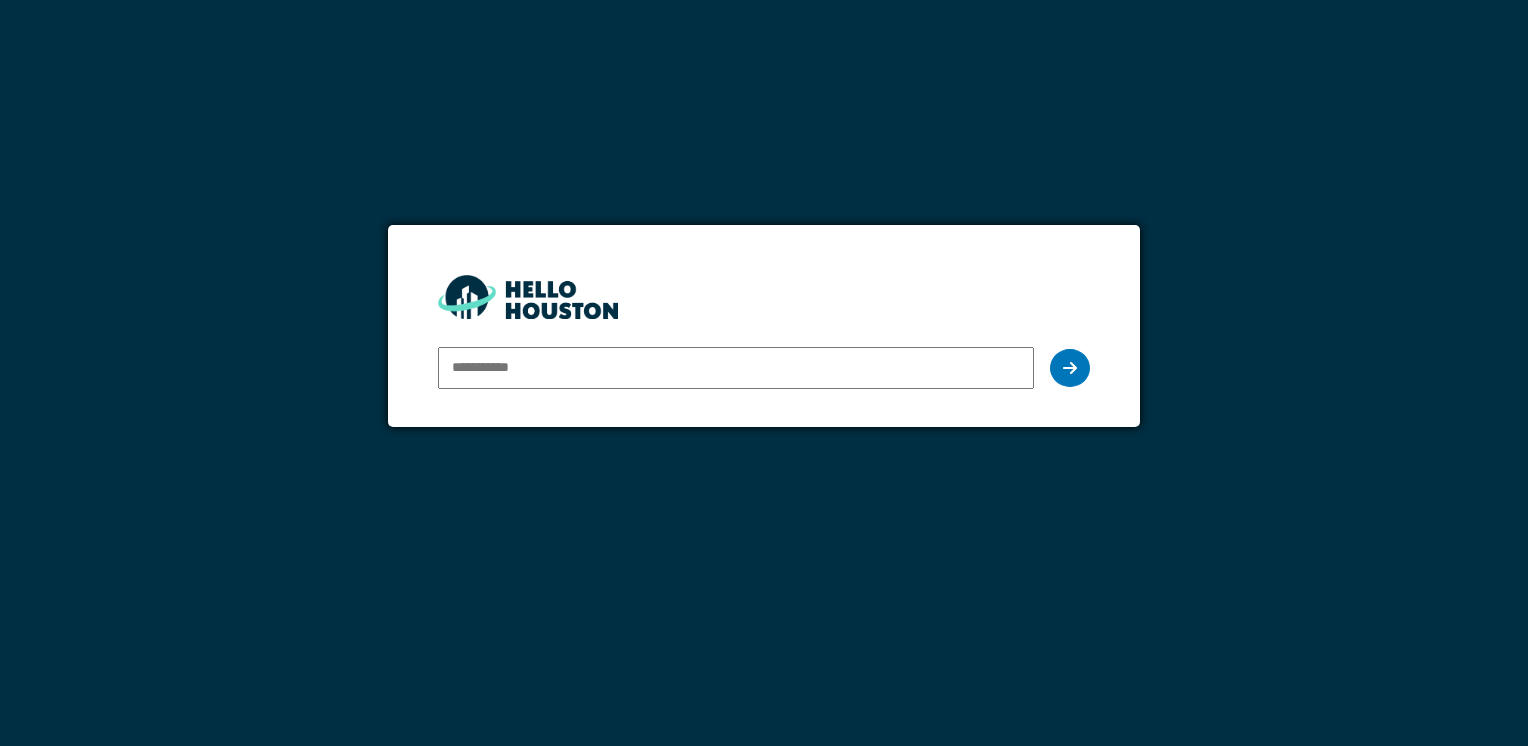 click at bounding box center (735, 368) 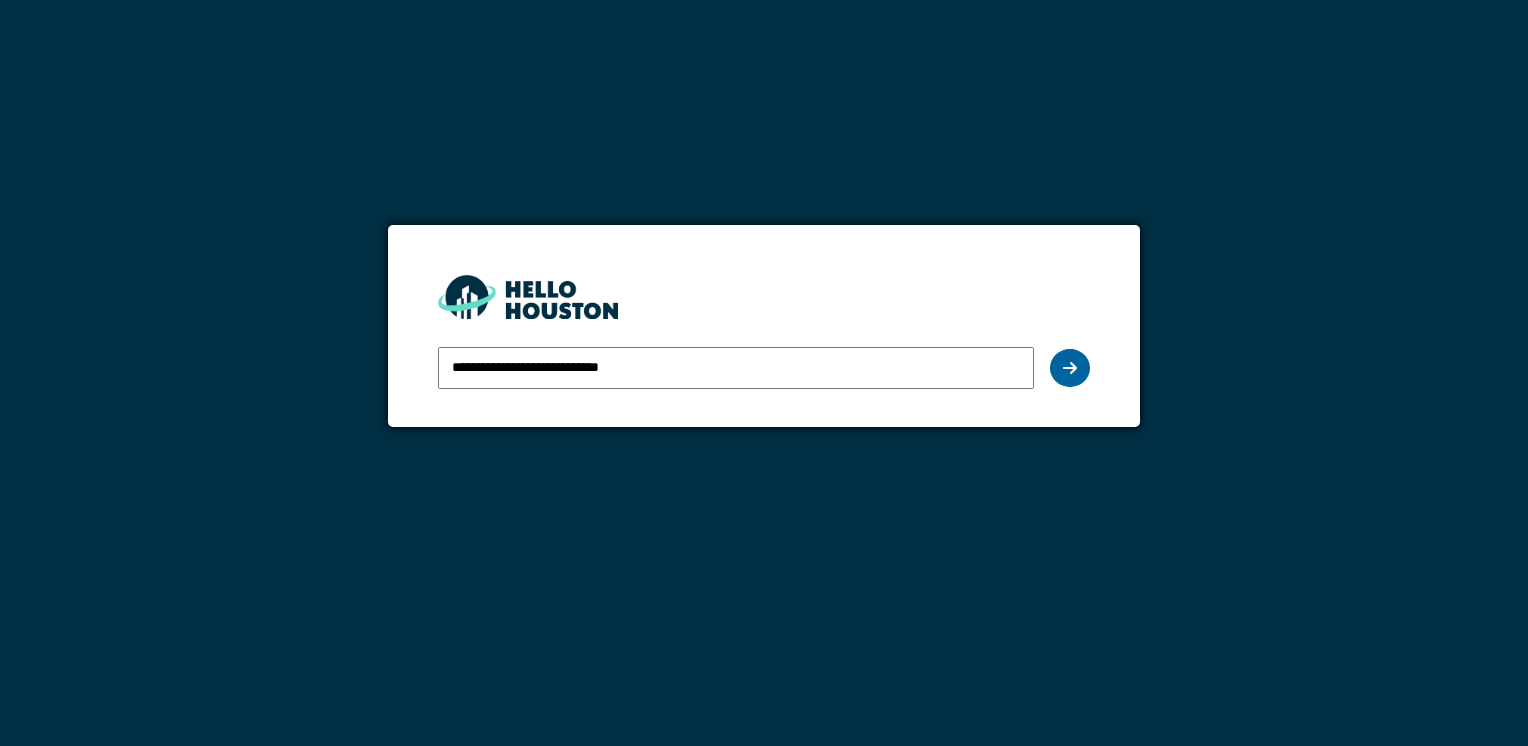click at bounding box center [1070, 368] 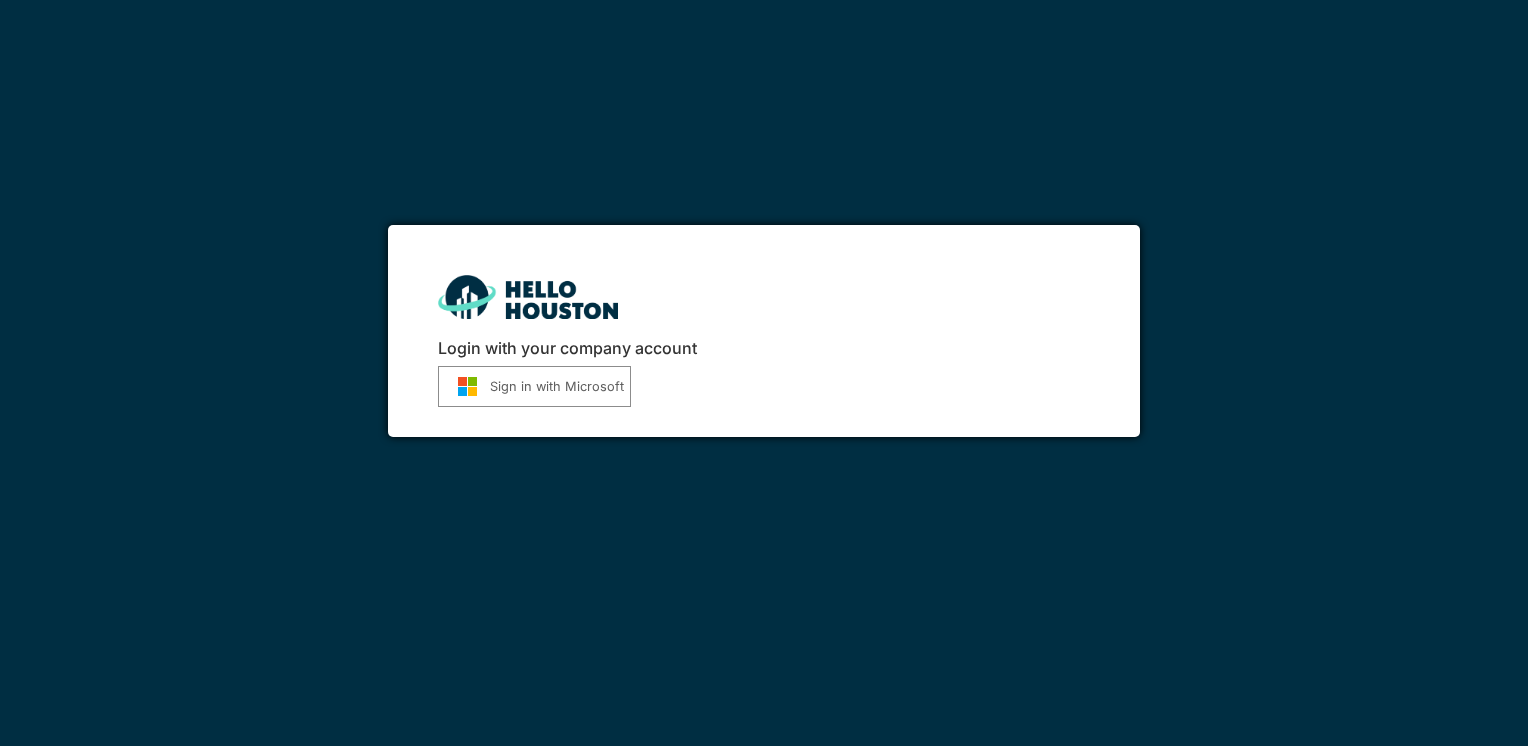 scroll, scrollTop: 0, scrollLeft: 0, axis: both 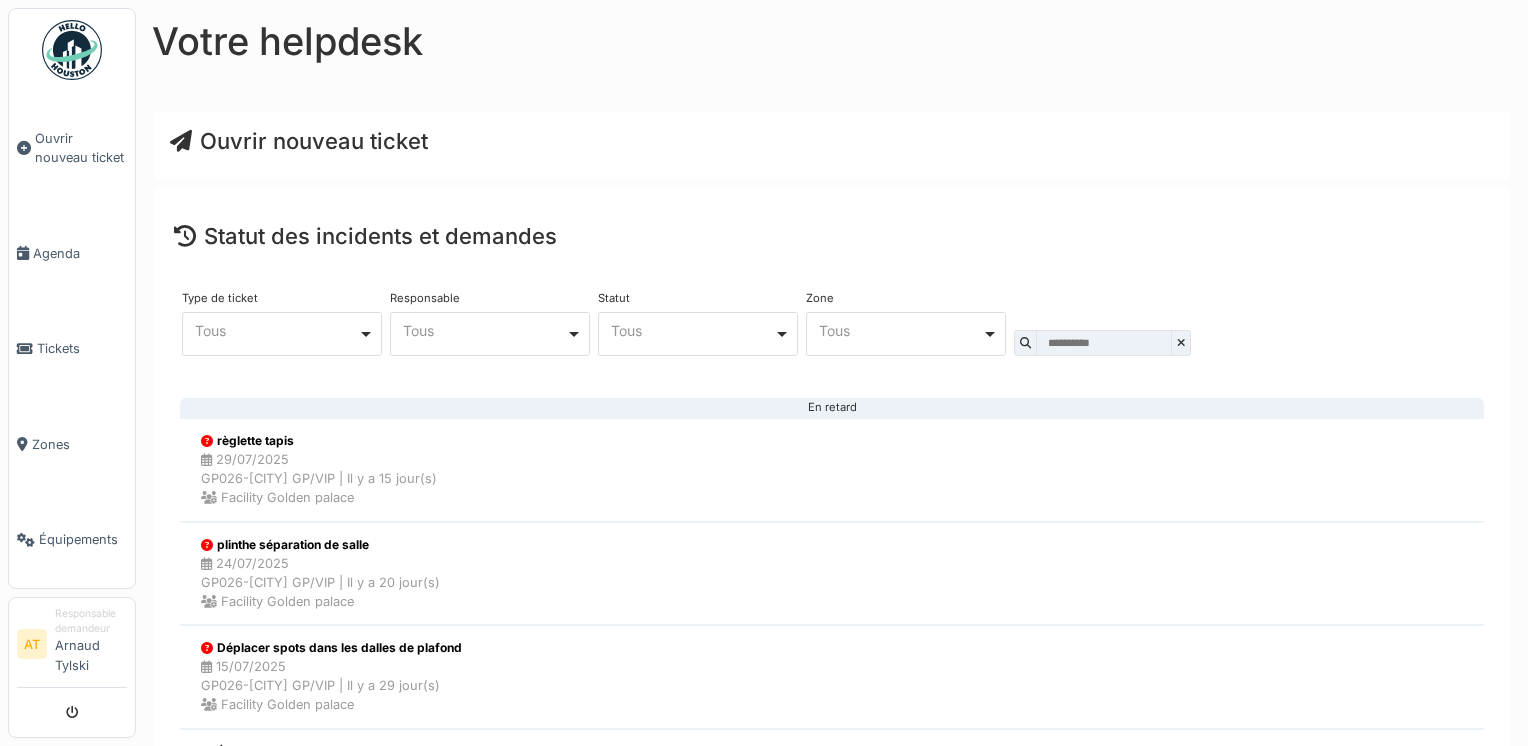 click on "Ouvrir nouveau ticket" at bounding box center [299, 141] 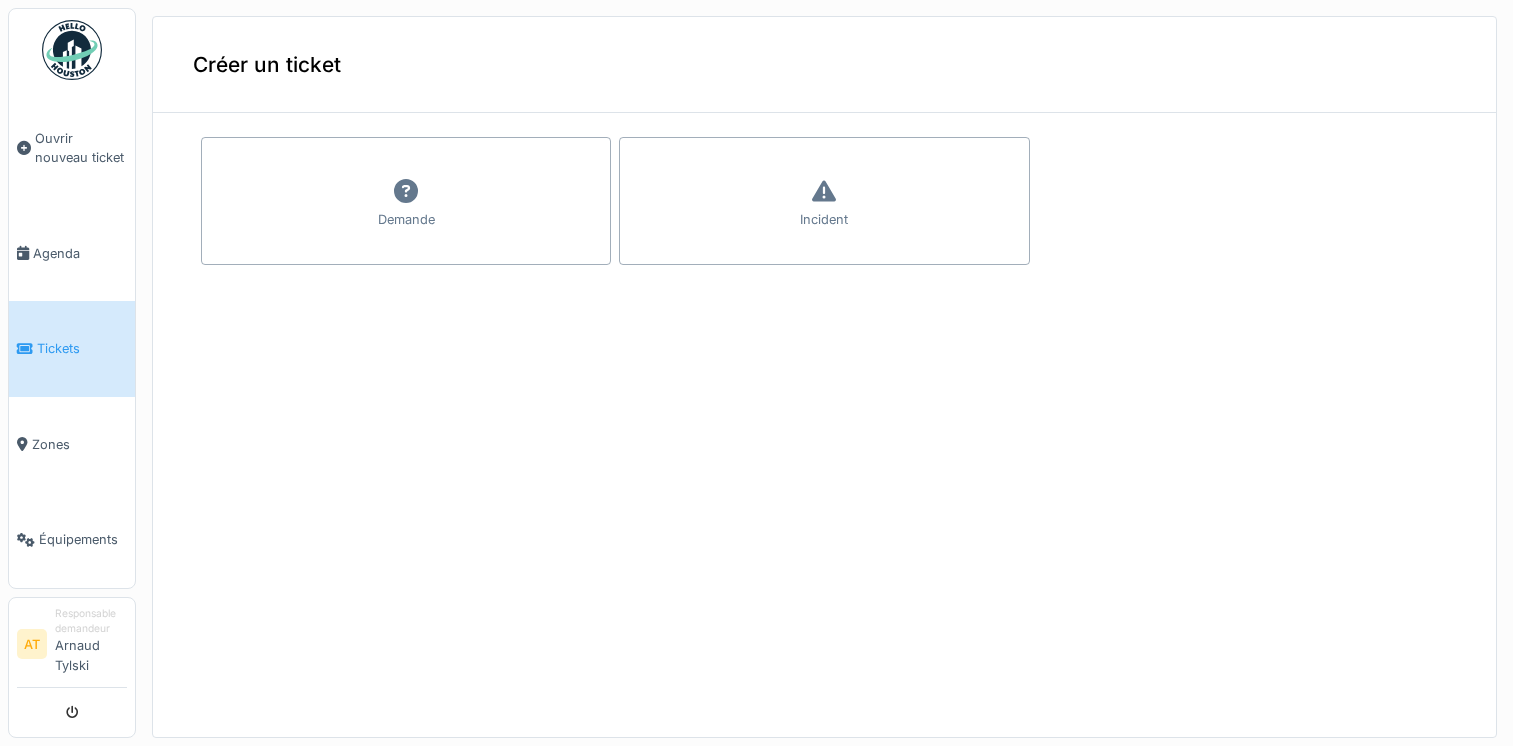 scroll, scrollTop: 0, scrollLeft: 0, axis: both 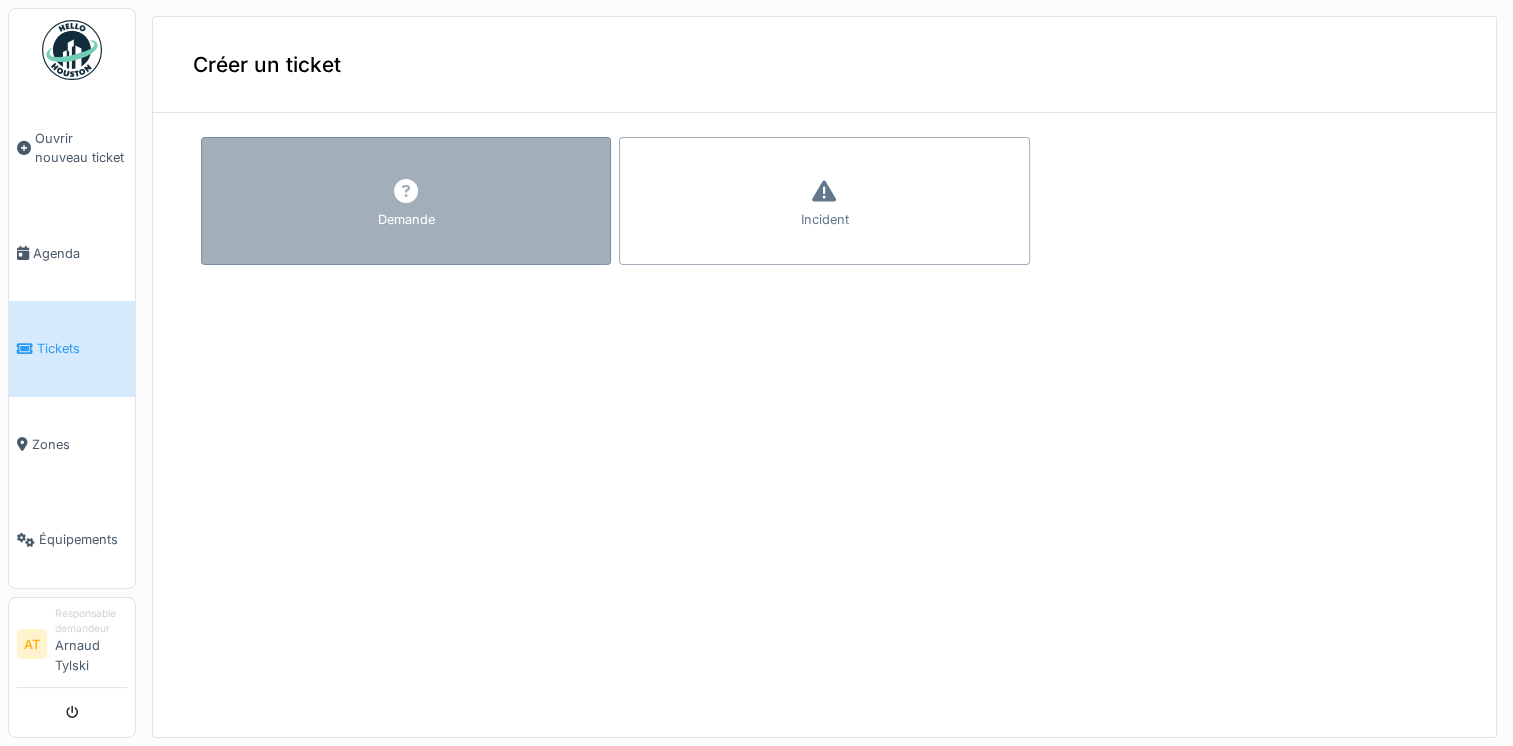 click 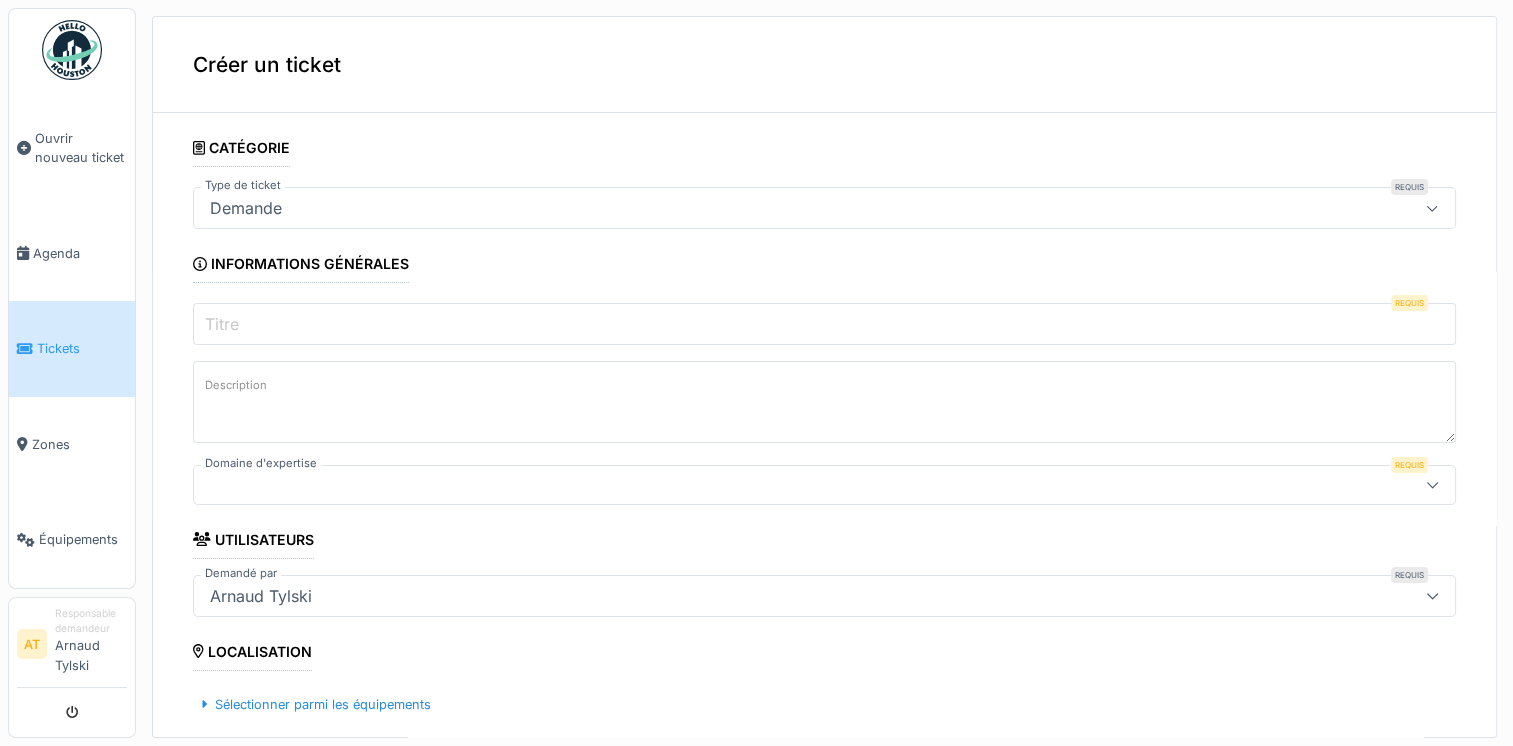 click on "Titre" at bounding box center (824, 324) 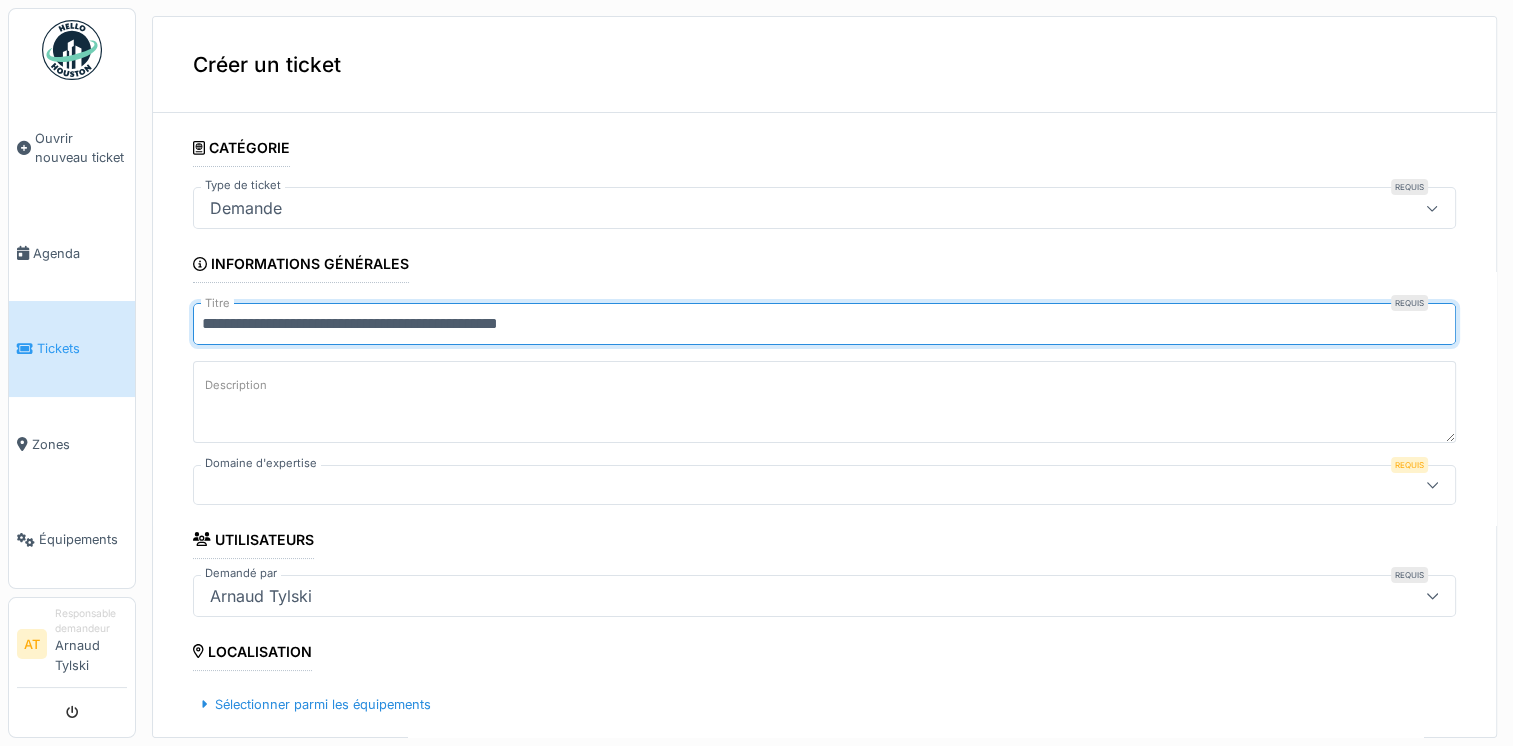 type on "**********" 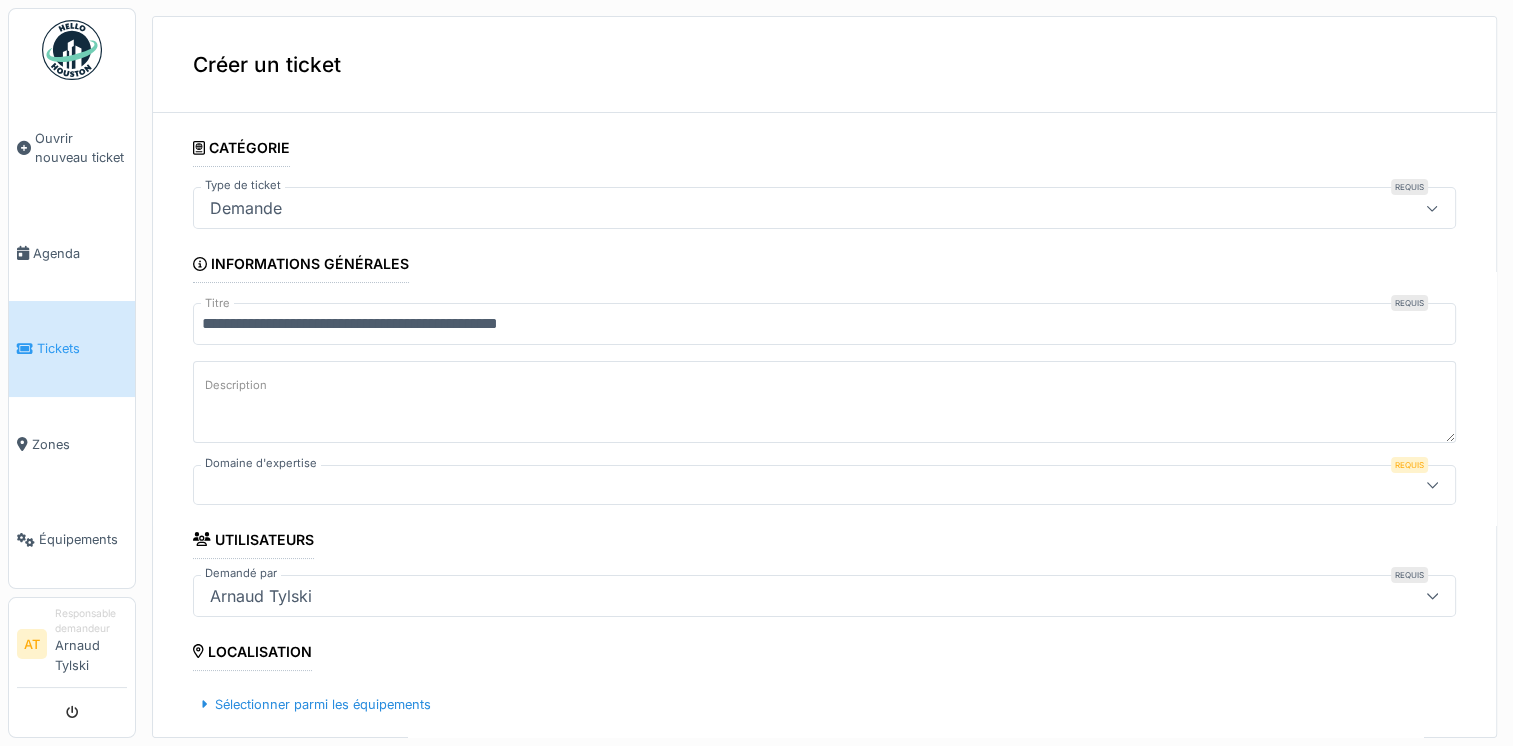 click on "Description" at bounding box center (824, 402) 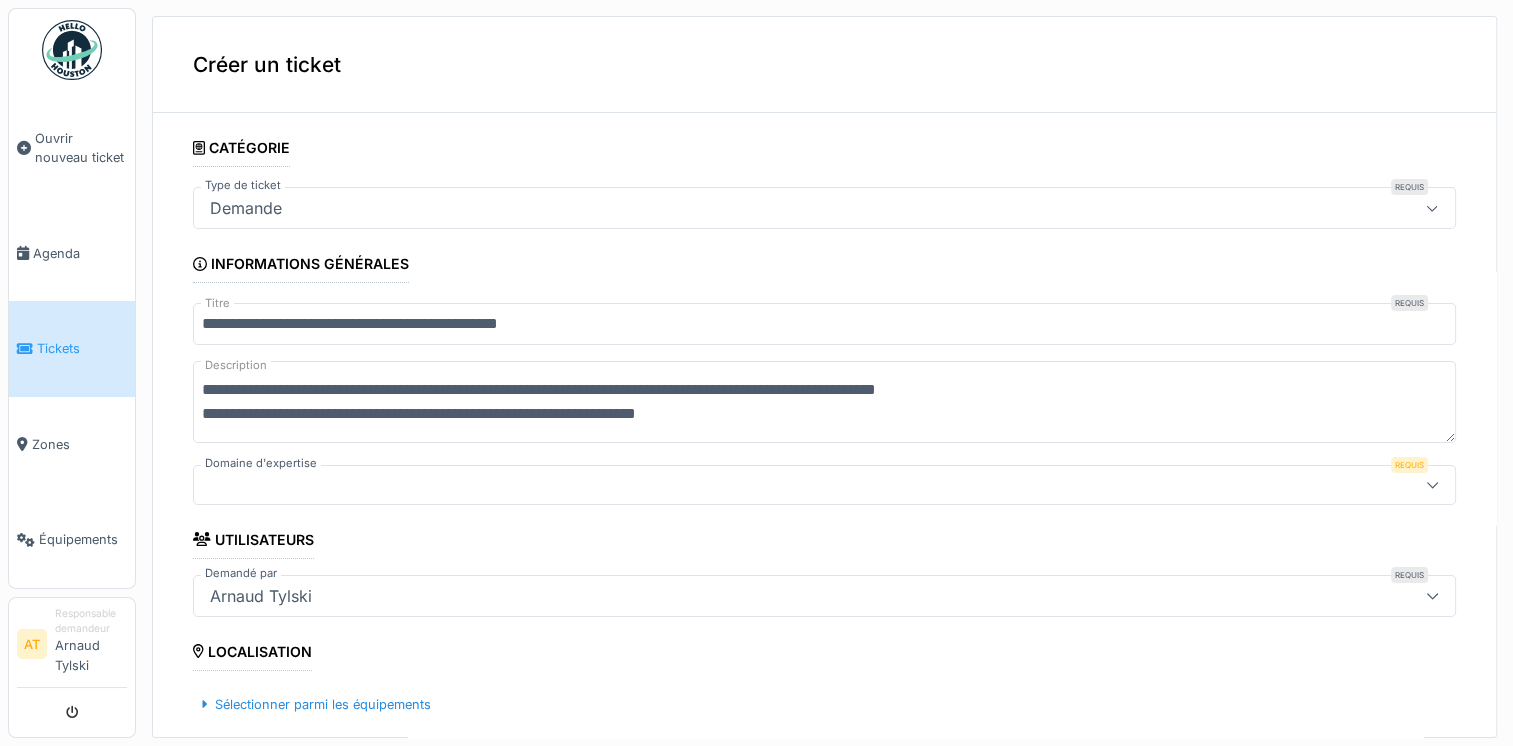 type on "**********" 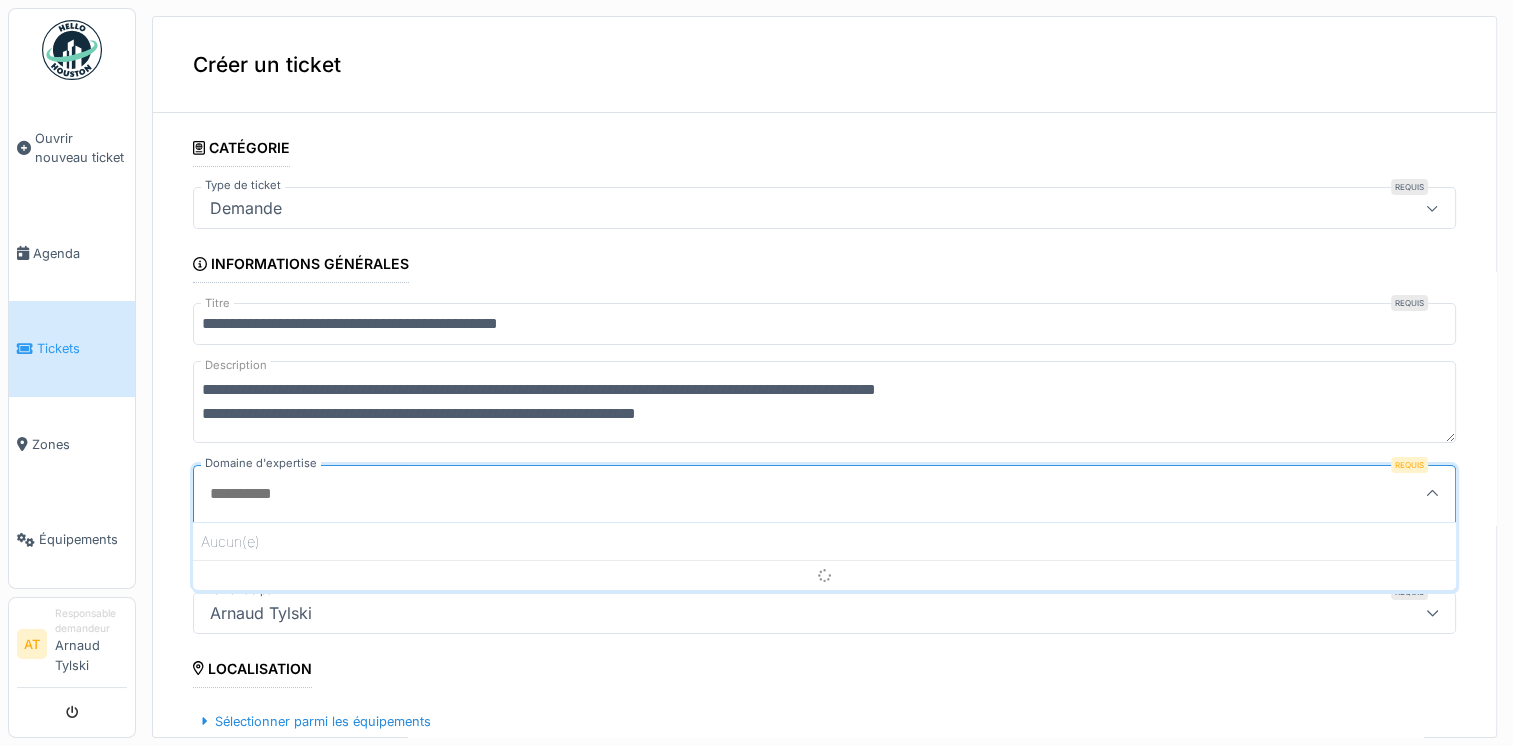scroll, scrollTop: 4, scrollLeft: 0, axis: vertical 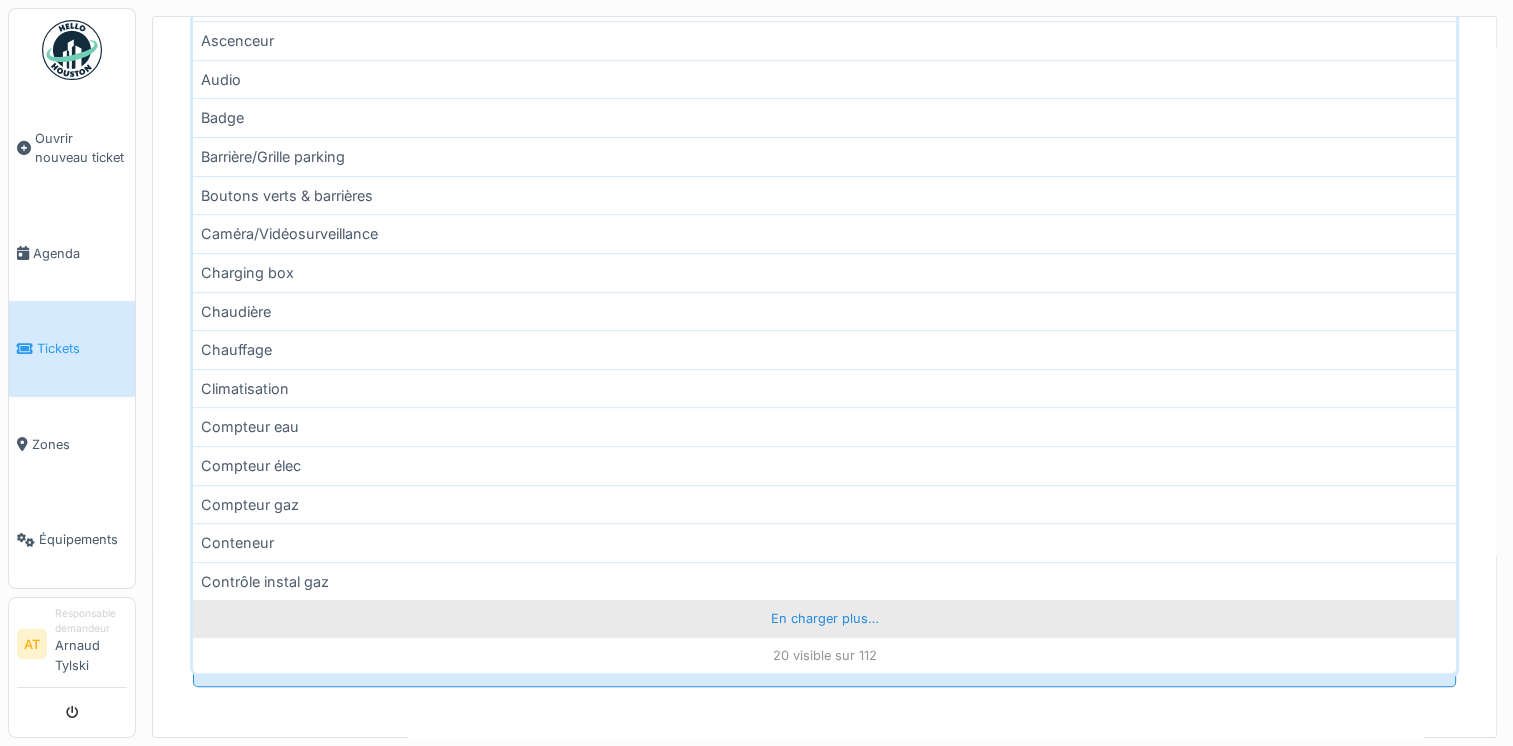 click on "En charger plus…" at bounding box center (824, 618) 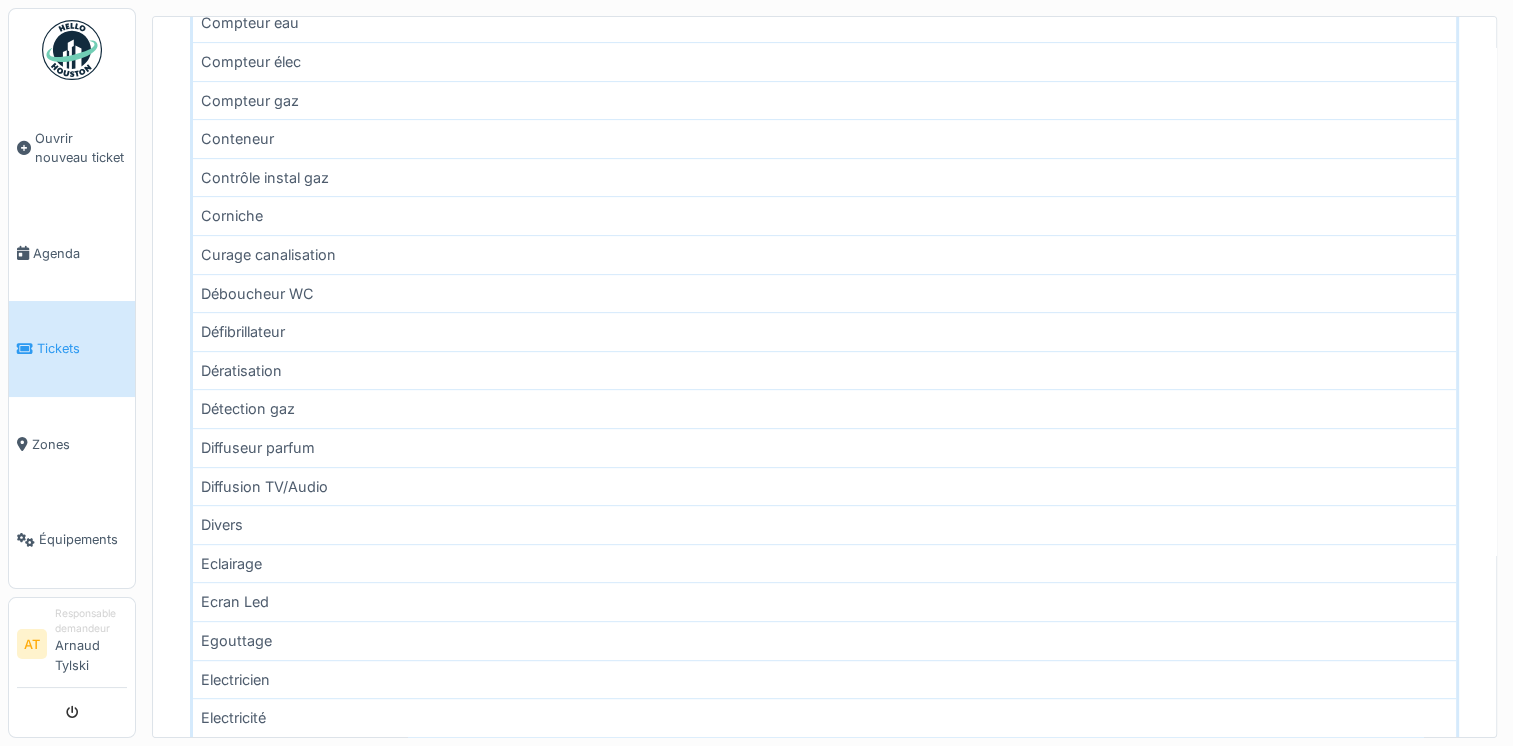 scroll, scrollTop: 438, scrollLeft: 0, axis: vertical 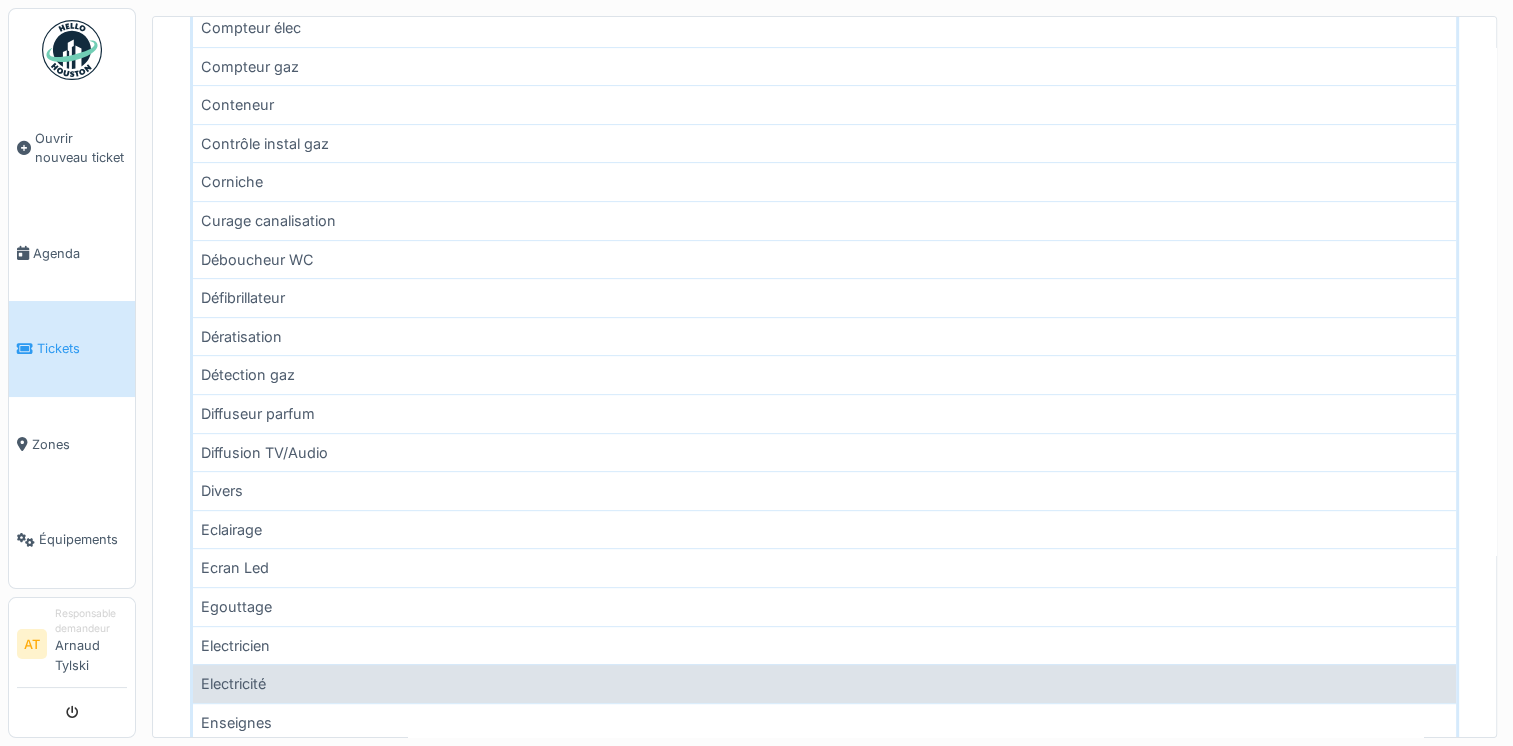 click on "Electricité" at bounding box center [824, 683] 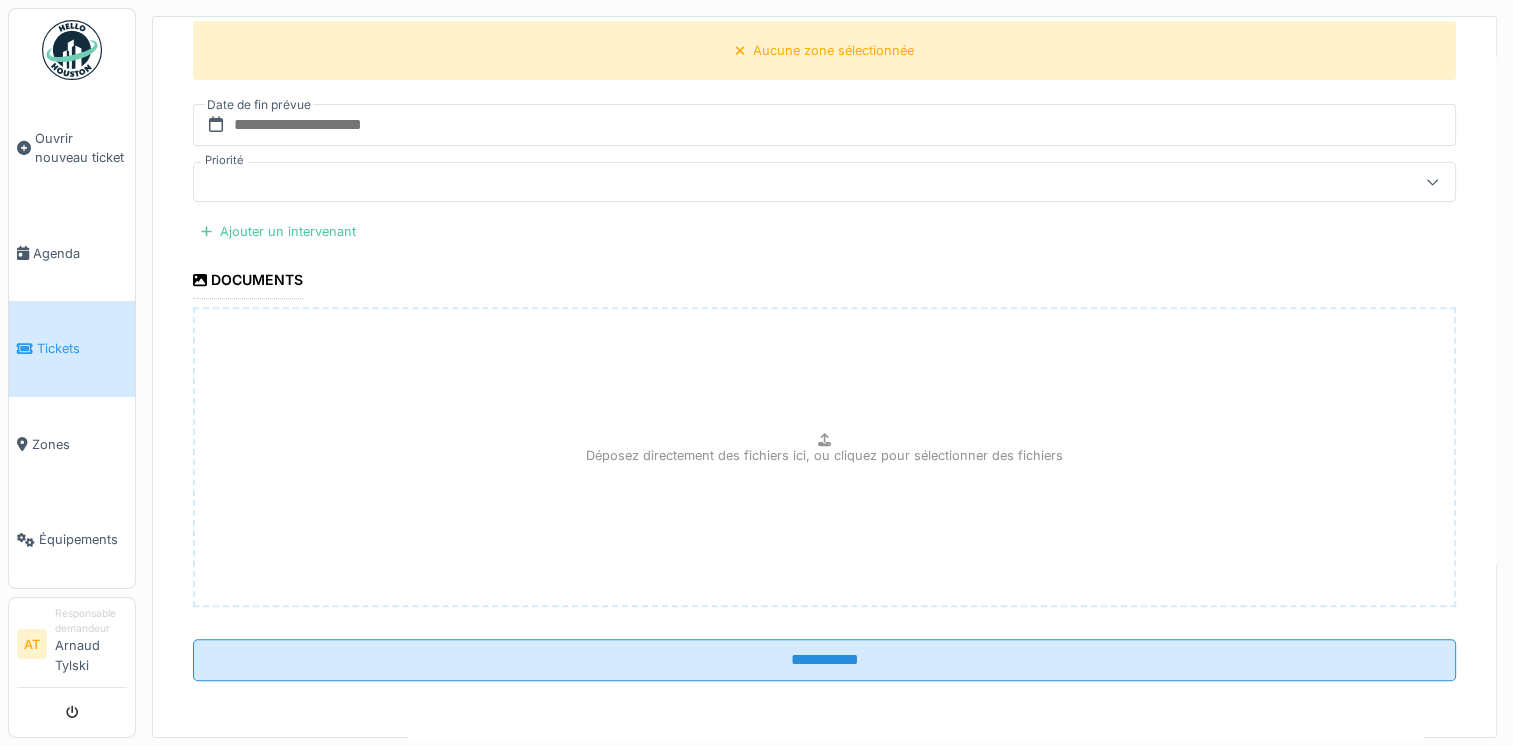 scroll, scrollTop: 0, scrollLeft: 0, axis: both 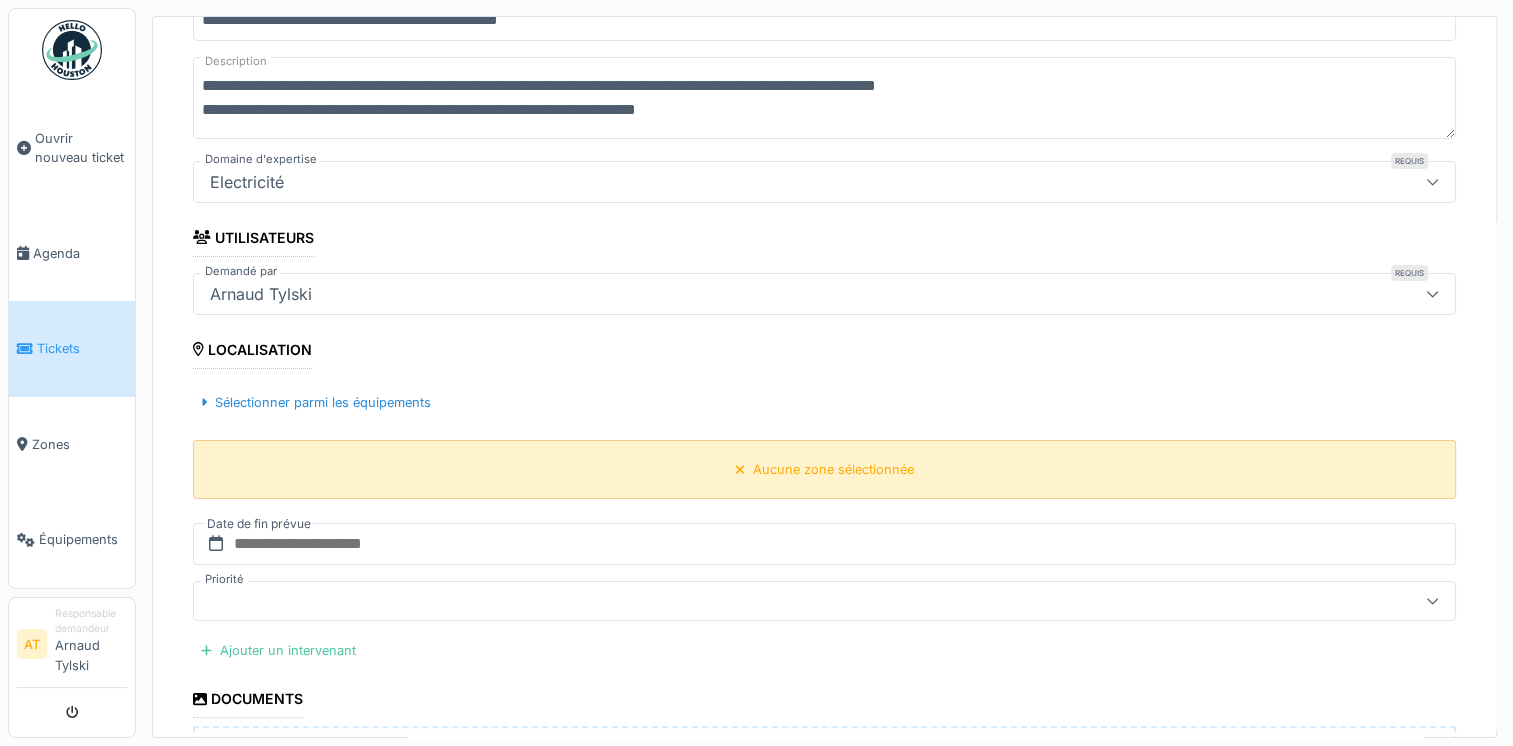 click on "Aucune zone sélectionnée" at bounding box center [833, 469] 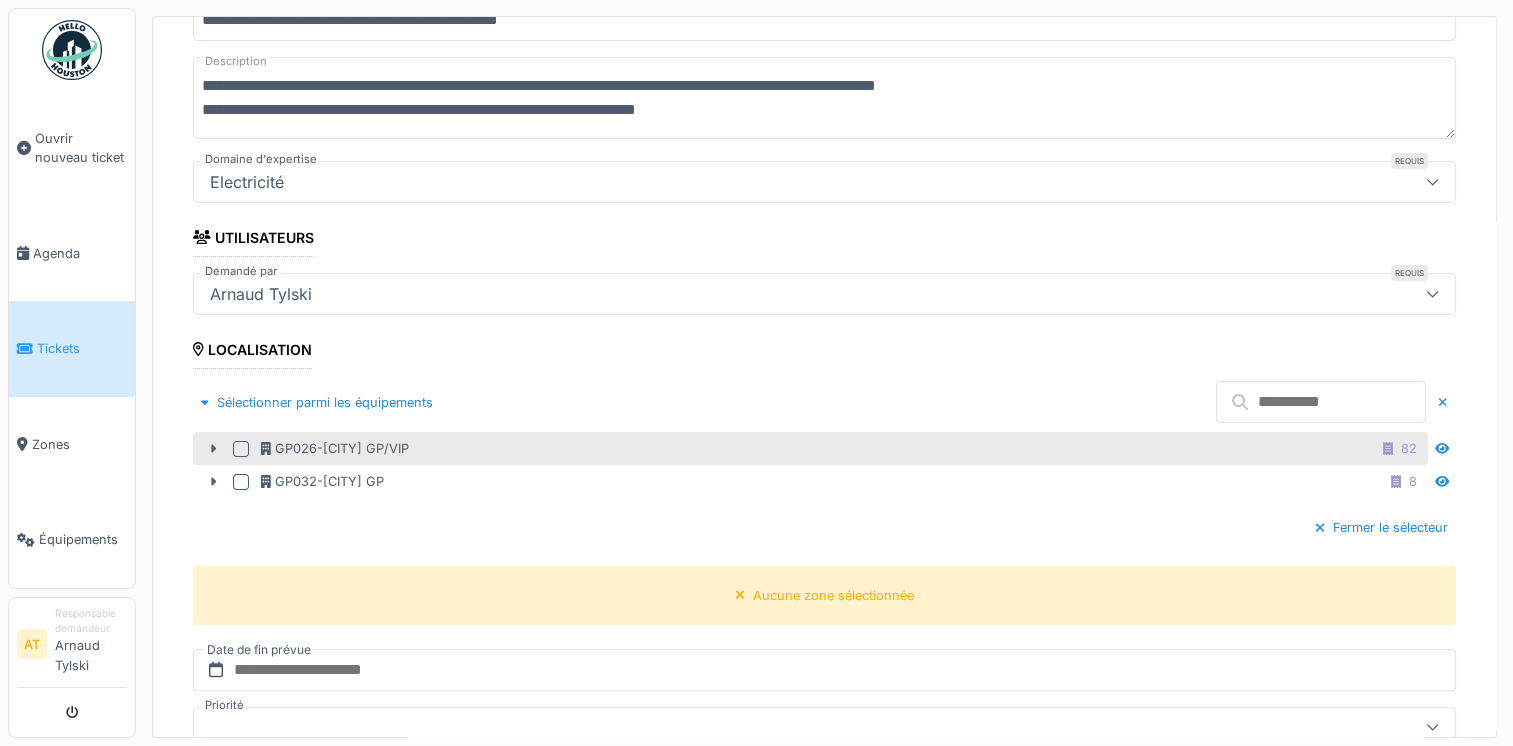 click on "GP026-Peruwelz GP/VIP 82" at bounding box center [842, 448] 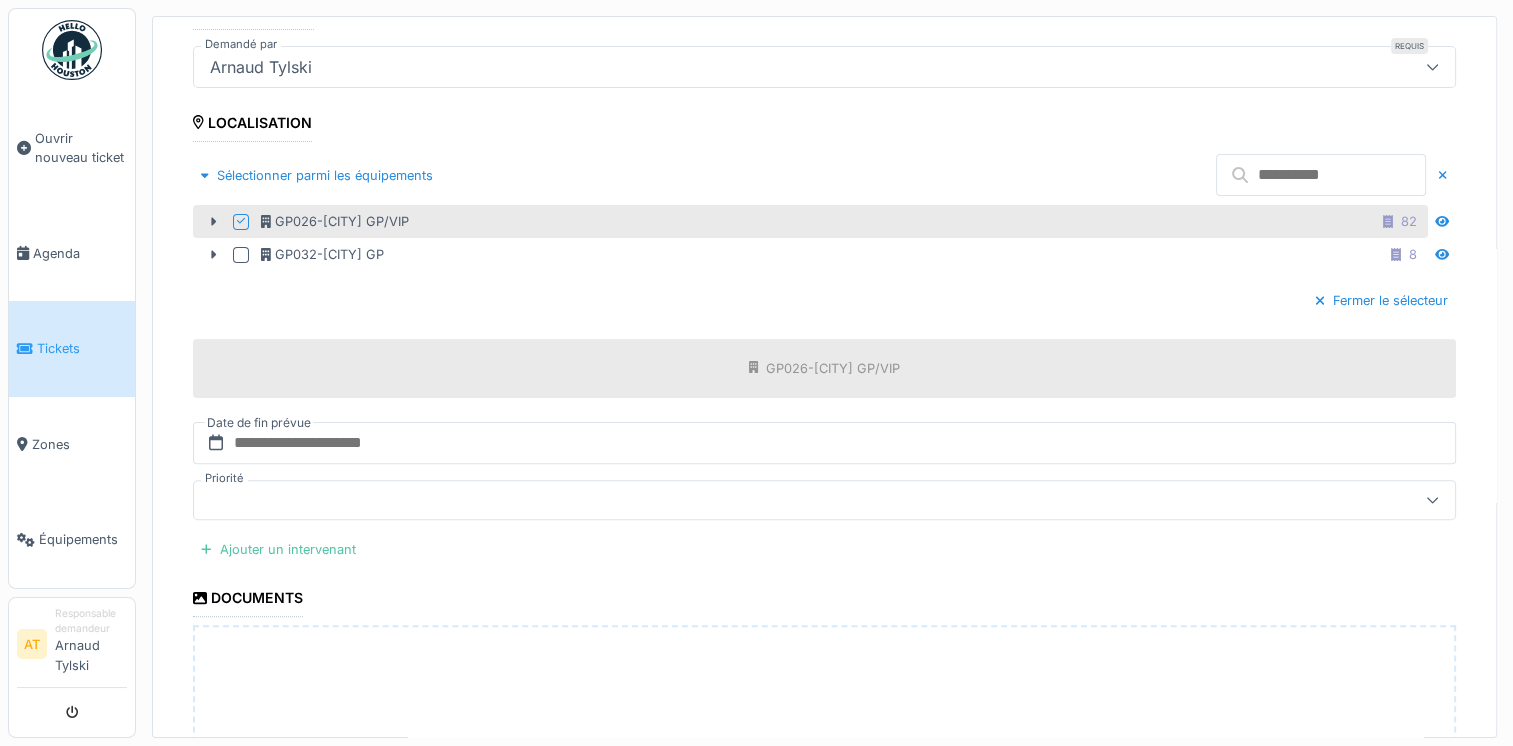 scroll, scrollTop: 544, scrollLeft: 0, axis: vertical 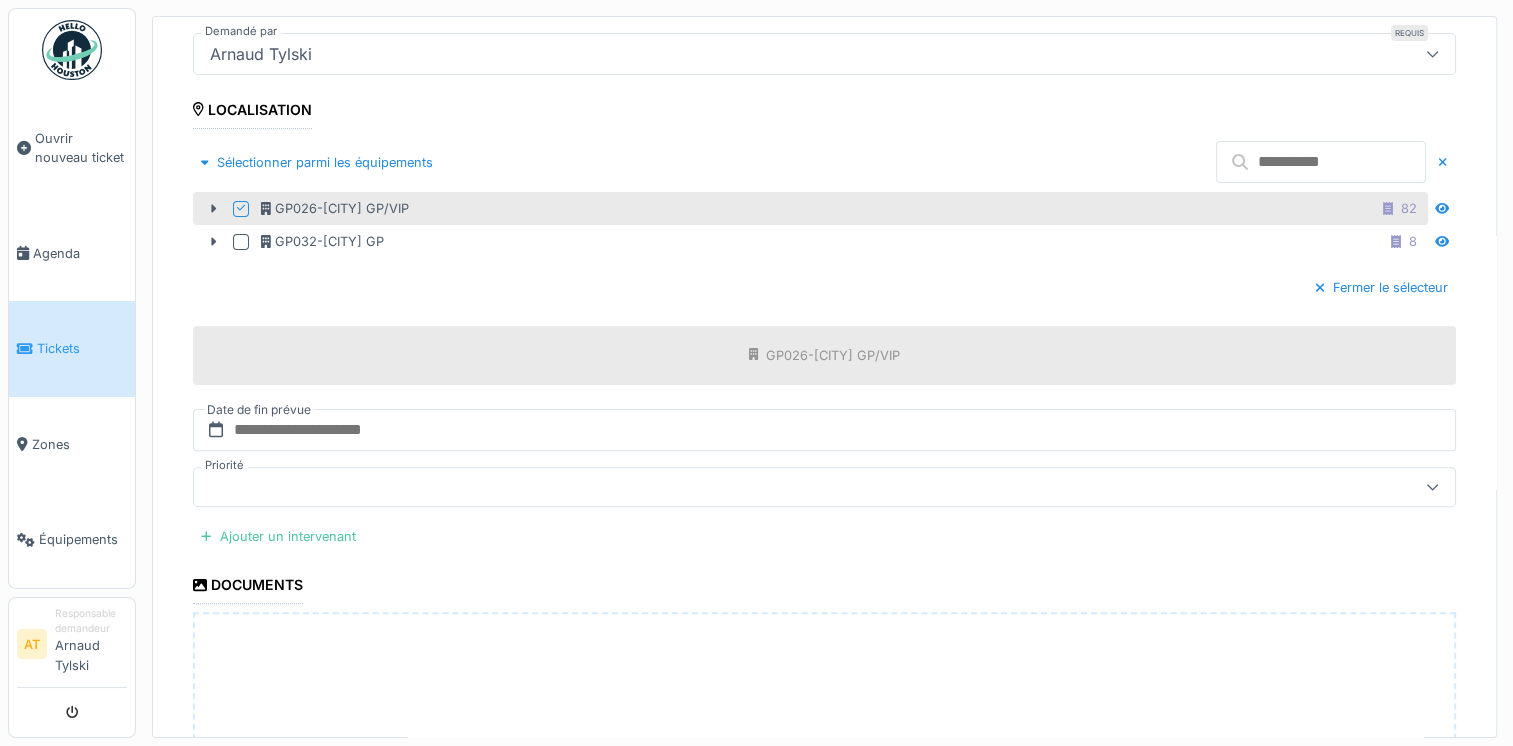click 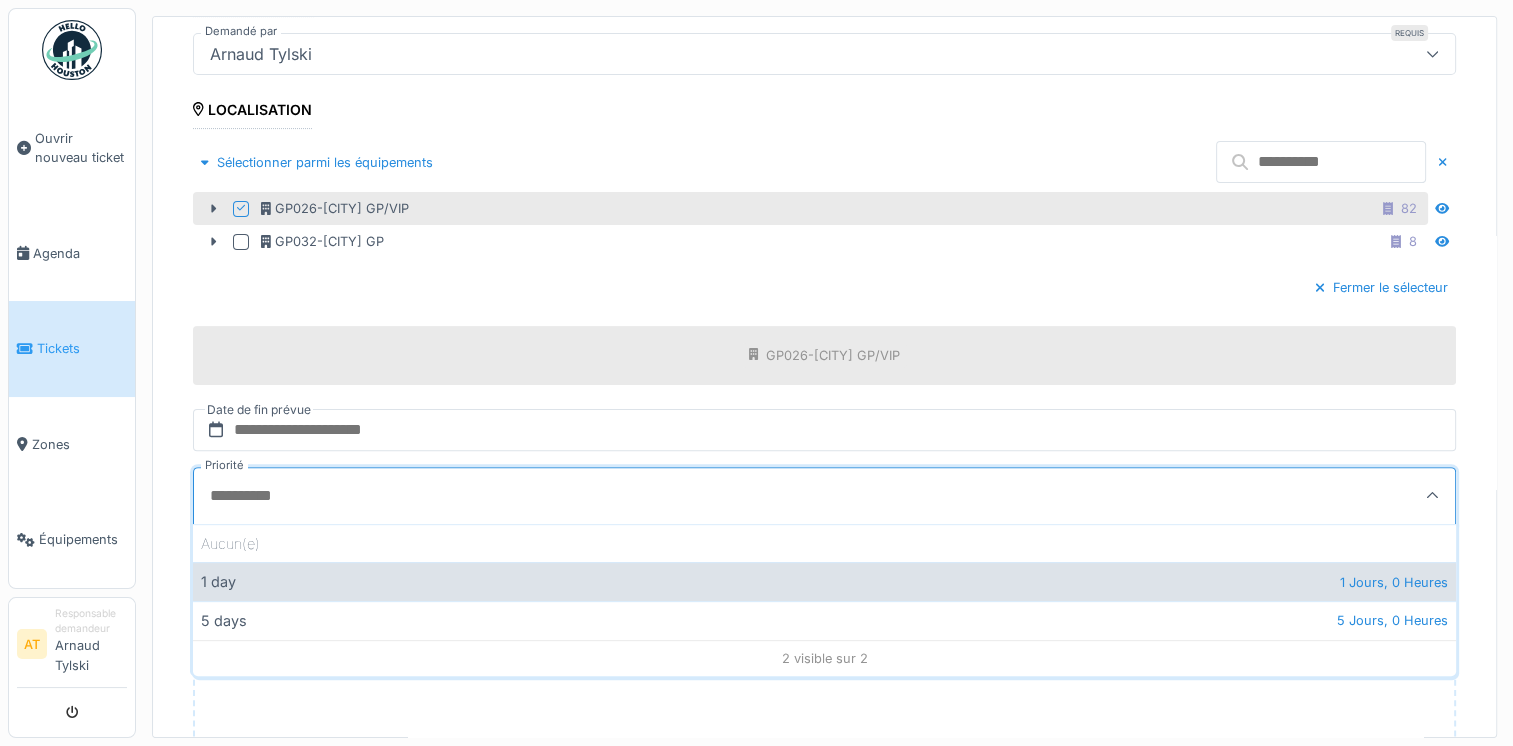 click on "1 day   1 Jours, 0 Heures" at bounding box center [824, 581] 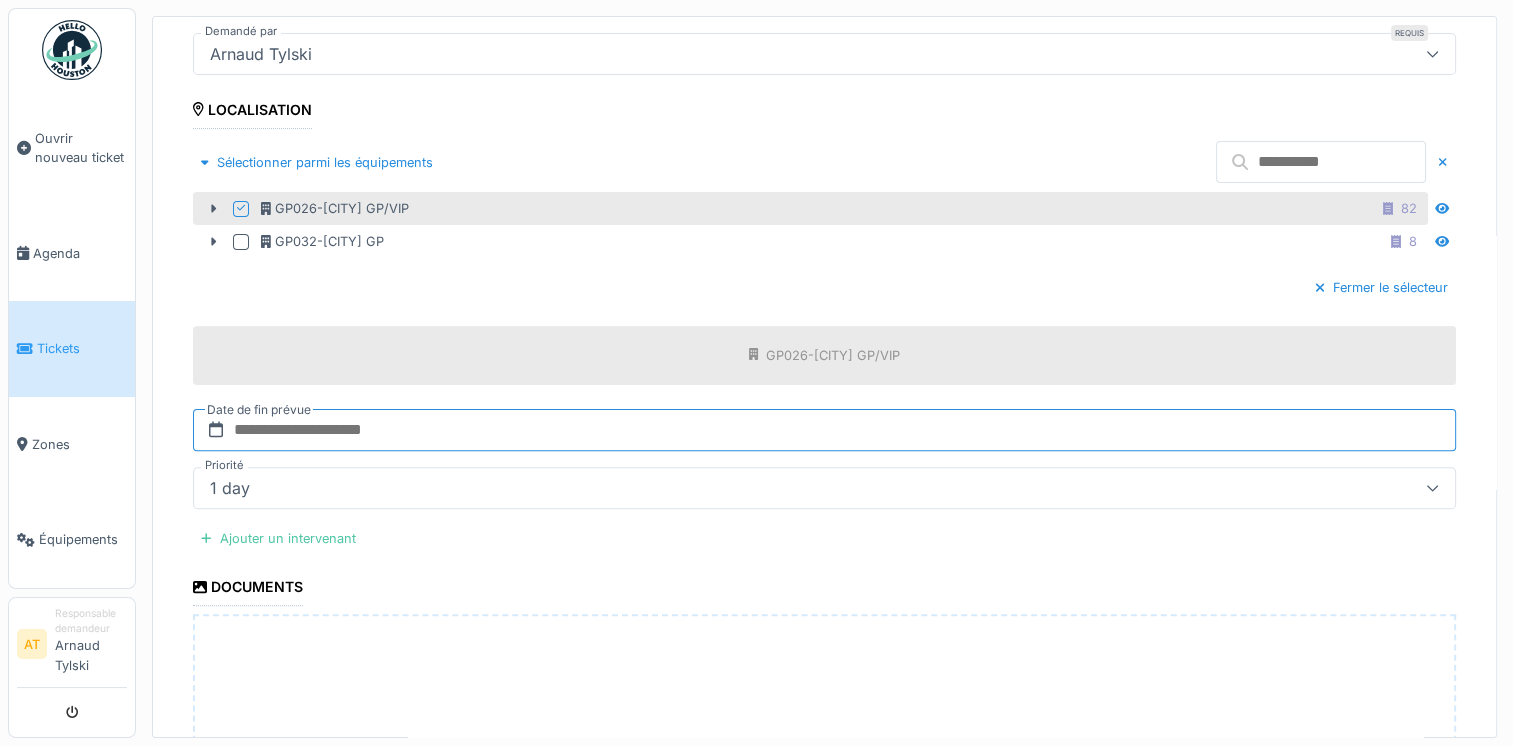click at bounding box center (824, 430) 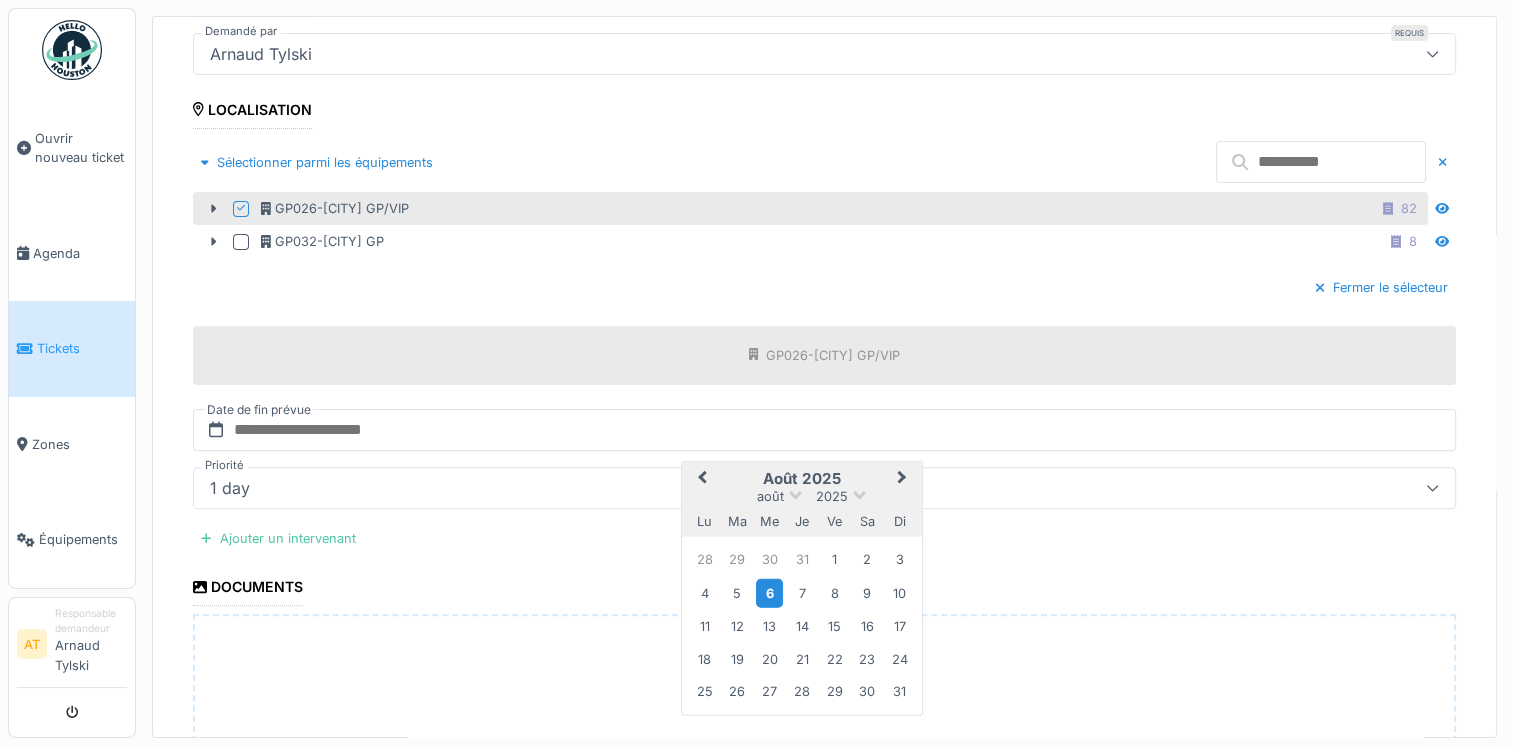 click on "6" at bounding box center [769, 592] 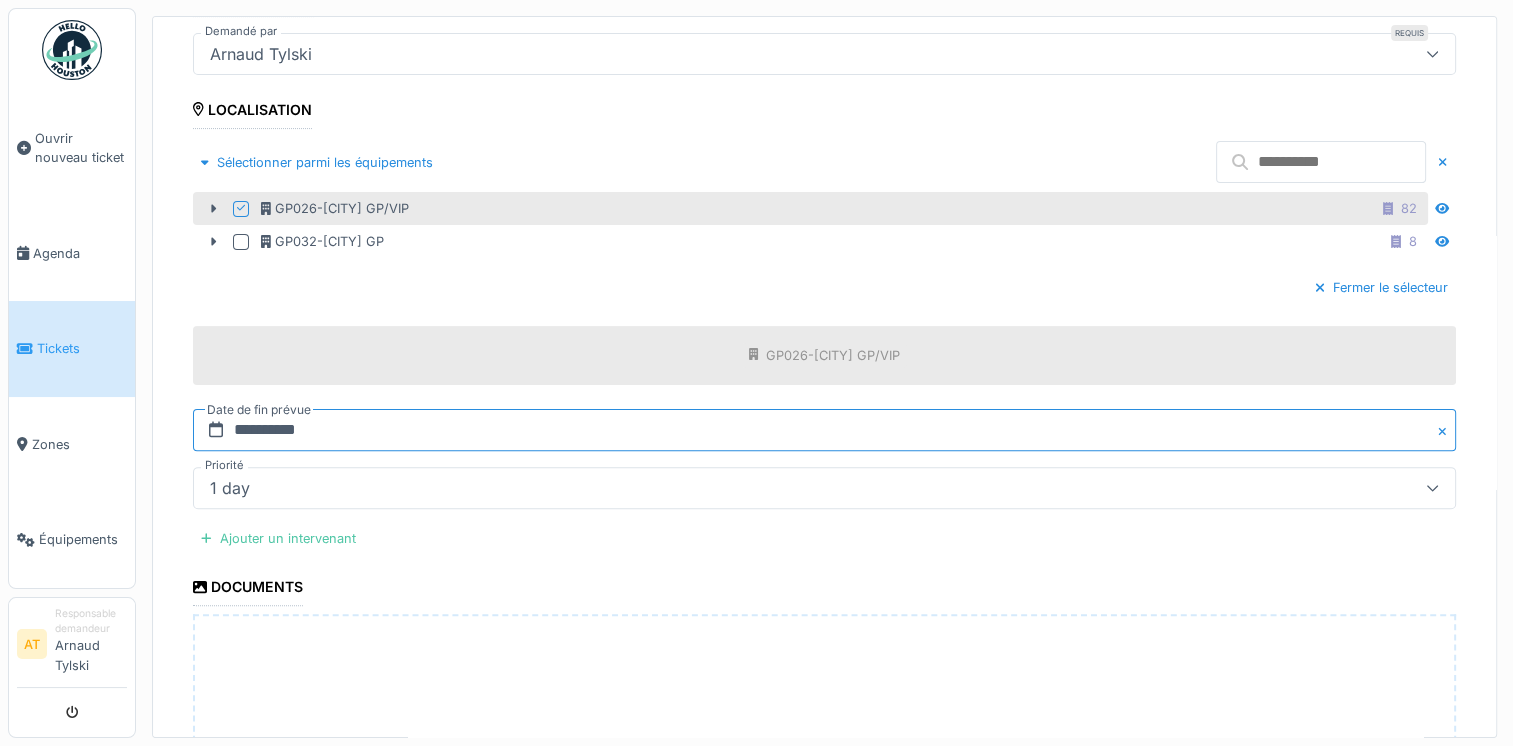 click on "**********" at bounding box center [824, 430] 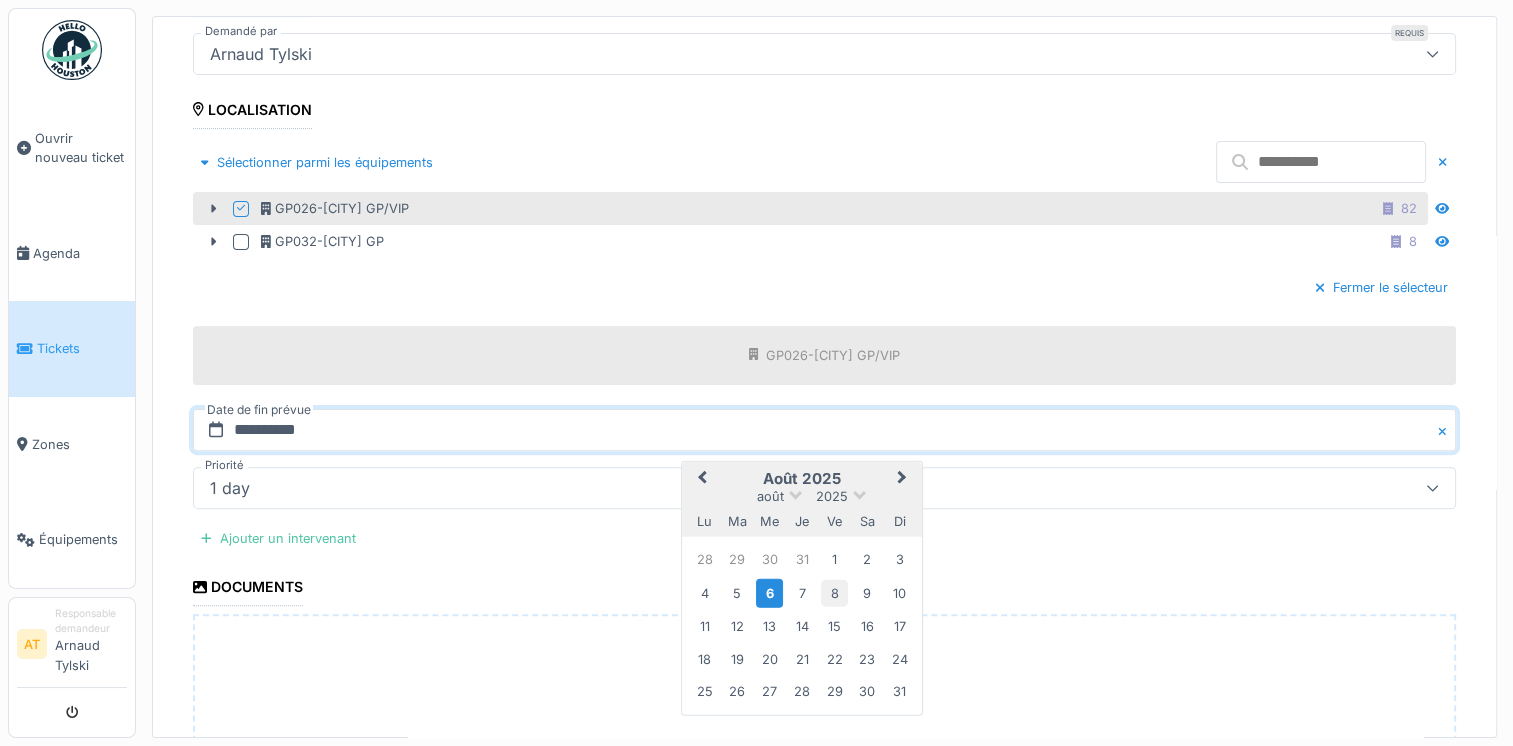 click on "8" at bounding box center (834, 592) 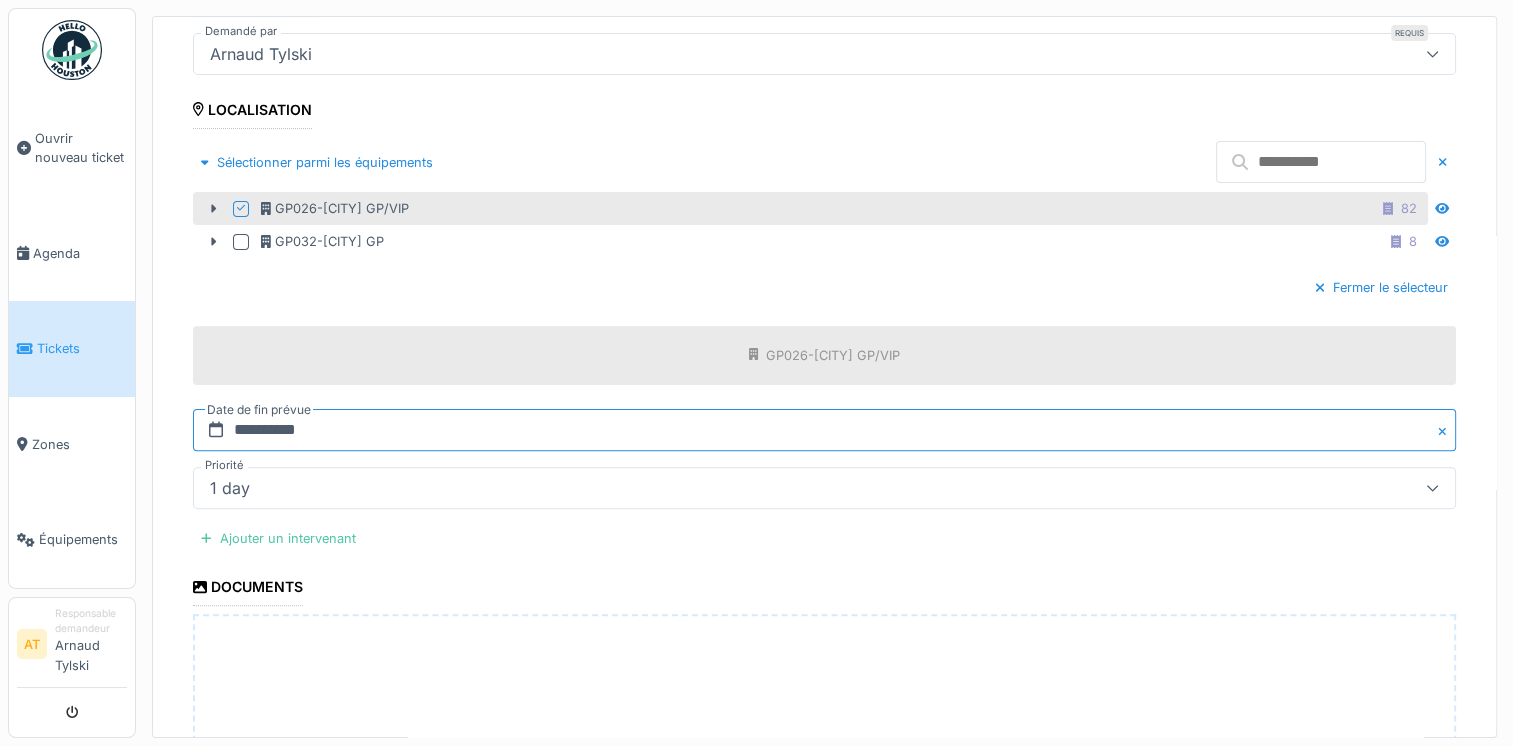 click on "**********" at bounding box center [824, 430] 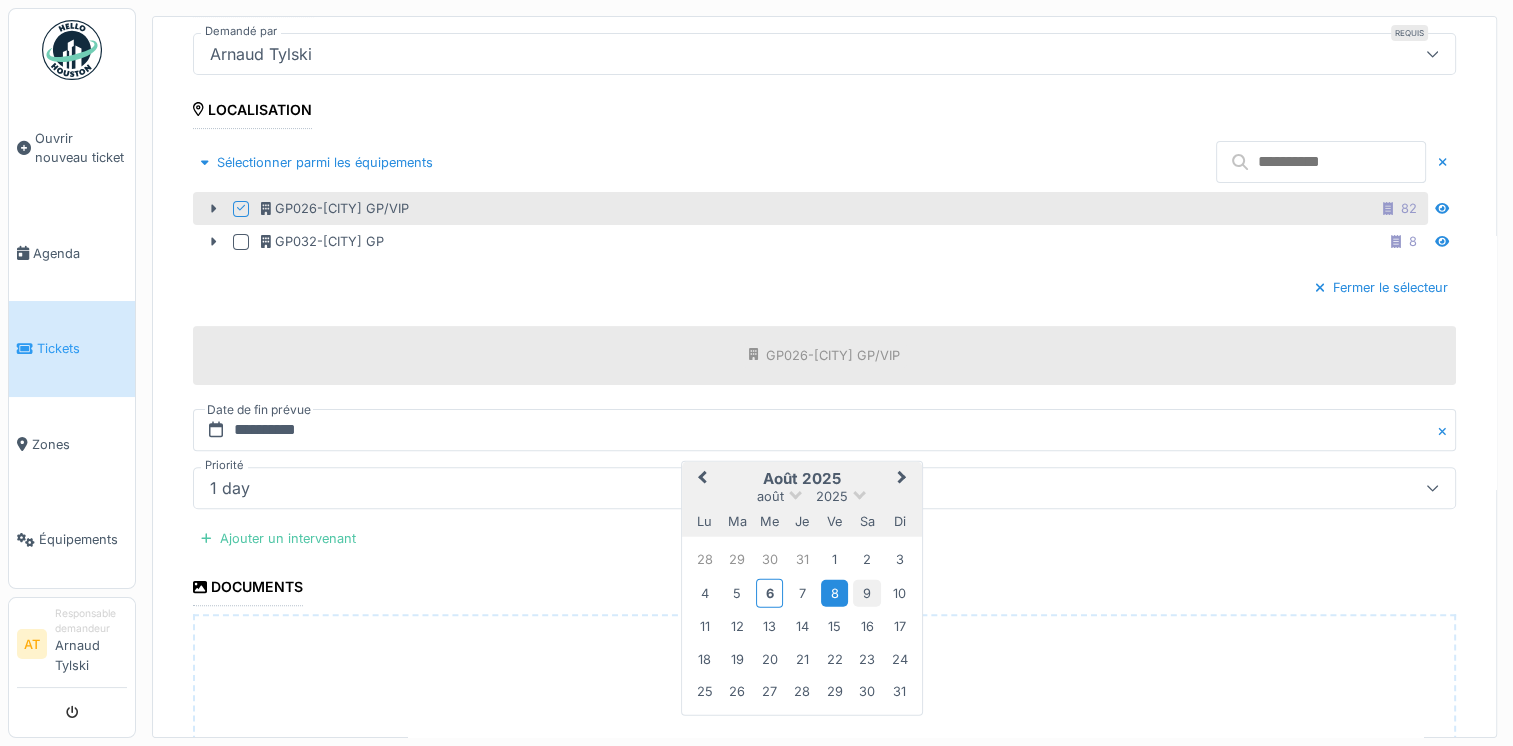 click on "9" at bounding box center (866, 592) 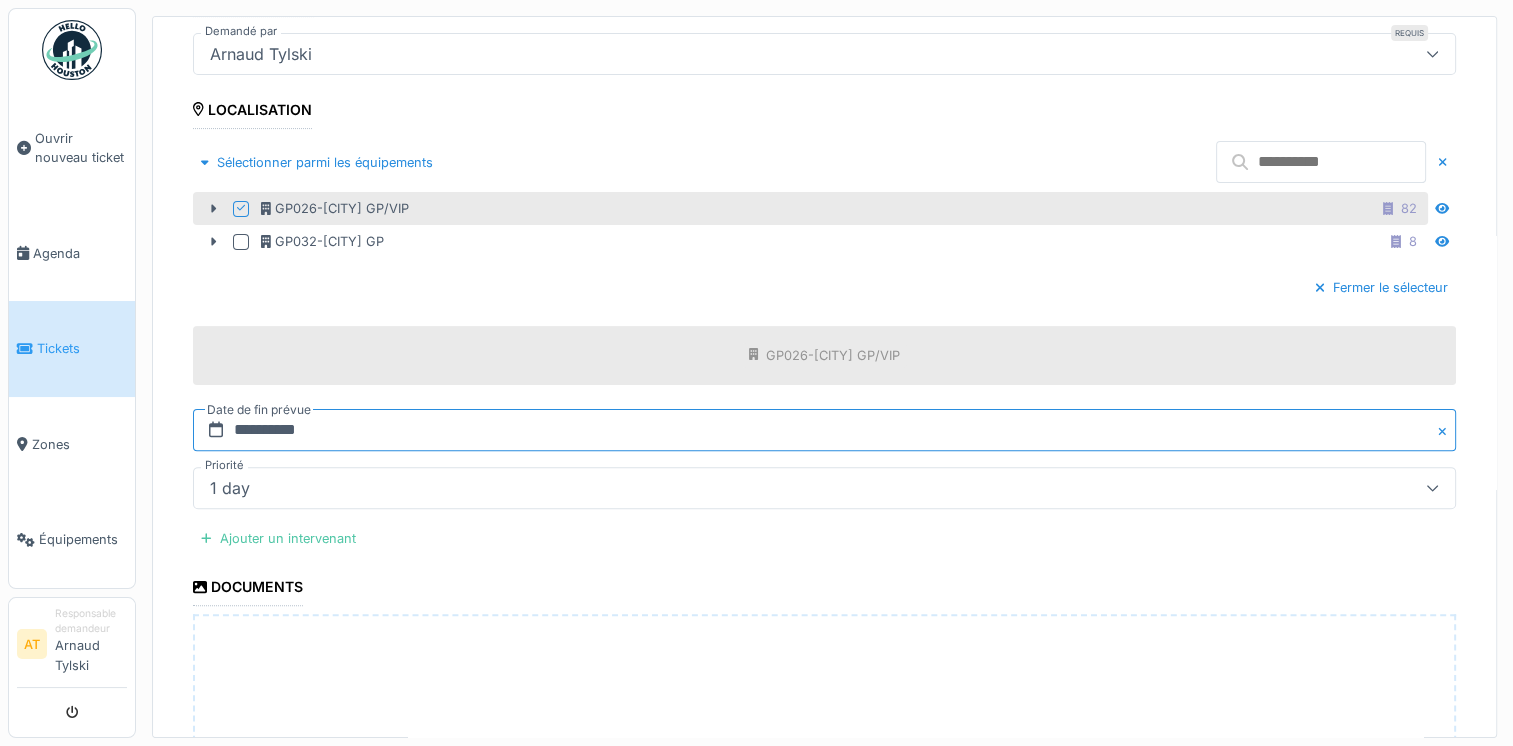 click on "**********" at bounding box center (824, 430) 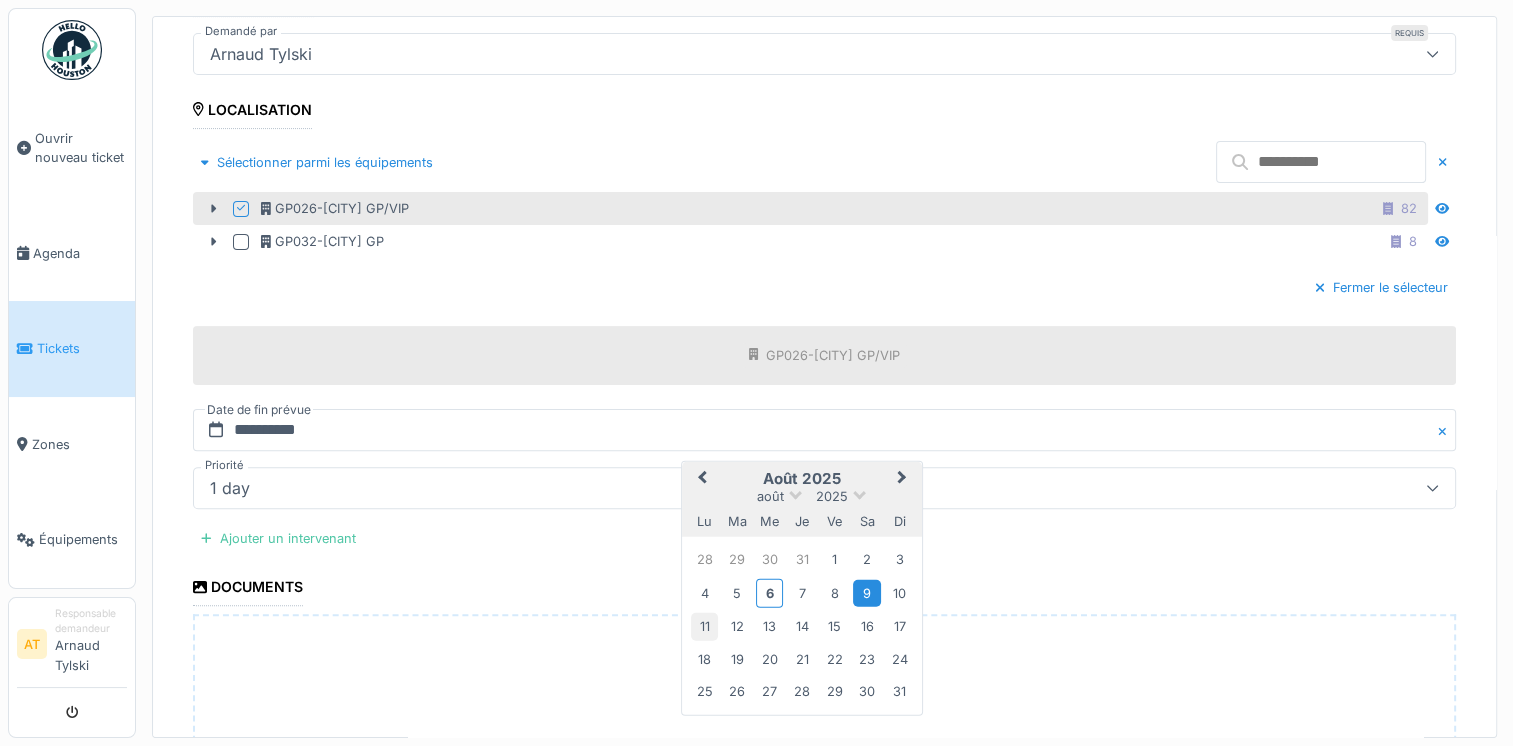 click on "11" at bounding box center [704, 626] 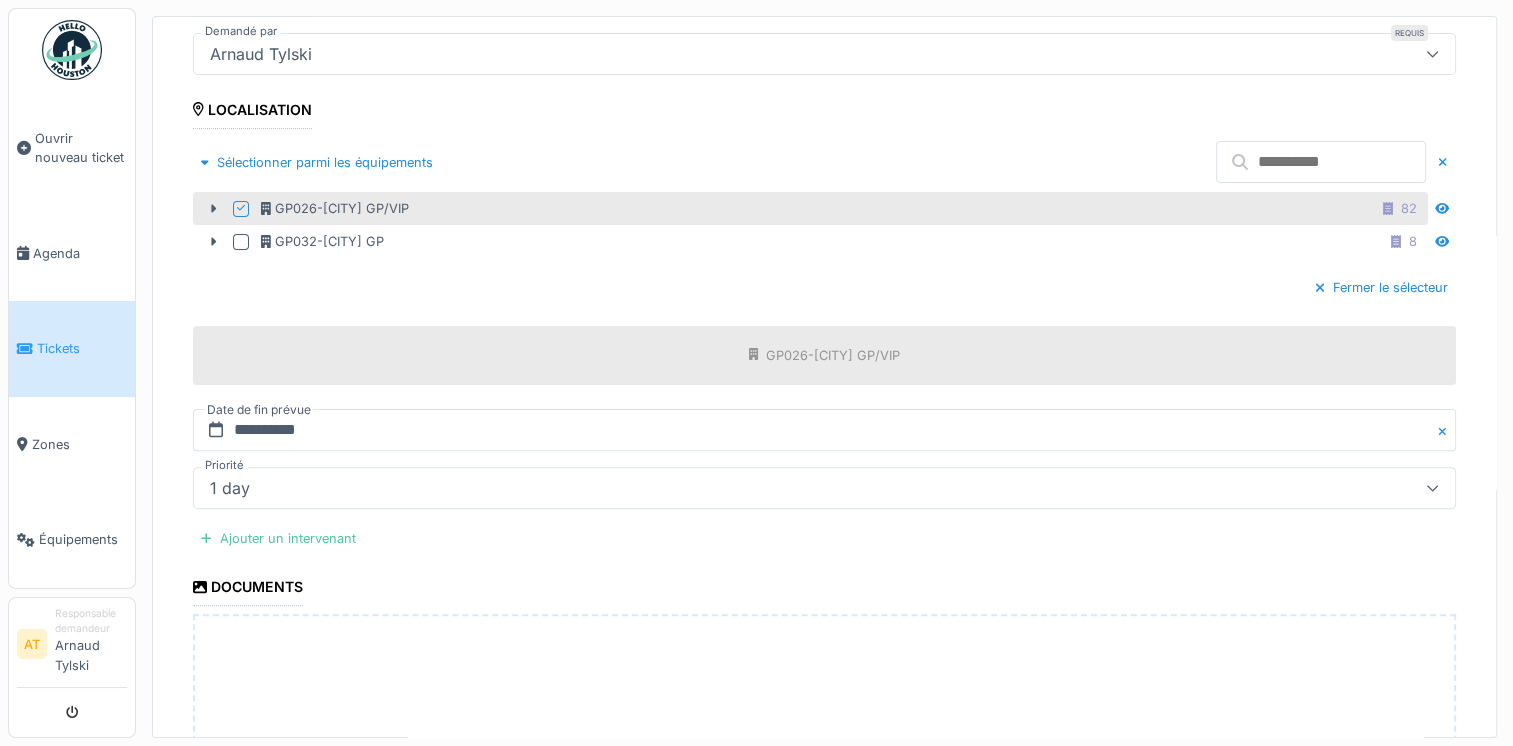 click at bounding box center [1432, 488] 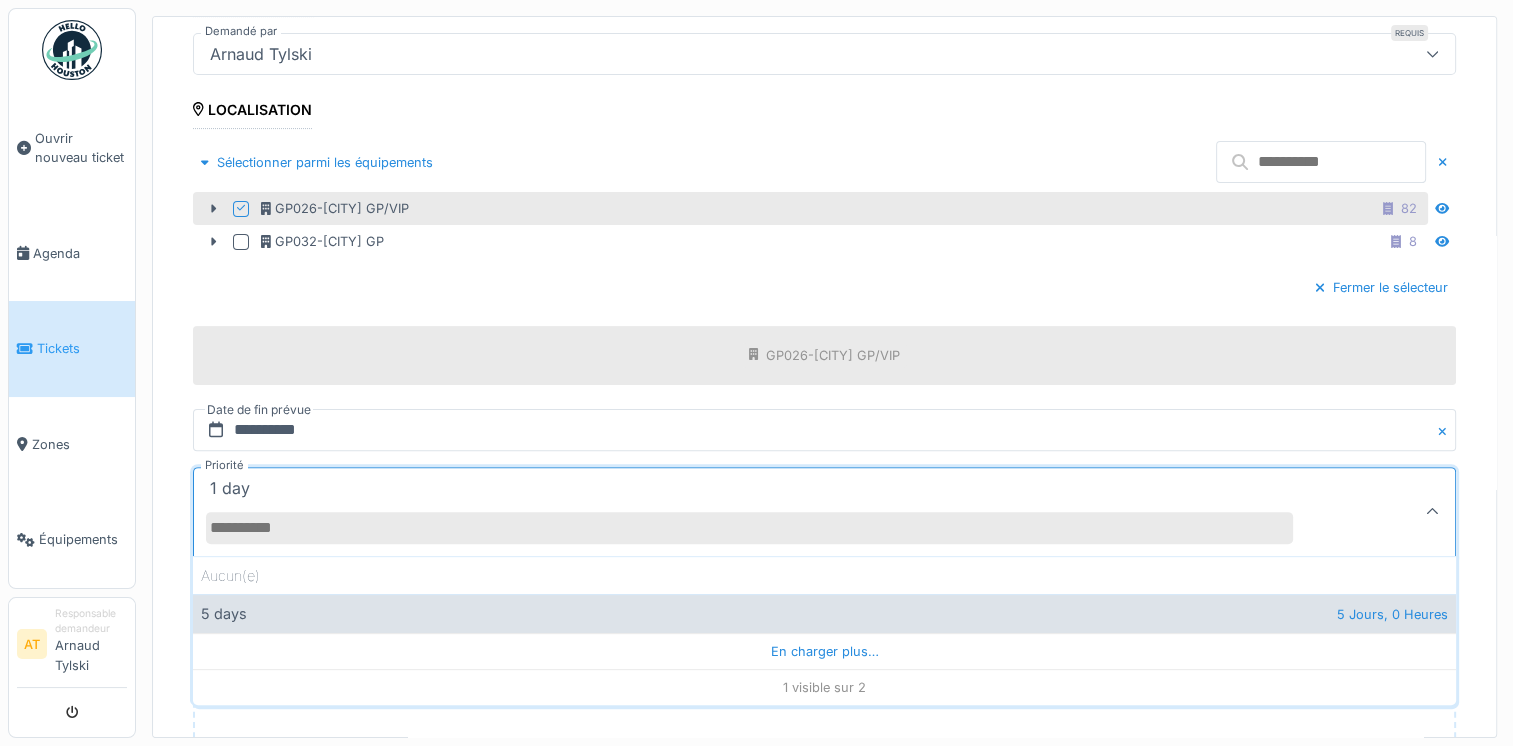 click on "5 days   5 Jours, 0 Heures" at bounding box center [824, 613] 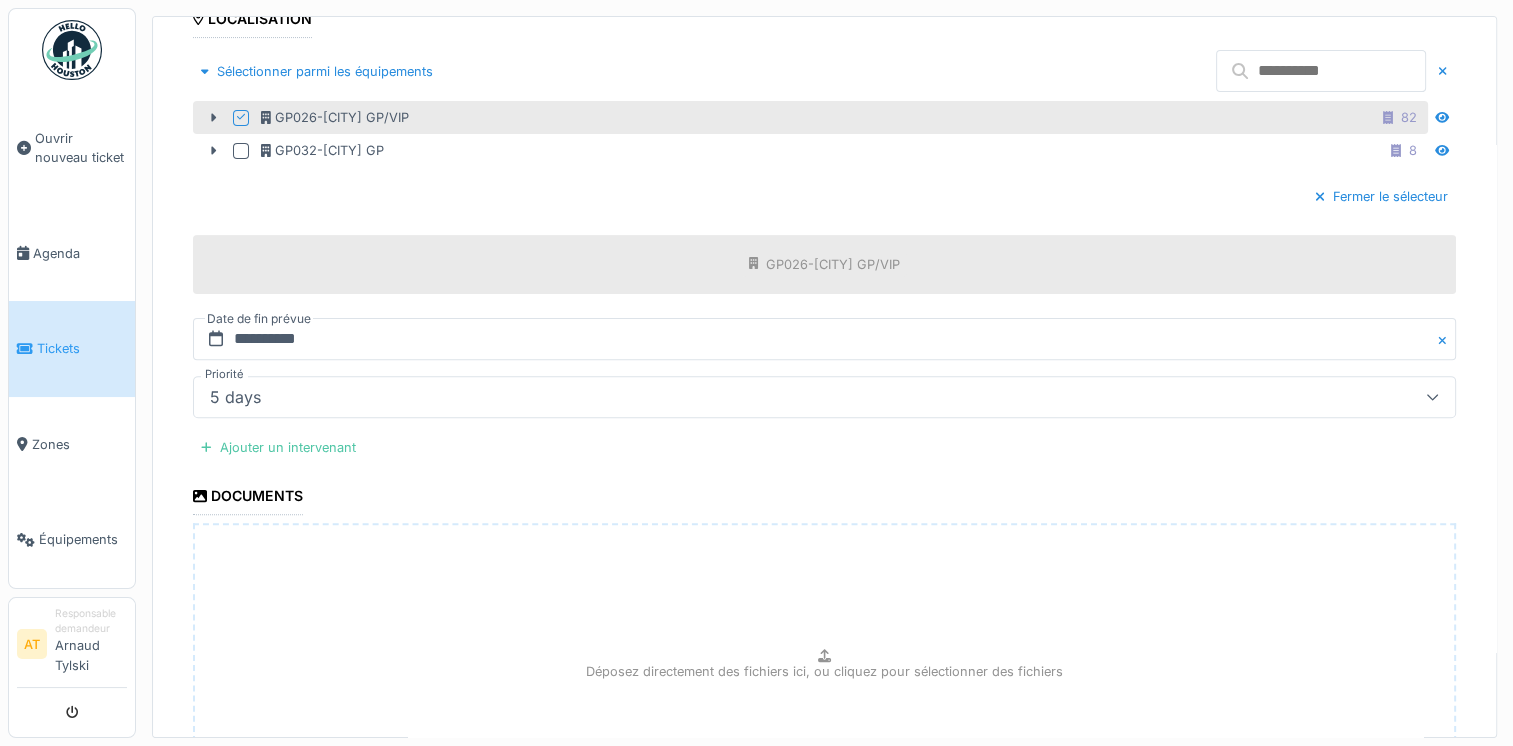 scroll, scrollTop: 664, scrollLeft: 0, axis: vertical 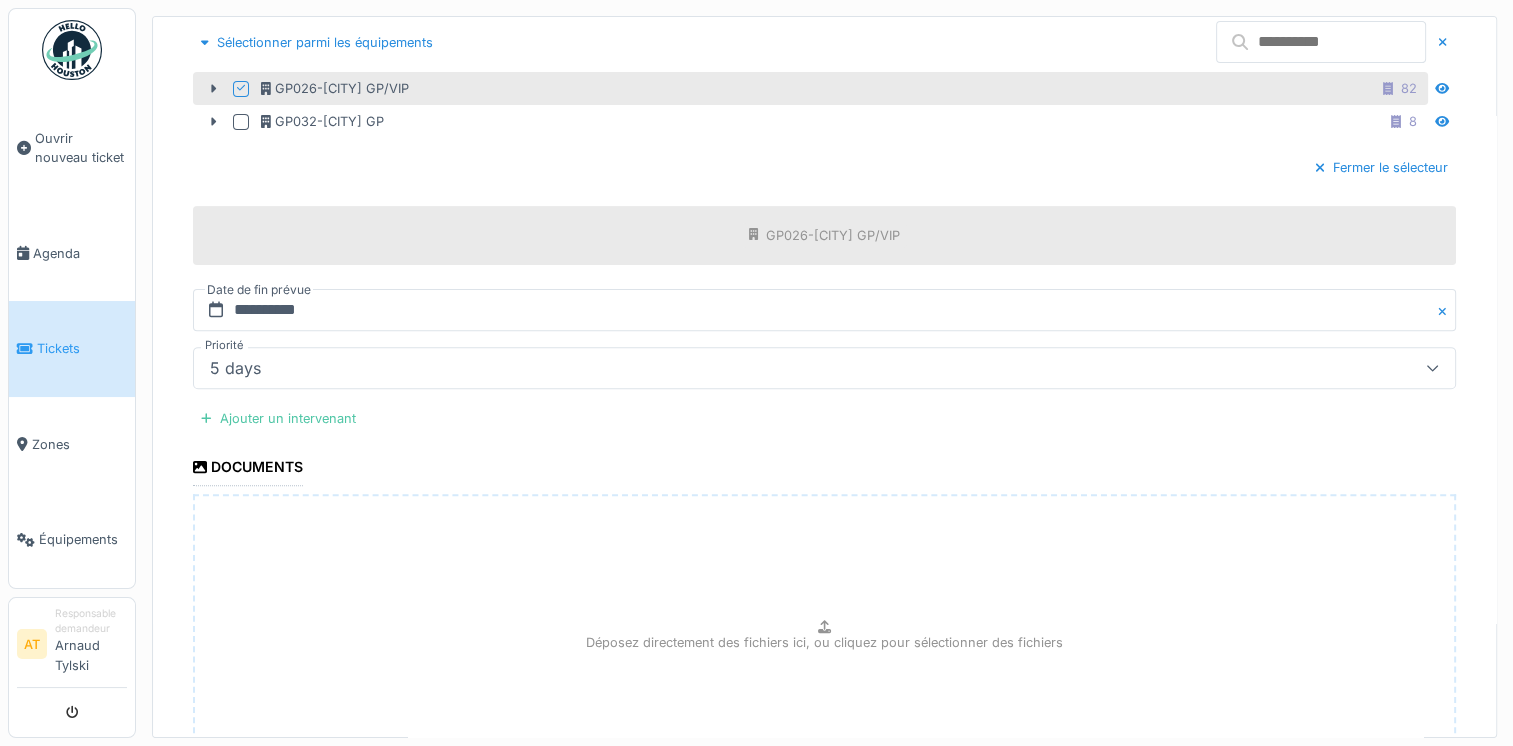click on "Déposez directement des fichiers ici, ou cliquez pour sélectionner des fichiers" at bounding box center [824, 644] 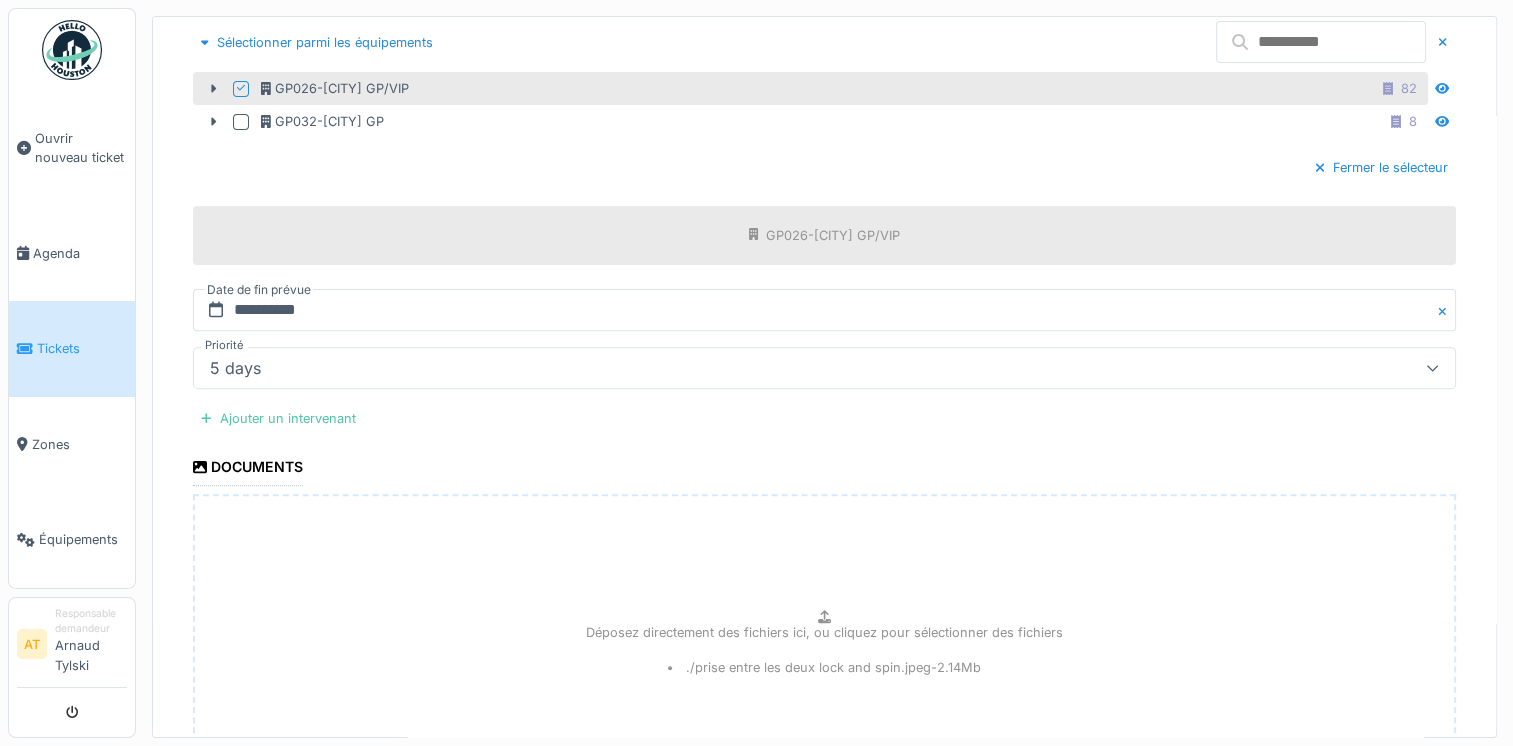 click on "./prise entre les deux lock and spin.jpeg  -  2.14  Mb" at bounding box center (824, 667) 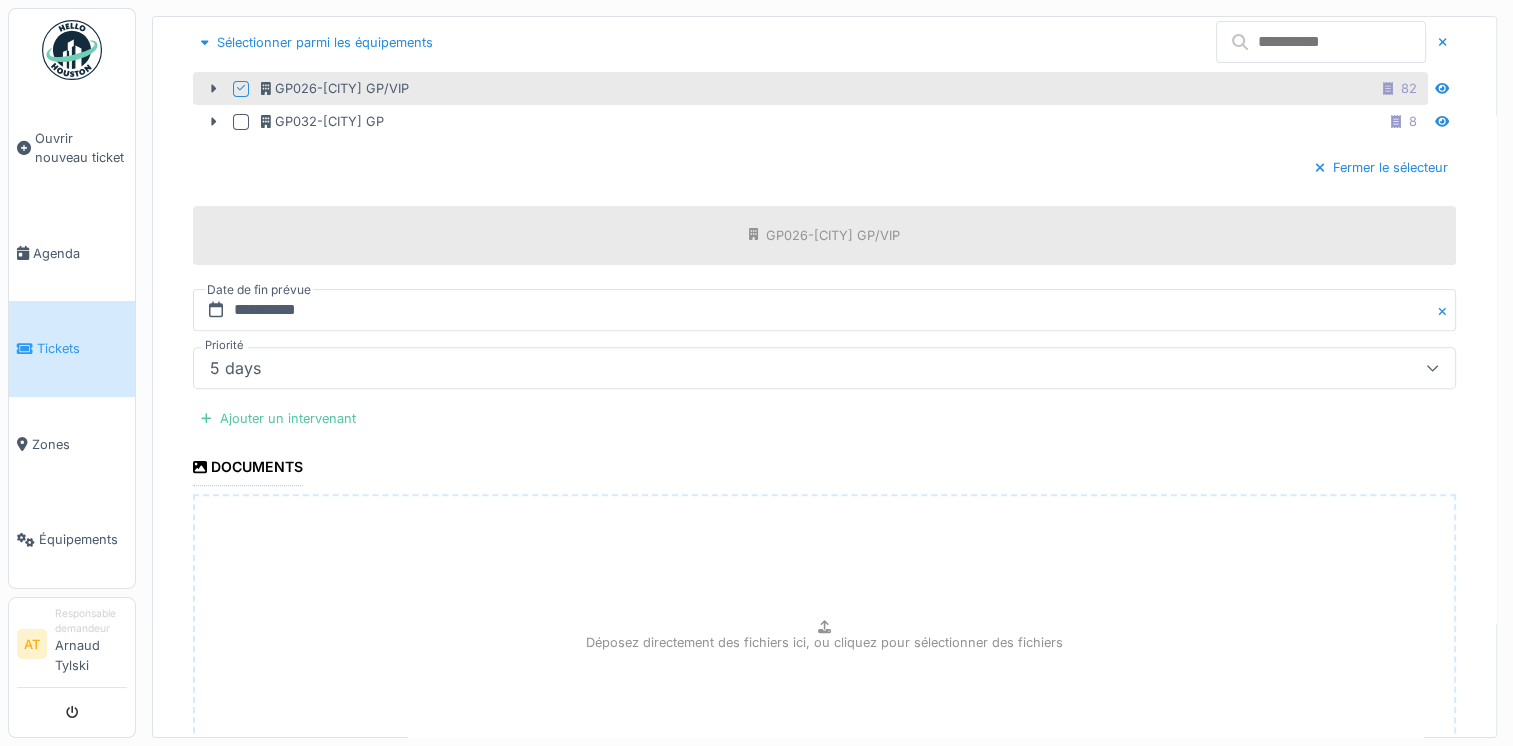 click on "Déposez directement des fichiers ici, ou cliquez pour sélectionner des fichiers" at bounding box center (824, 642) 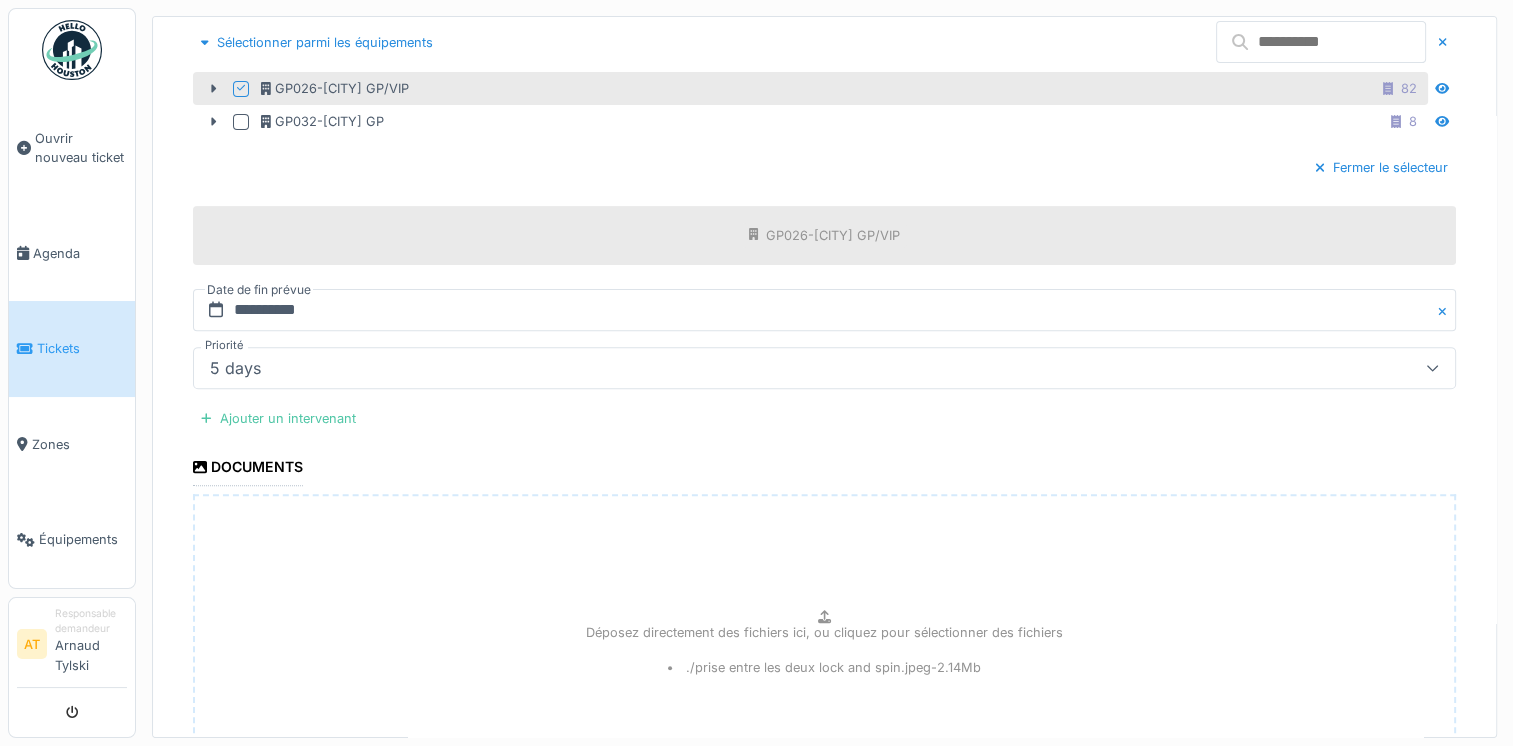 click 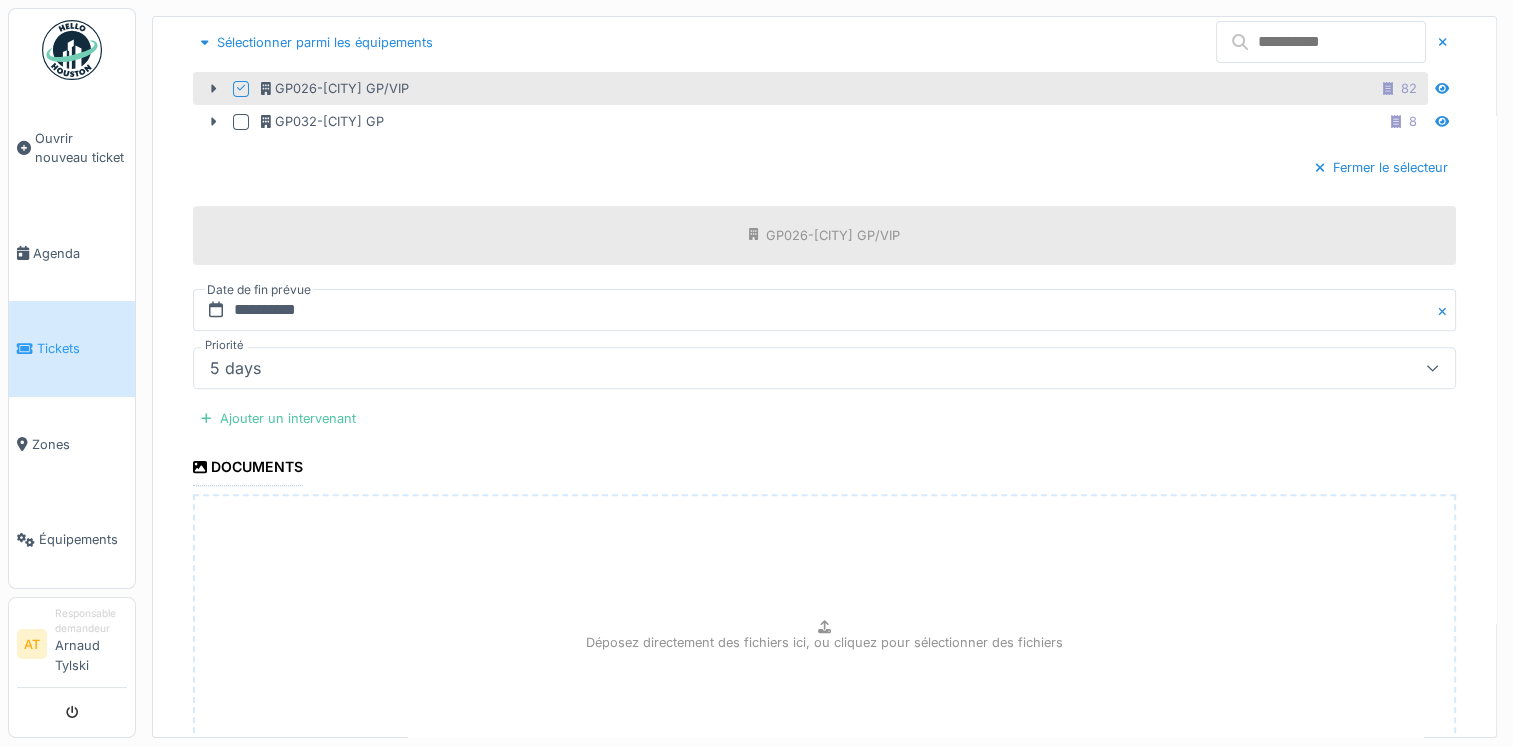 type on "**********" 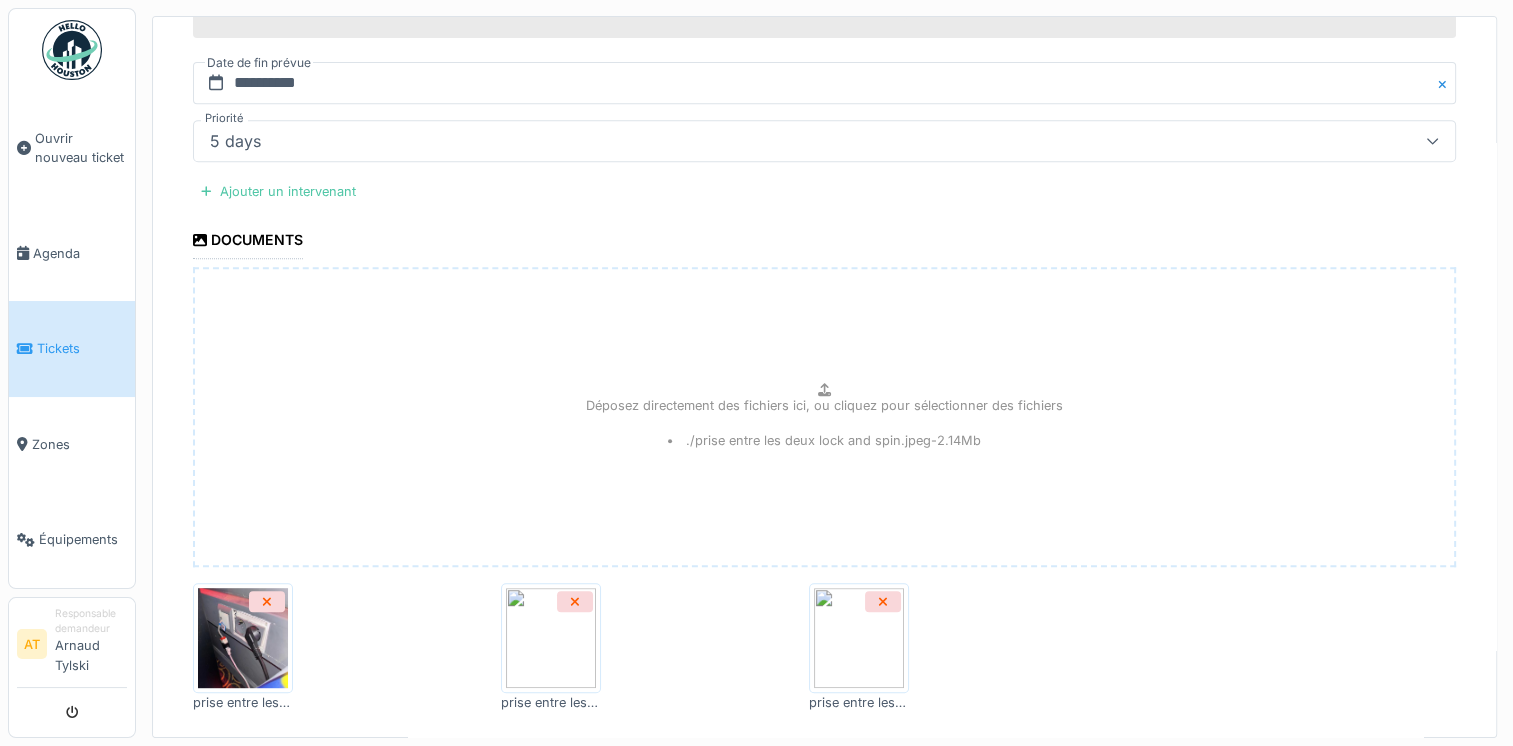 scroll, scrollTop: 988, scrollLeft: 0, axis: vertical 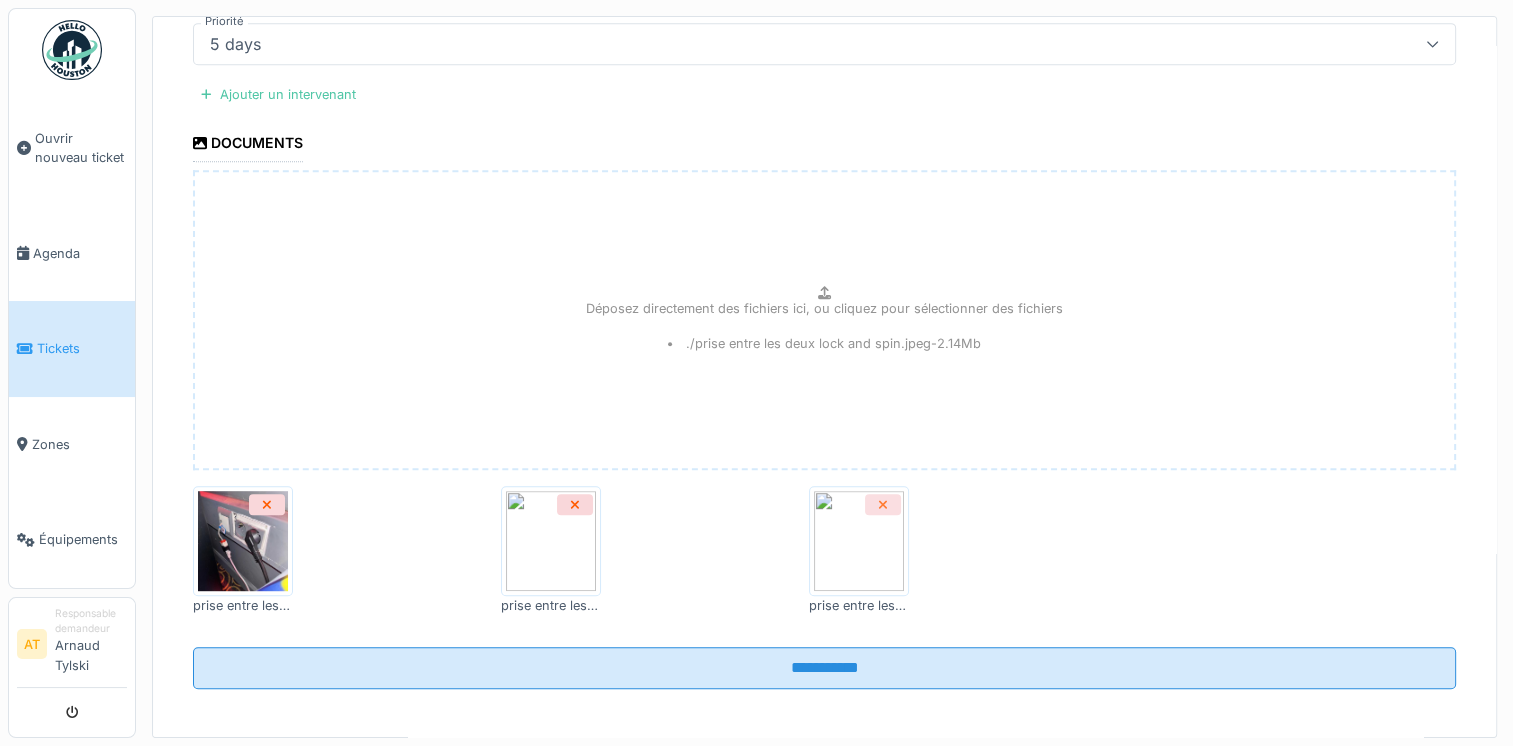 click at bounding box center [883, 504] 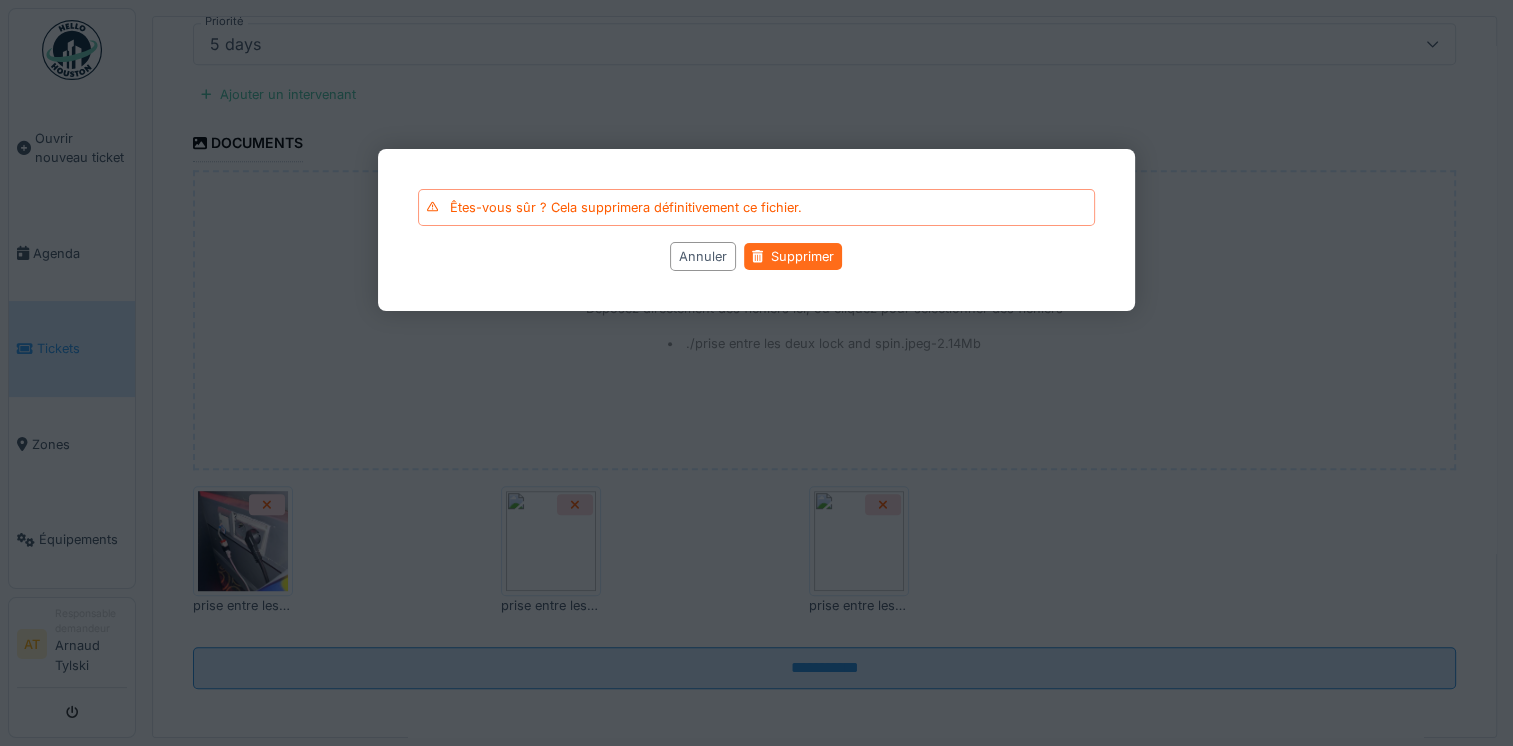 click on "Supprimer" at bounding box center (793, 256) 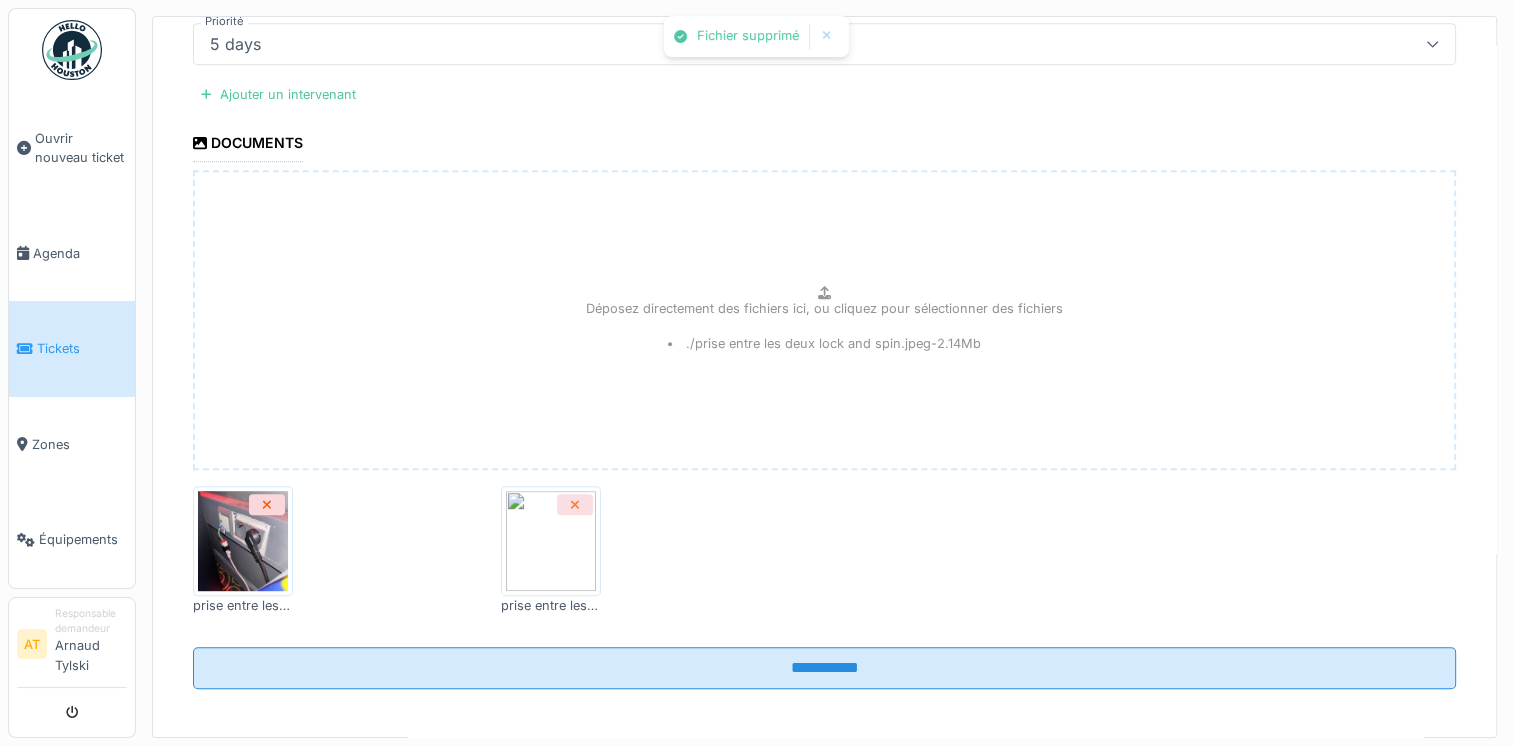 click 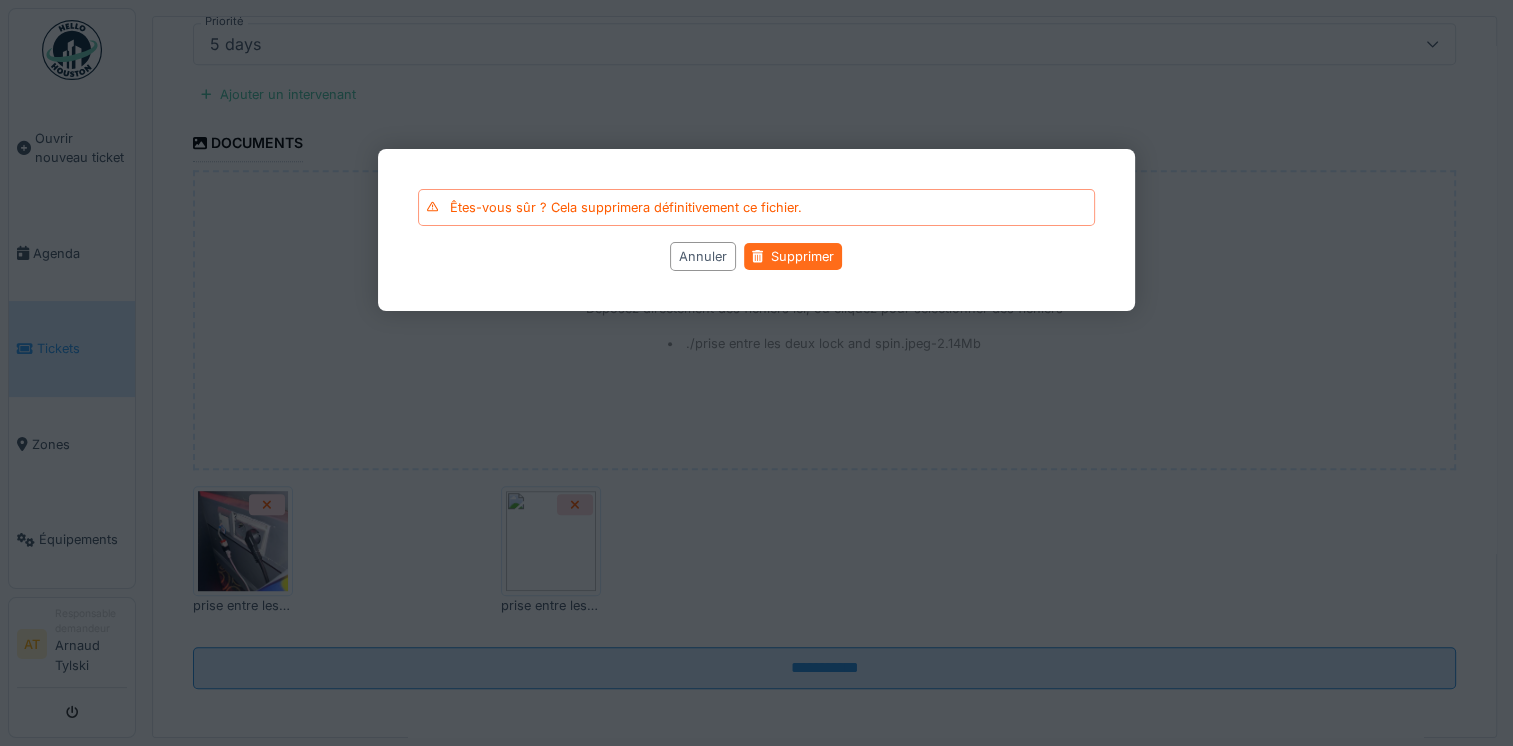 click on "Supprimer" at bounding box center [793, 256] 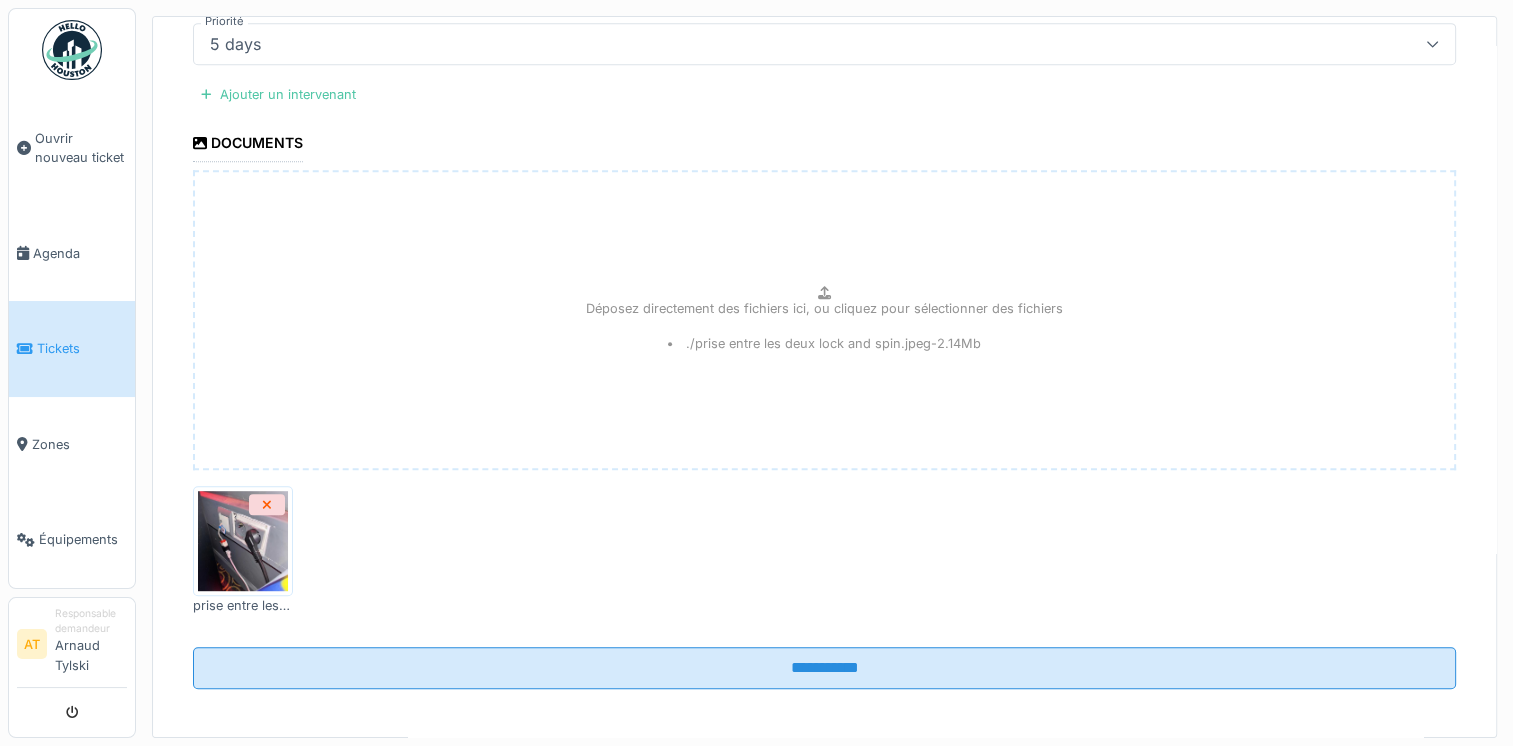 click on "Déposez directement des fichiers ici, ou cliquez pour sélectionner des fichiers" at bounding box center [824, 308] 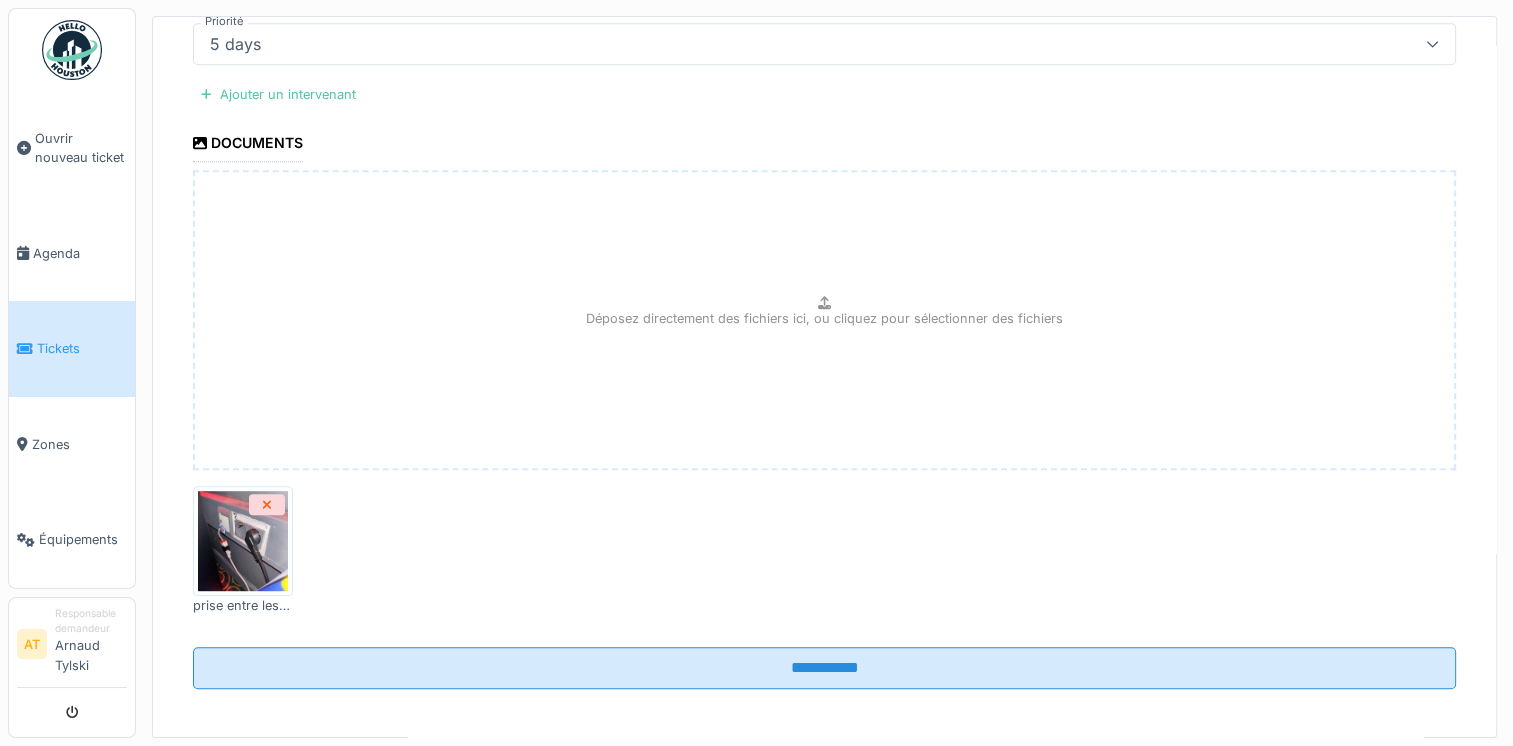 type on "**********" 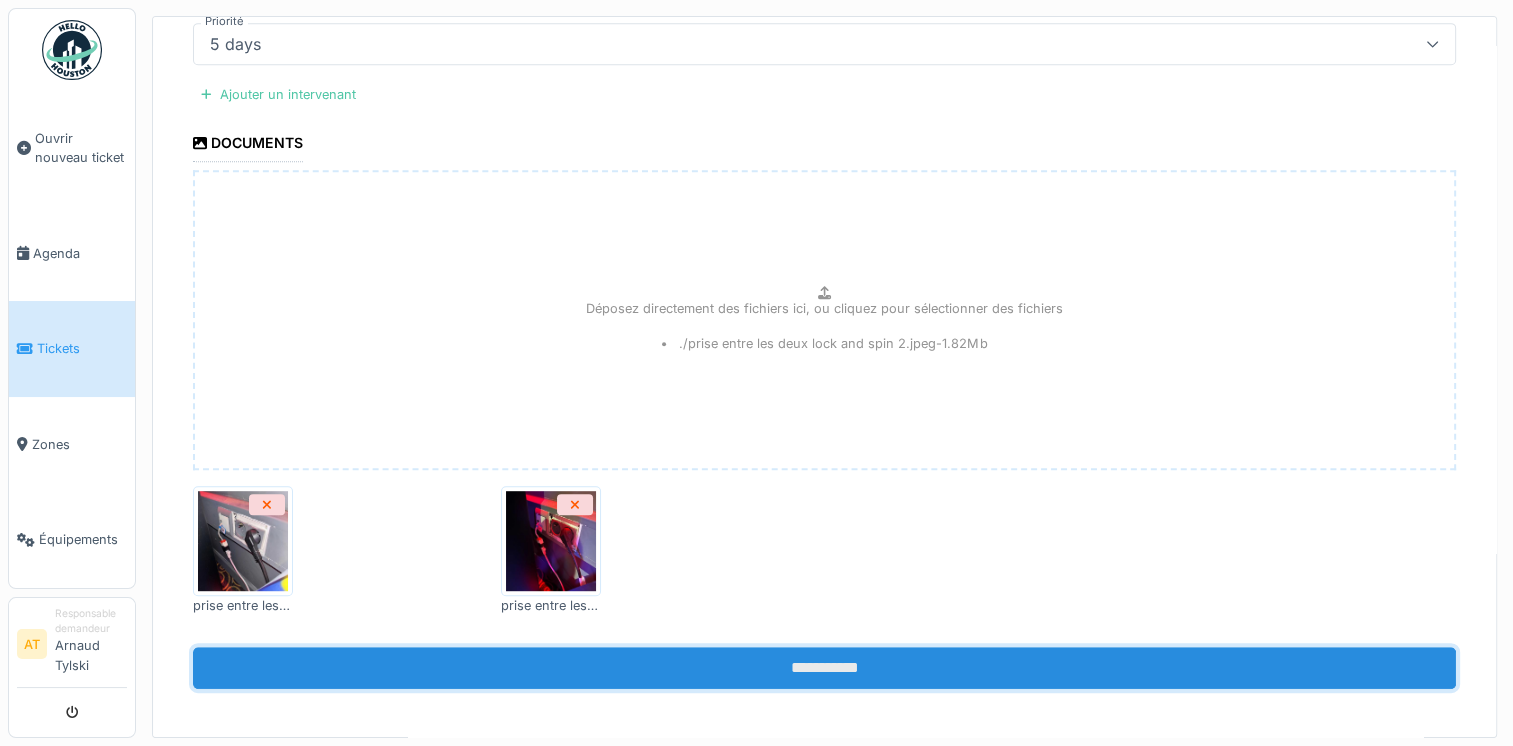 click on "**********" at bounding box center (824, 668) 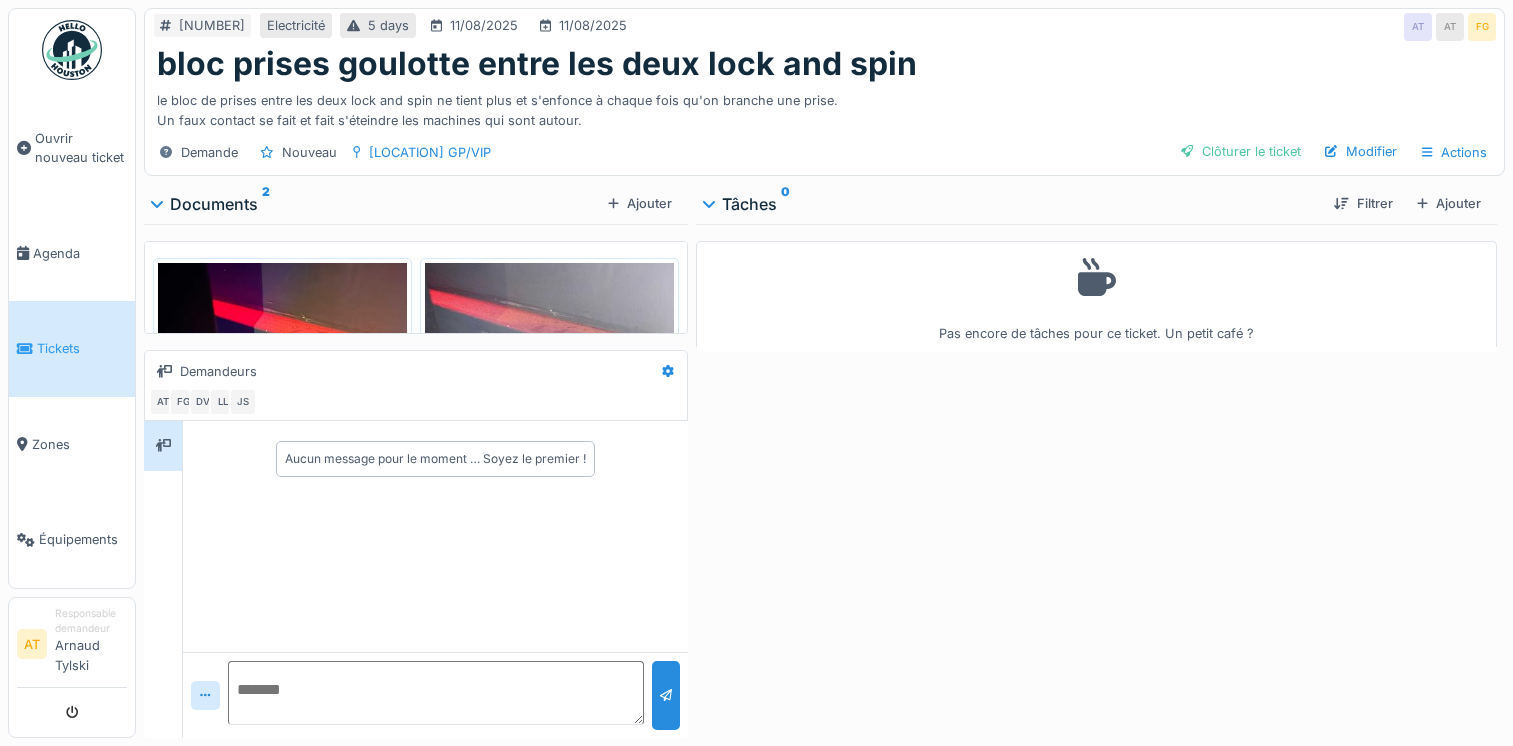scroll, scrollTop: 0, scrollLeft: 0, axis: both 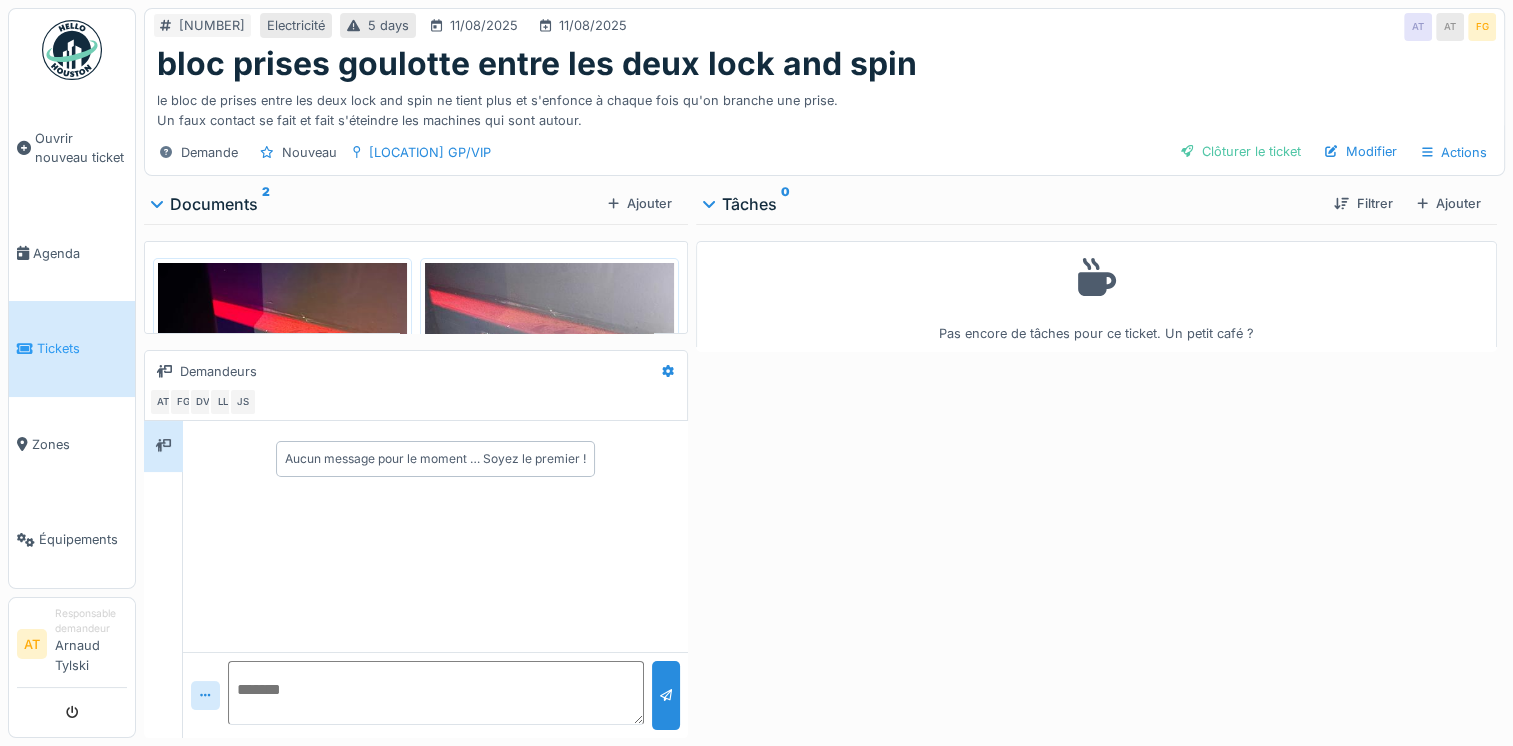 click on "Tickets" at bounding box center [72, 349] 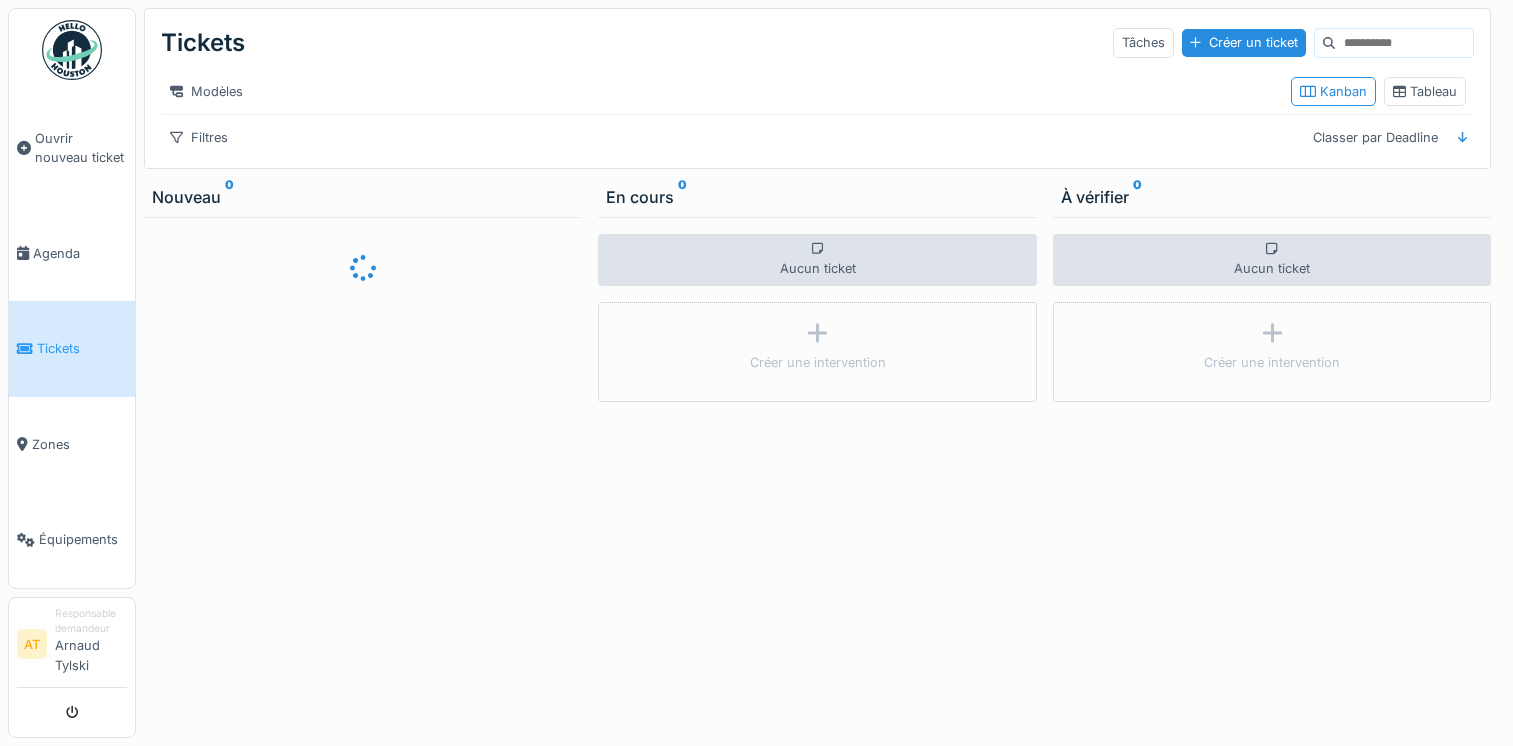 scroll, scrollTop: 0, scrollLeft: 0, axis: both 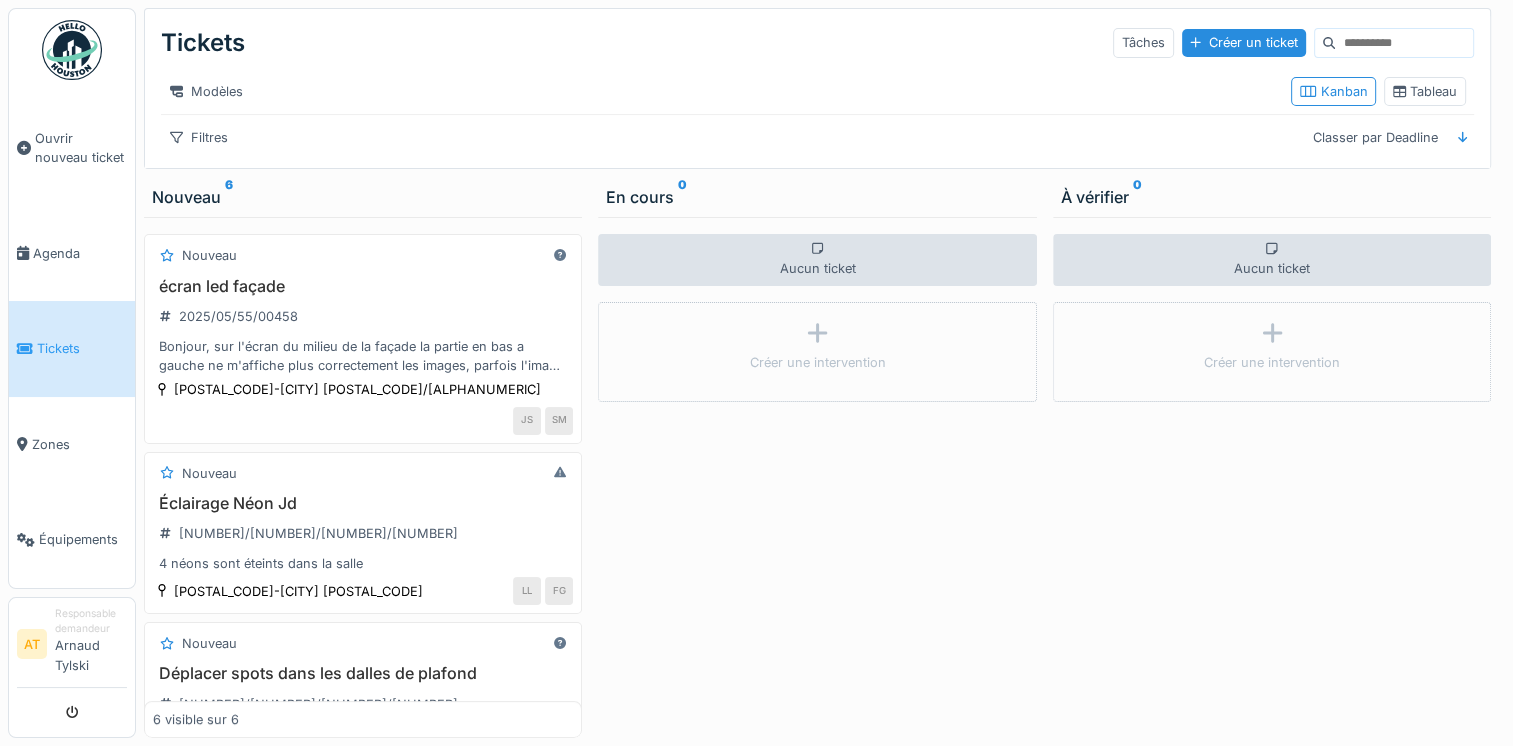 click on "Responsable demandeur" at bounding box center (91, 621) 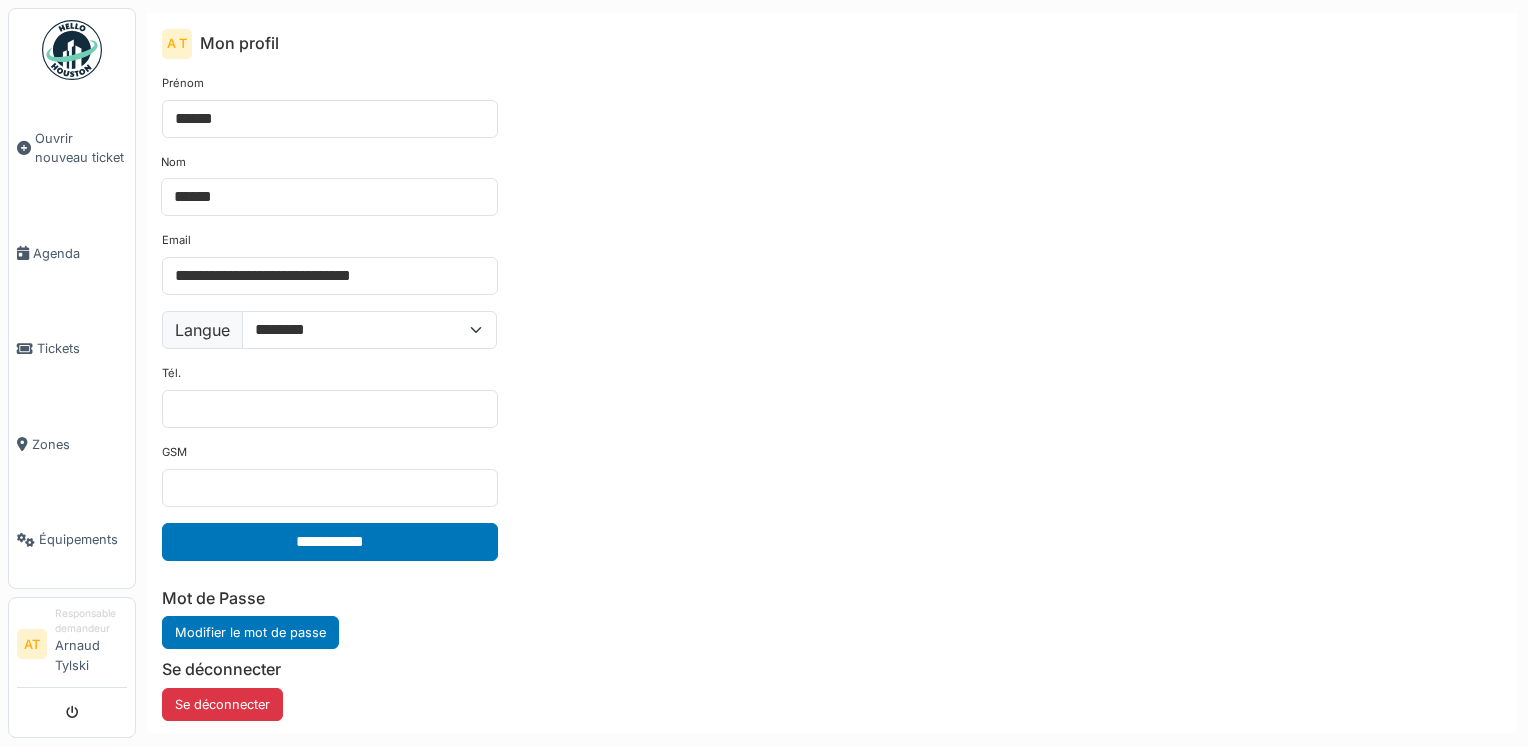 scroll, scrollTop: 0, scrollLeft: 0, axis: both 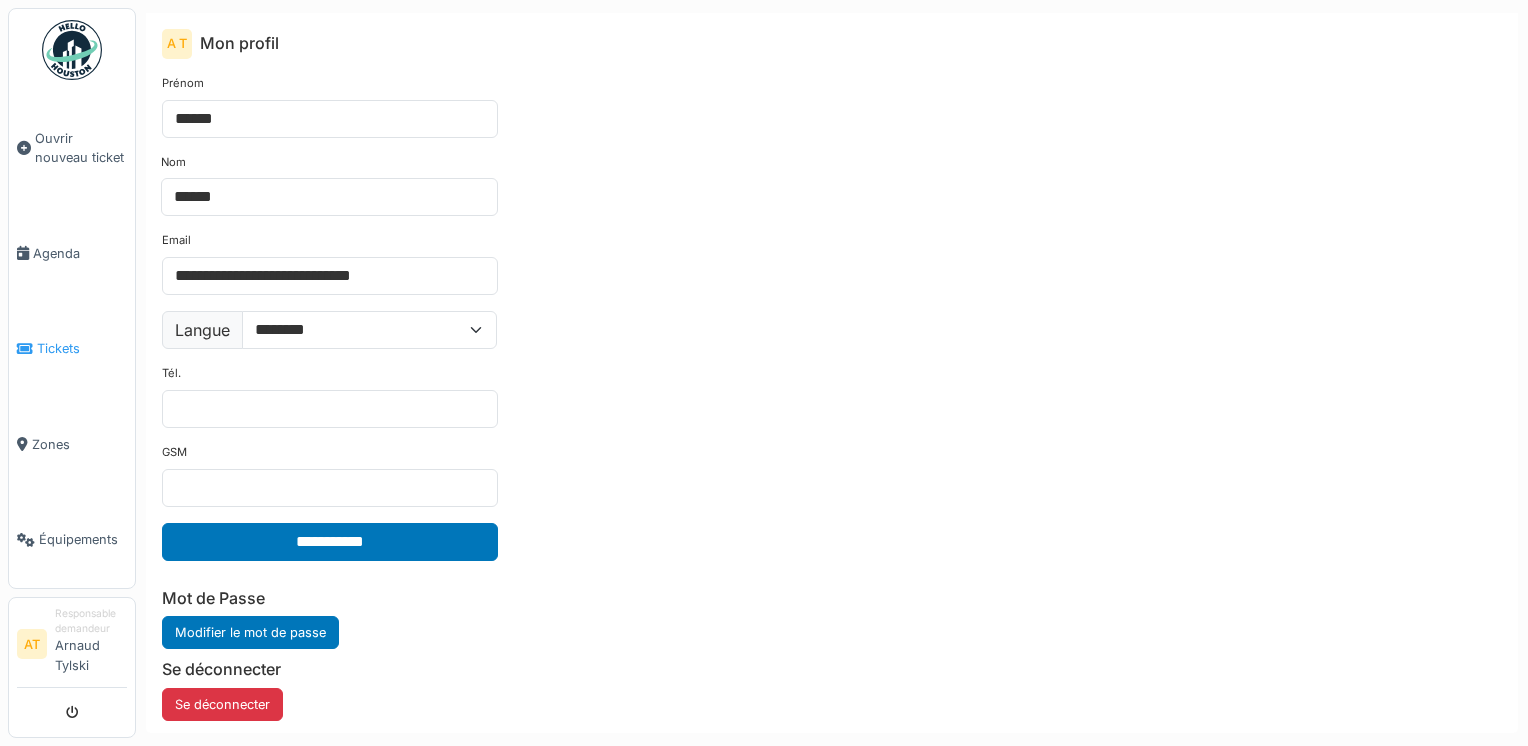 click on "Tickets" at bounding box center [82, 348] 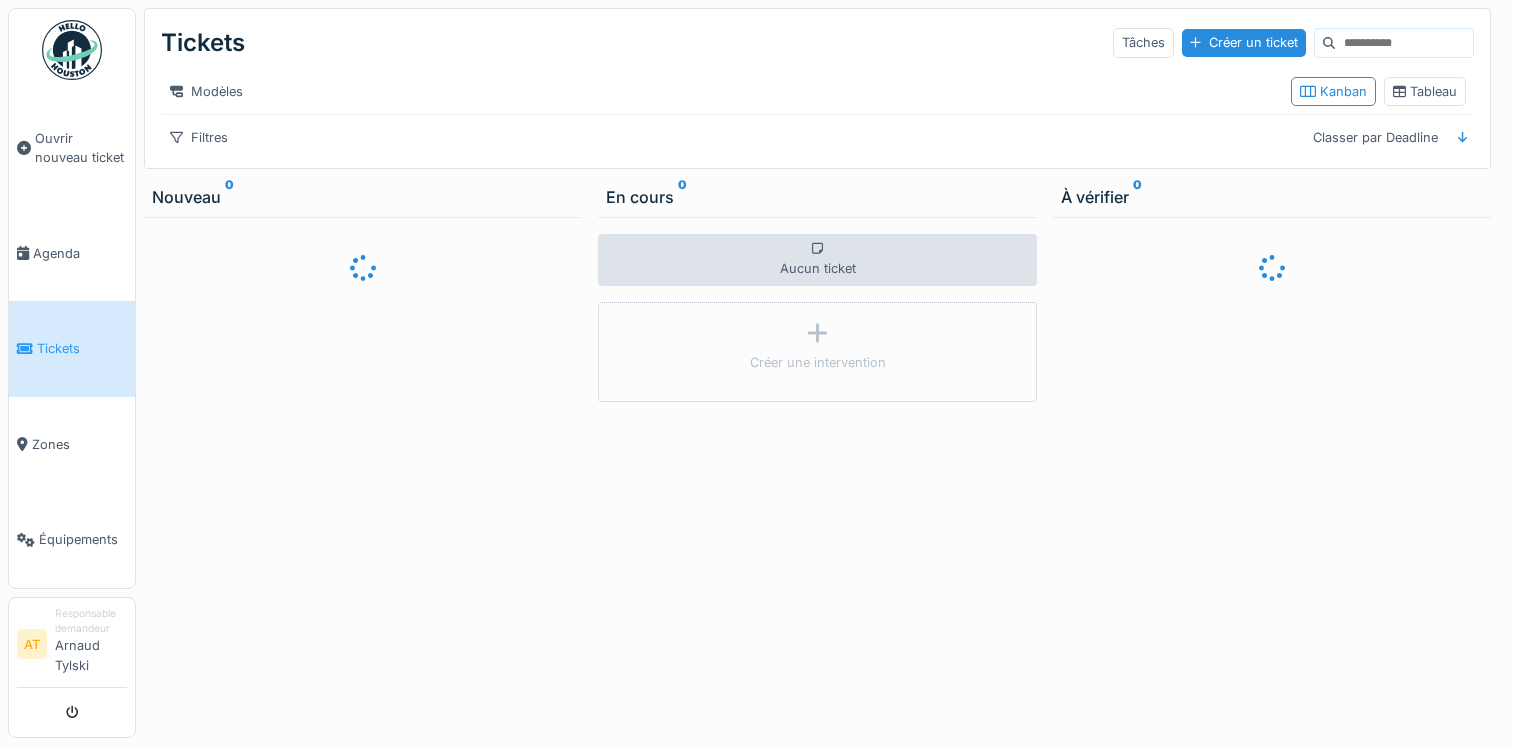 scroll, scrollTop: 0, scrollLeft: 0, axis: both 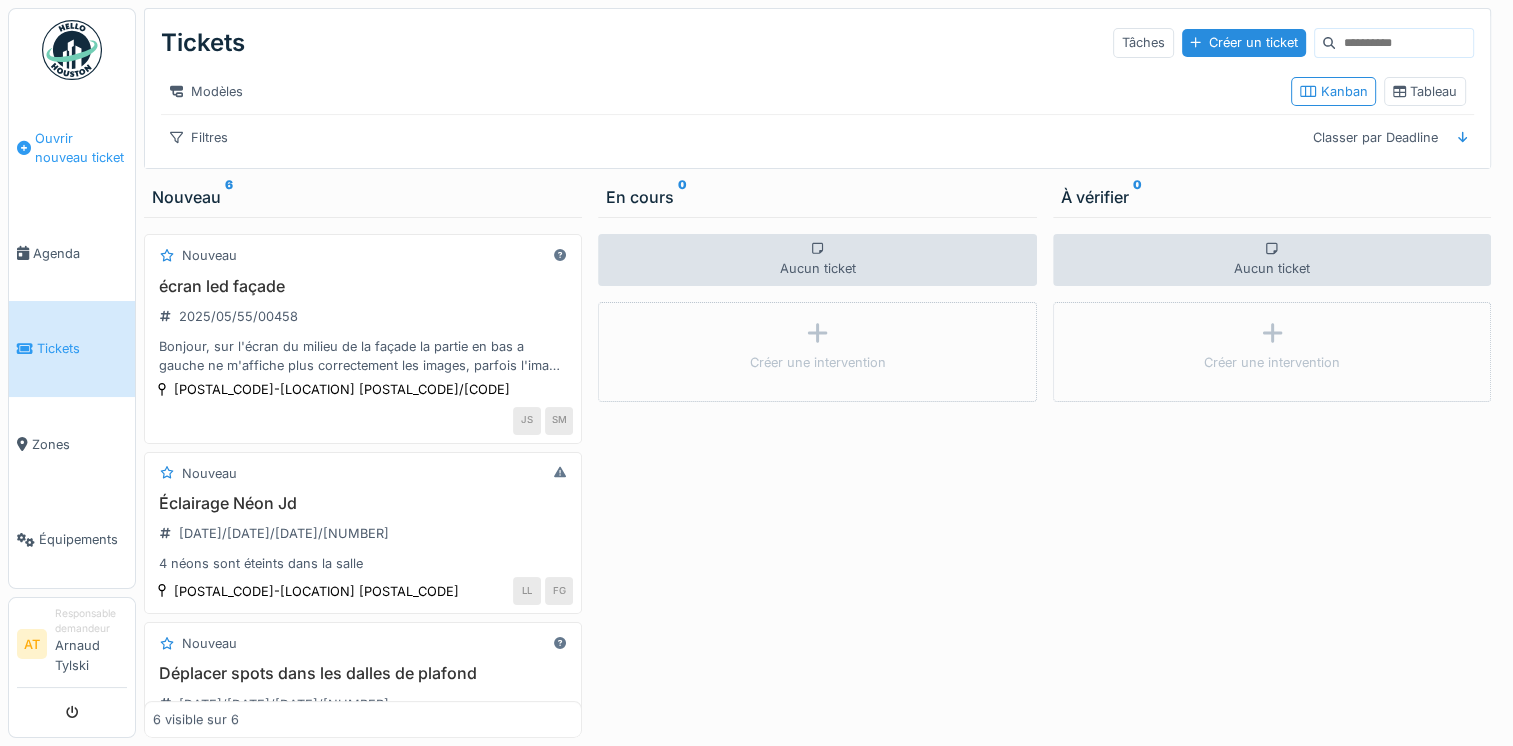 click on "Ouvrir nouveau ticket" at bounding box center [81, 148] 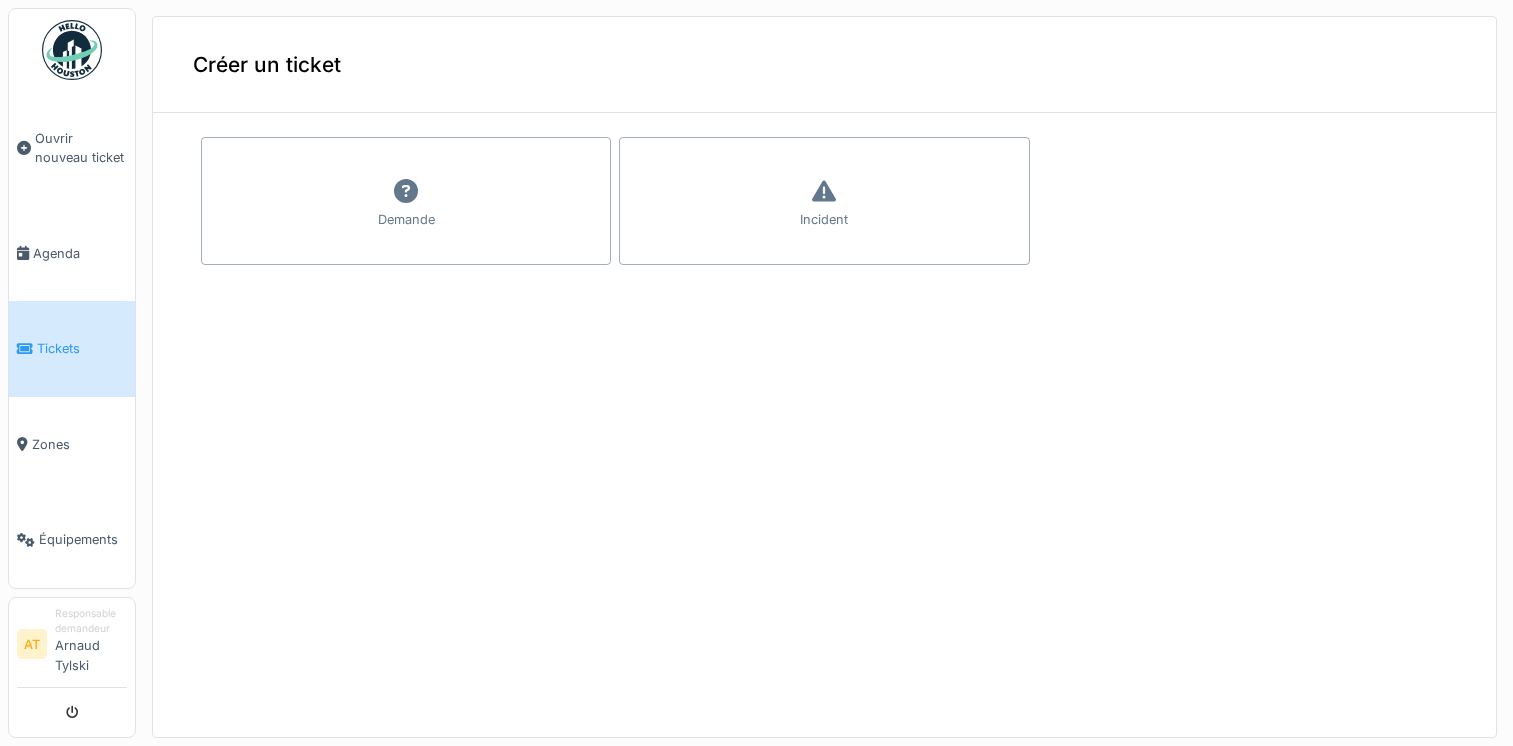 scroll, scrollTop: 0, scrollLeft: 0, axis: both 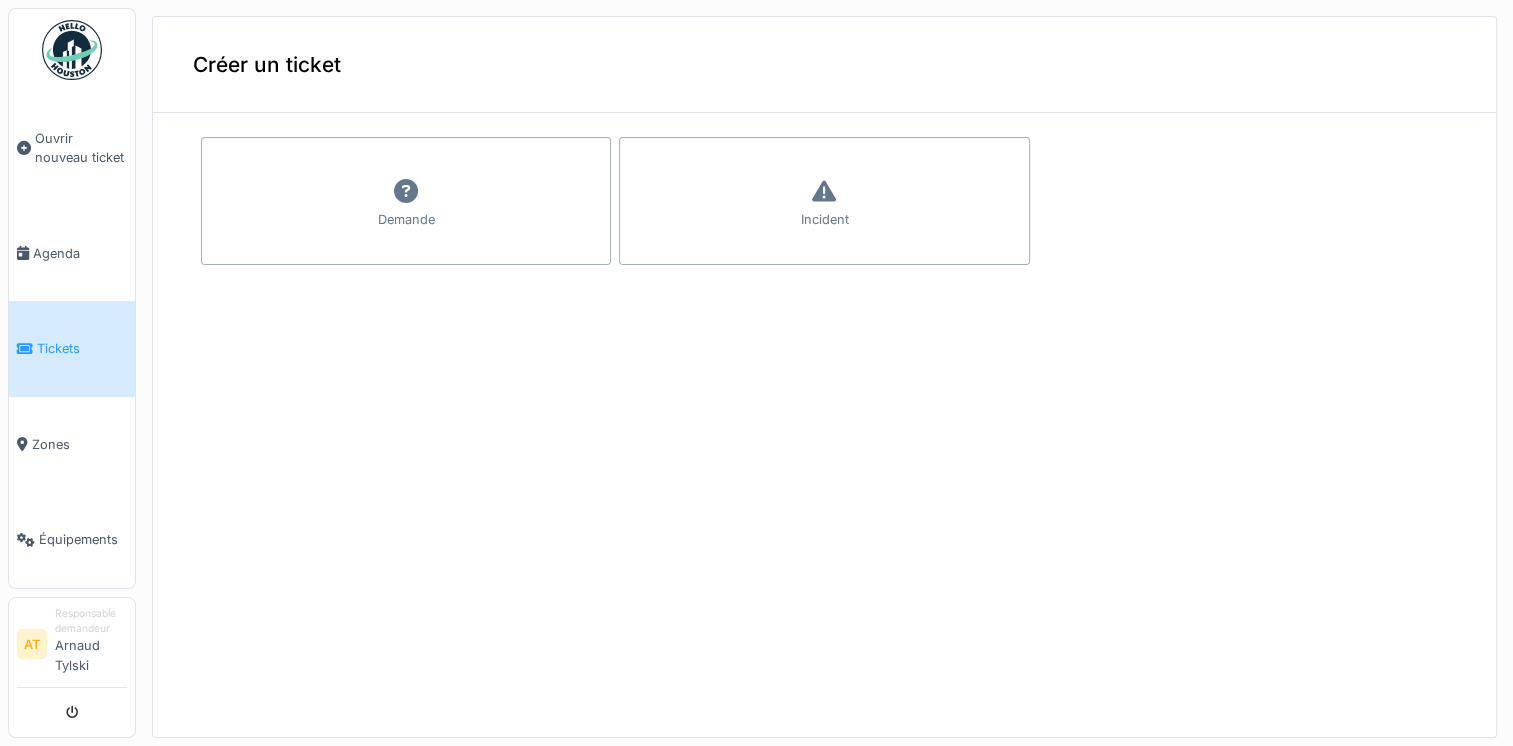click on "Tickets" at bounding box center [72, 349] 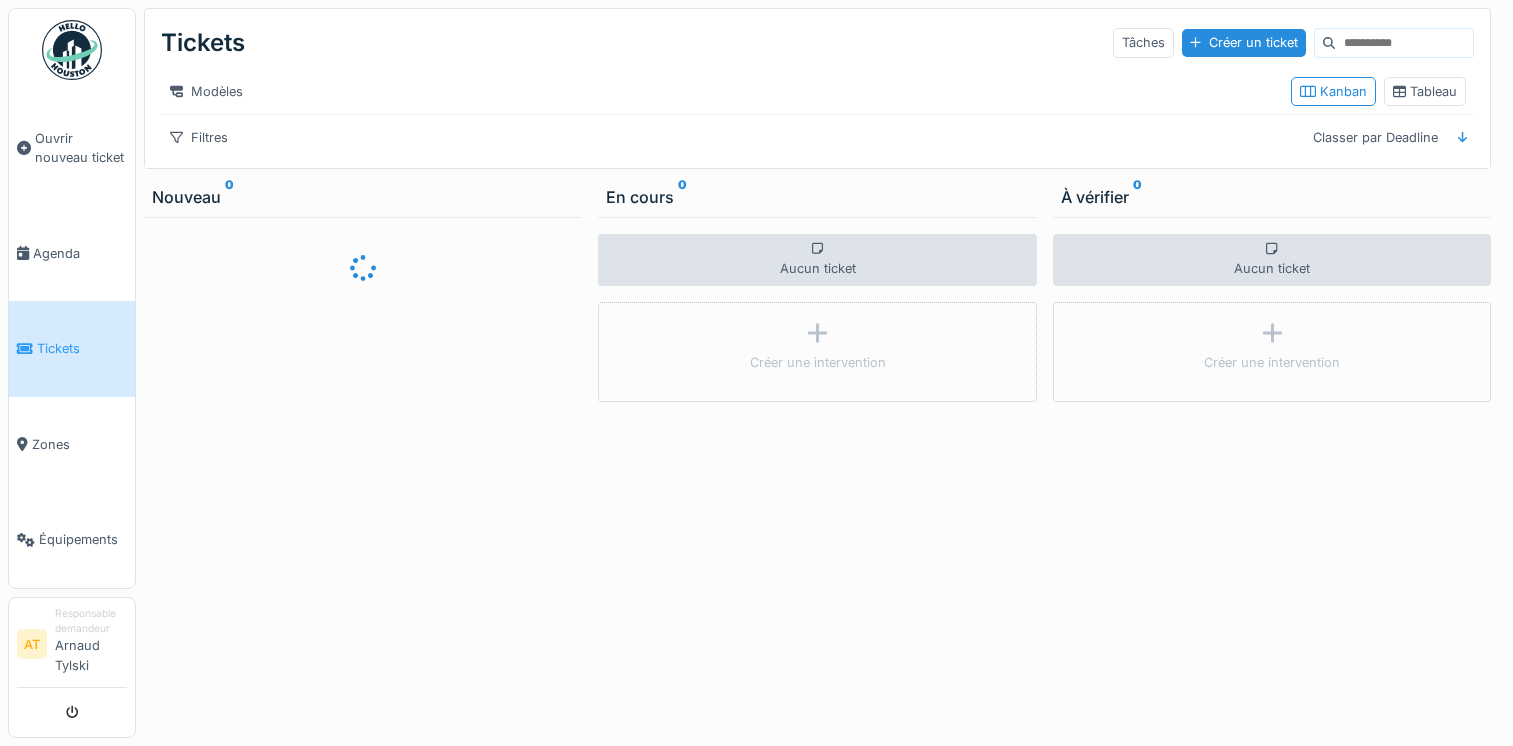 scroll, scrollTop: 0, scrollLeft: 0, axis: both 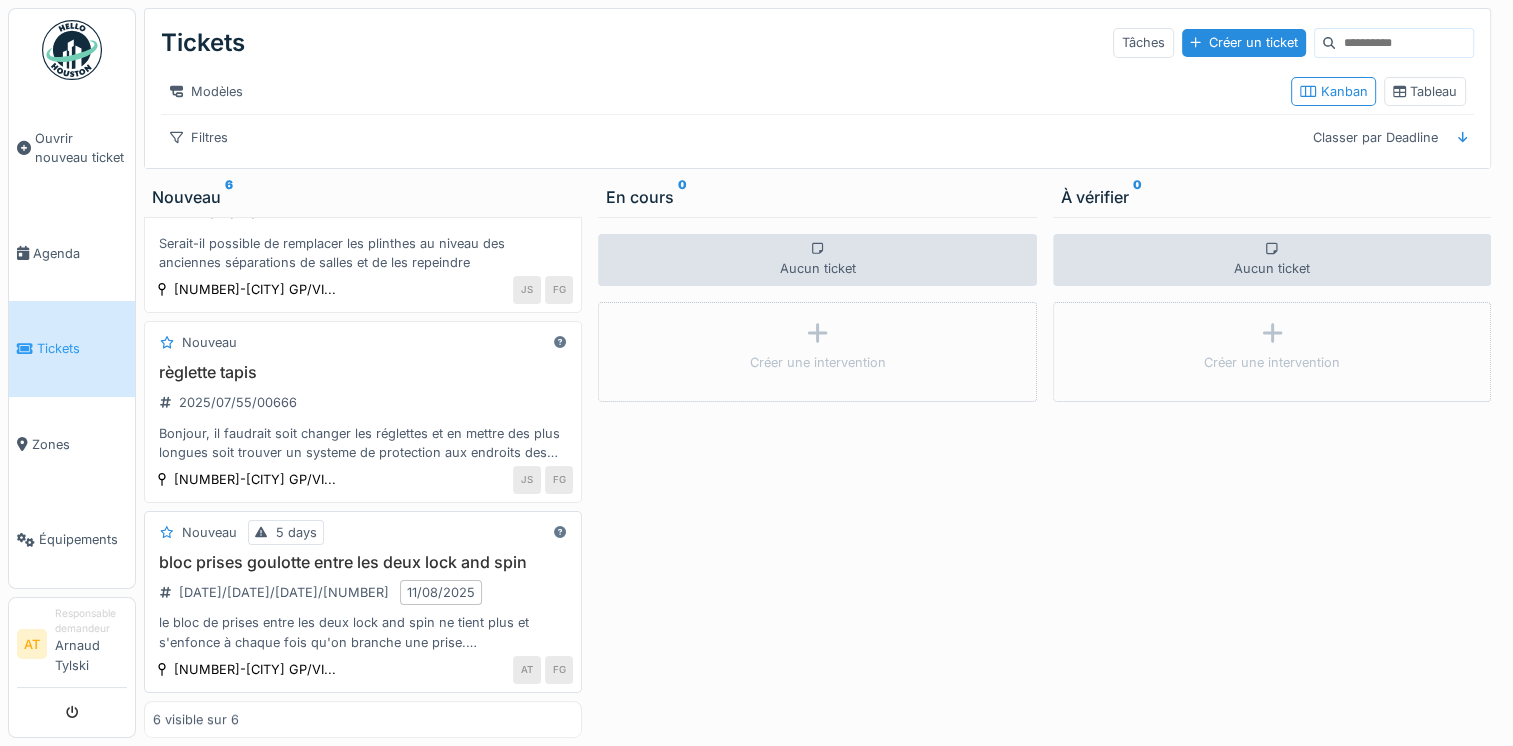 click on "bloc prises goulotte entre les deux lock and spin" at bounding box center (363, 562) 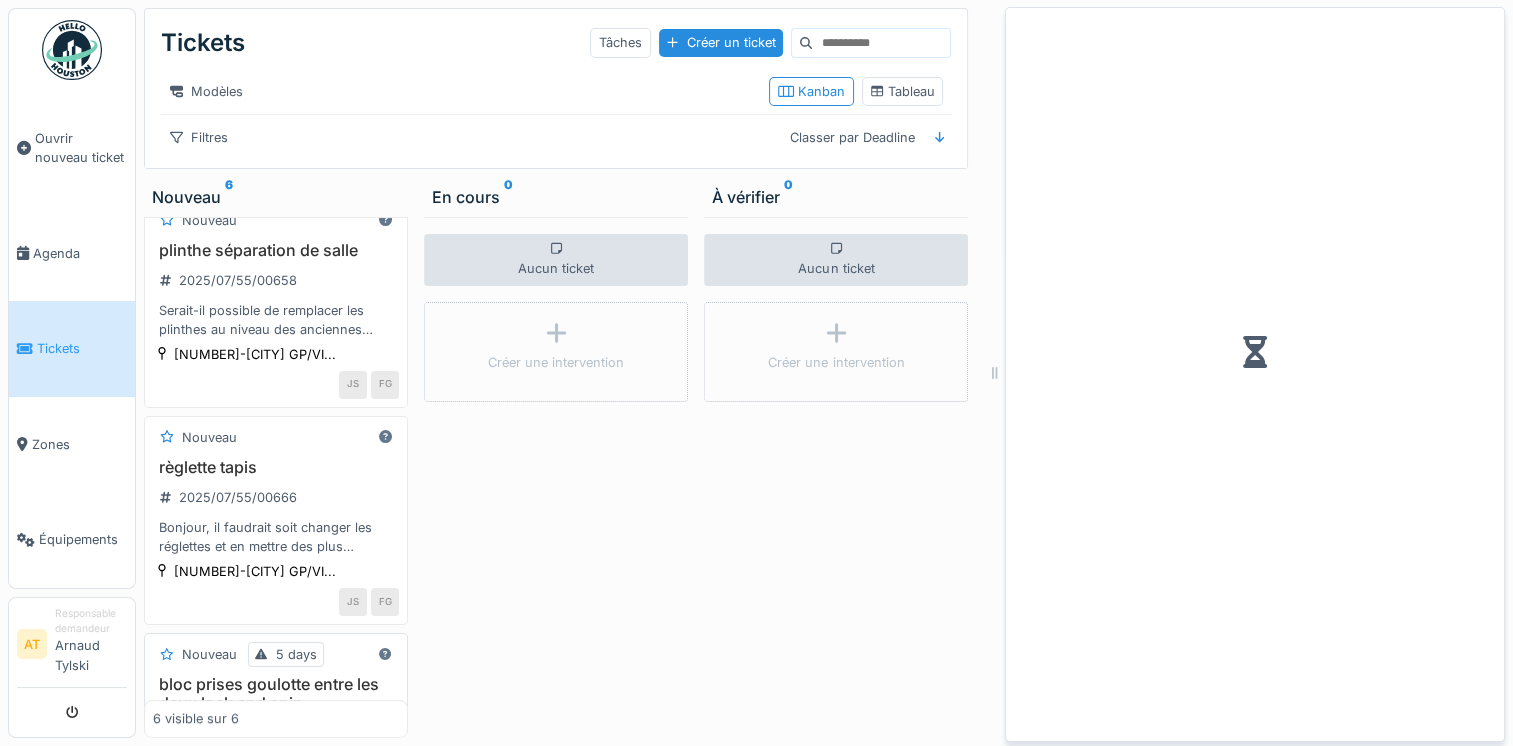 scroll, scrollTop: 732, scrollLeft: 0, axis: vertical 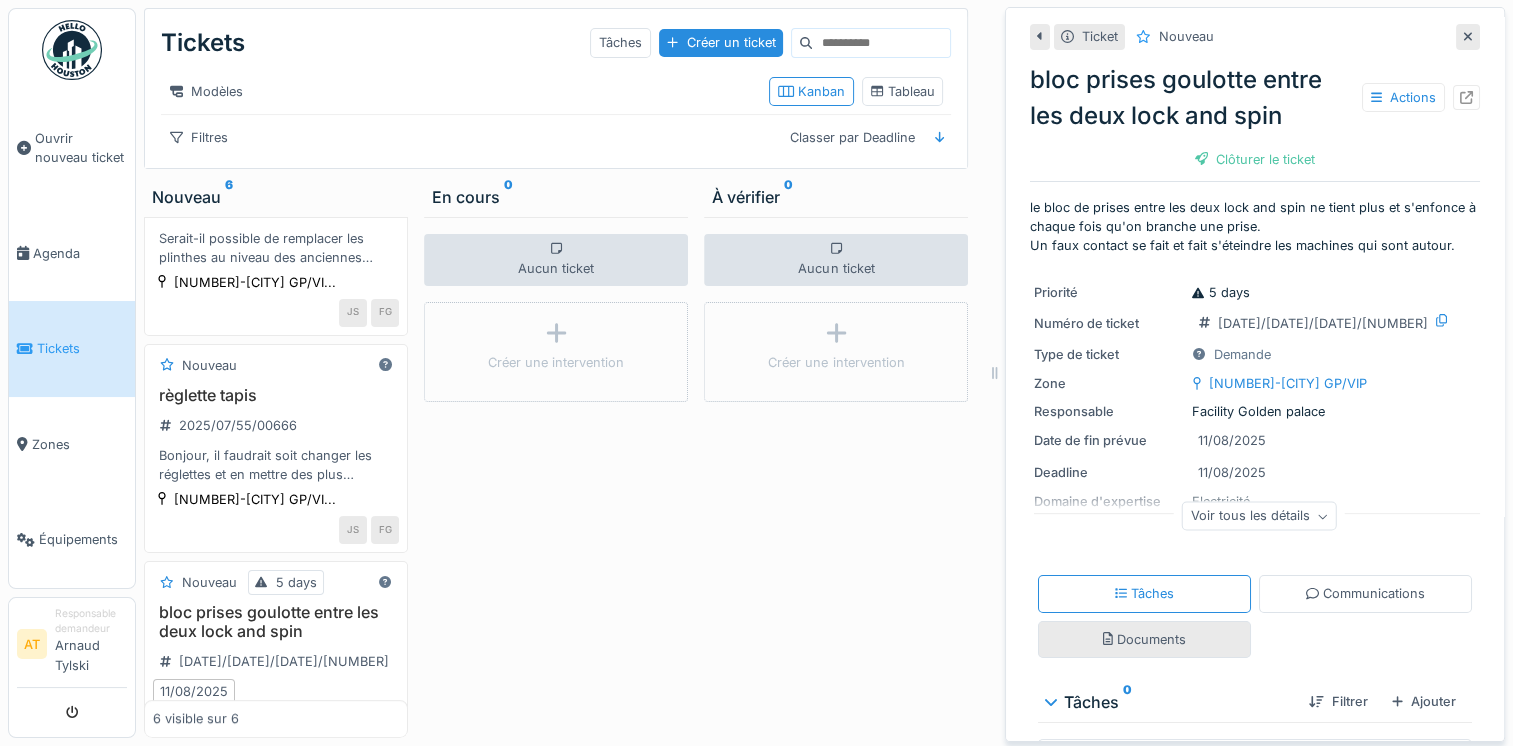 click on "Documents" at bounding box center (1144, 639) 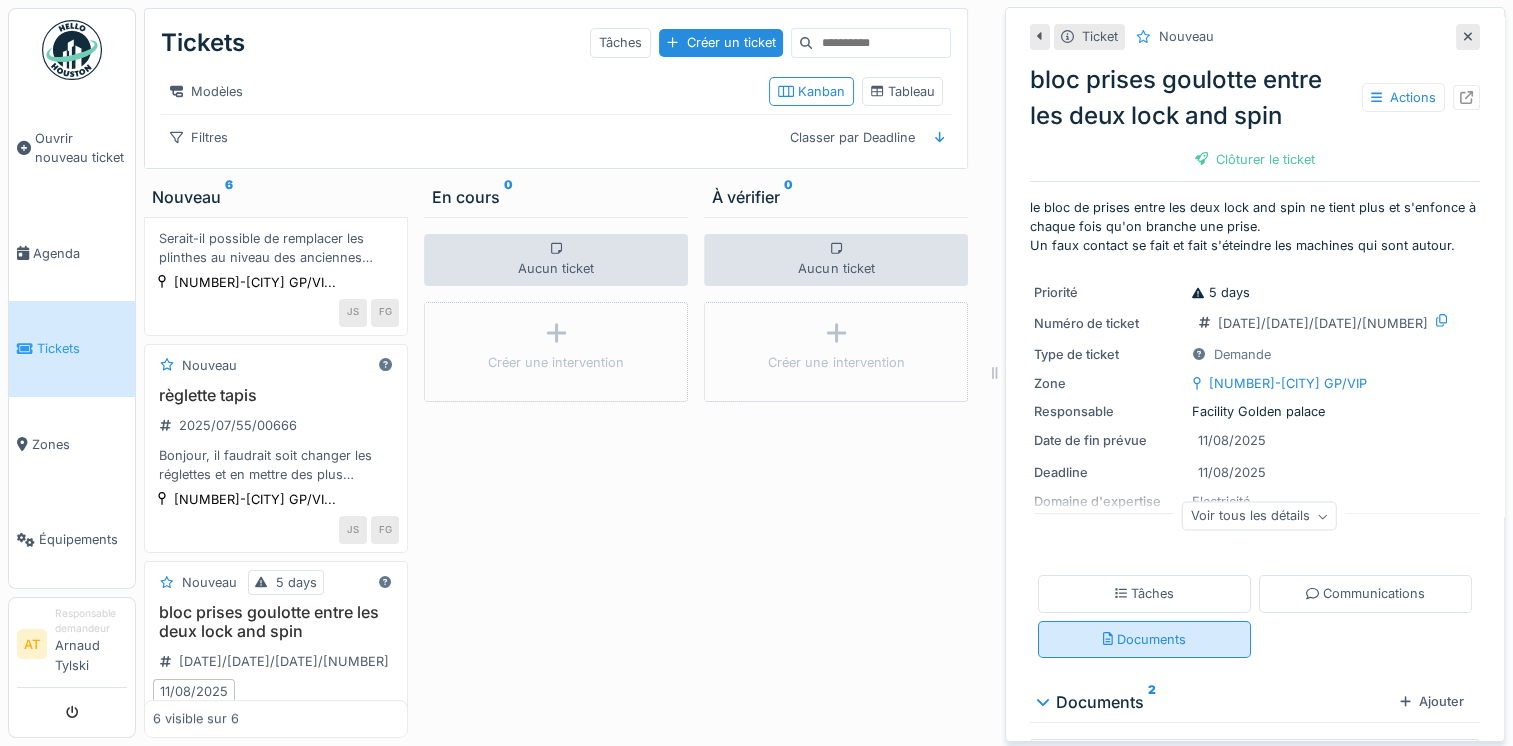 scroll, scrollTop: 15, scrollLeft: 0, axis: vertical 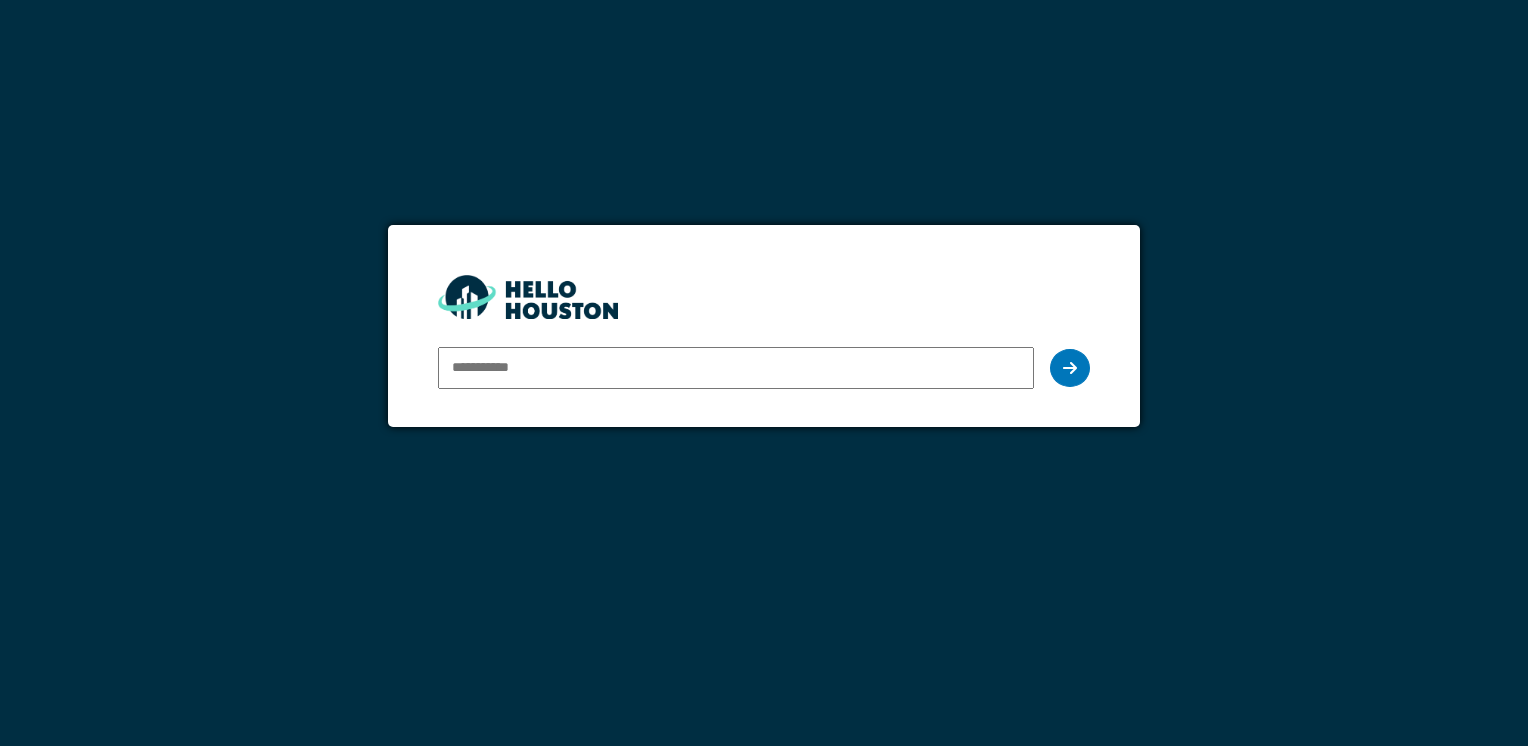 click at bounding box center (735, 368) 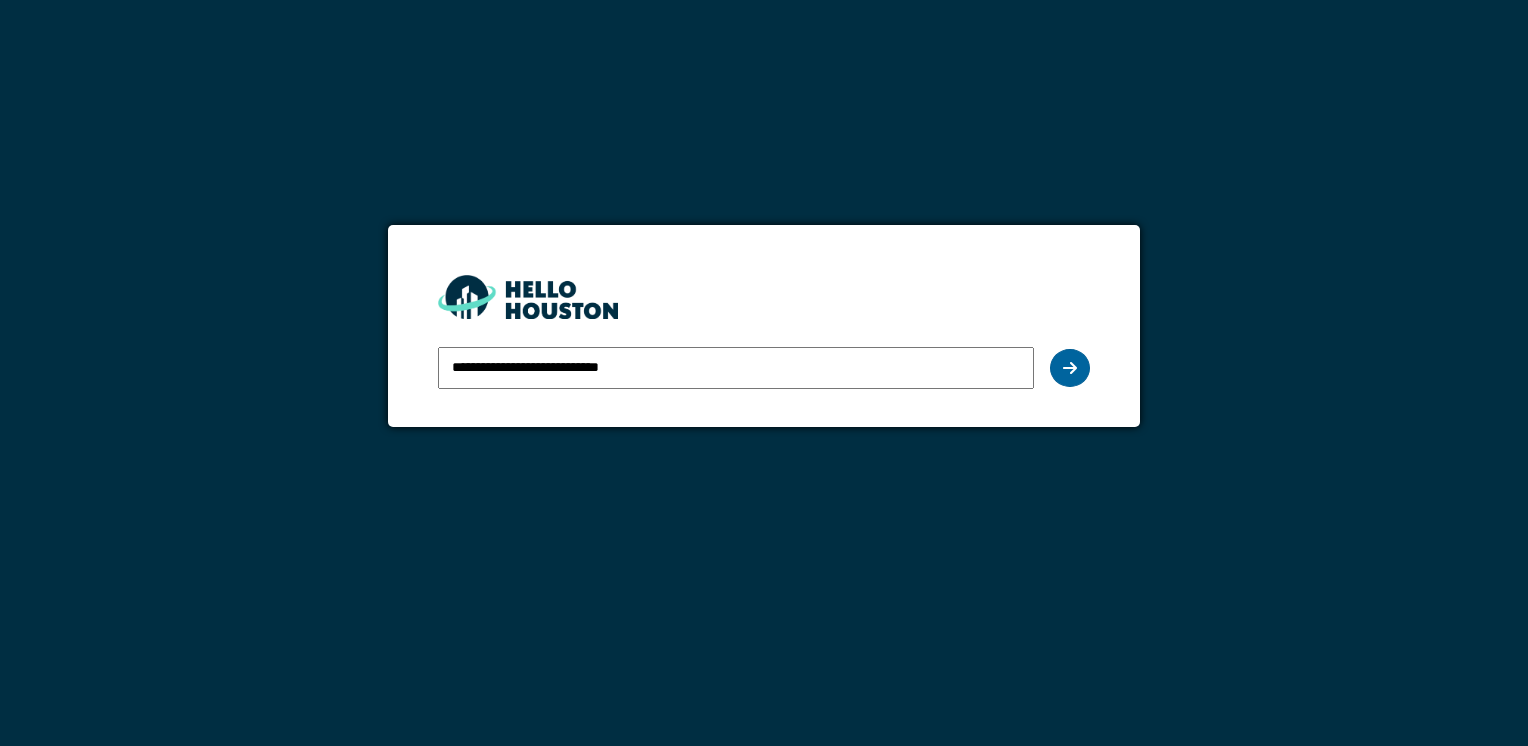 click at bounding box center [1070, 368] 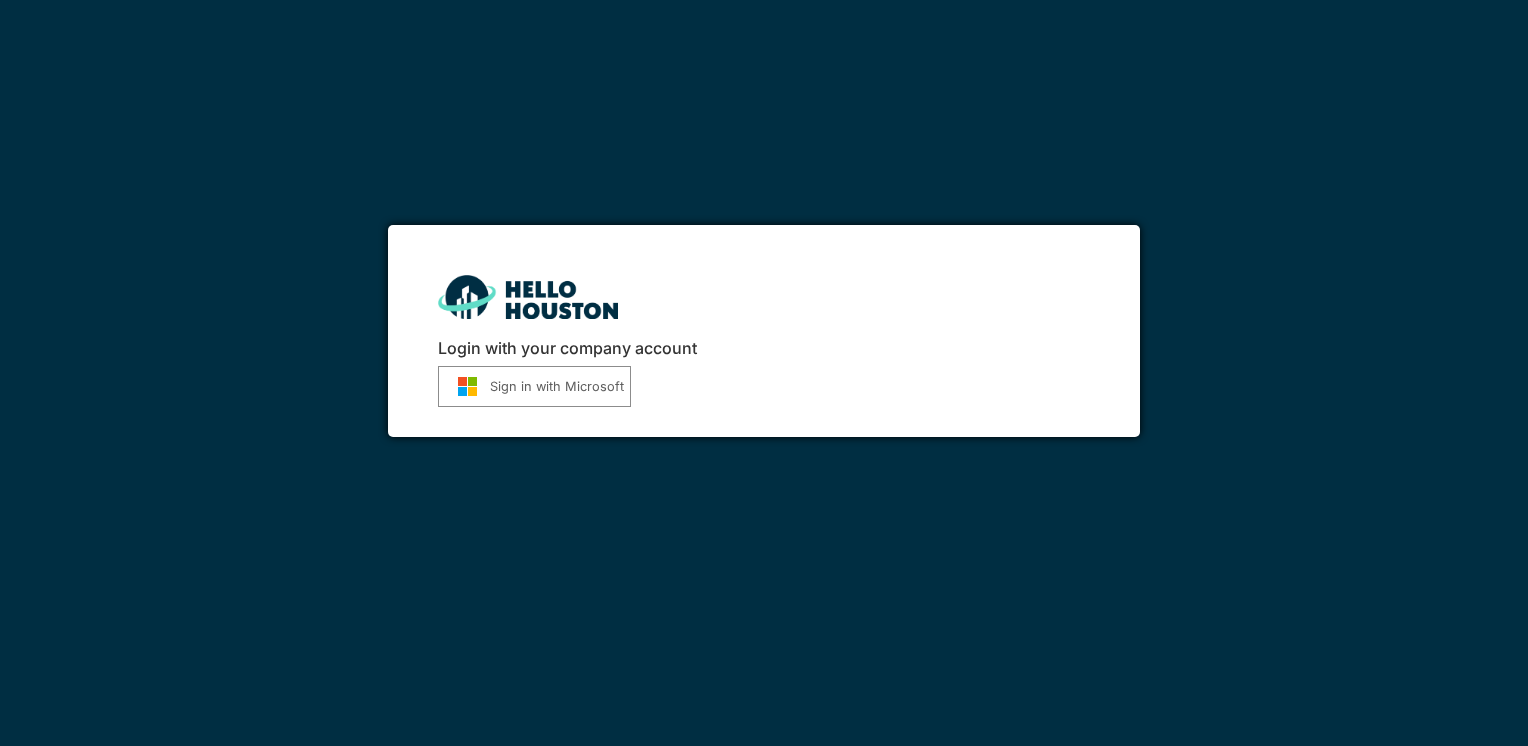 scroll, scrollTop: 0, scrollLeft: 0, axis: both 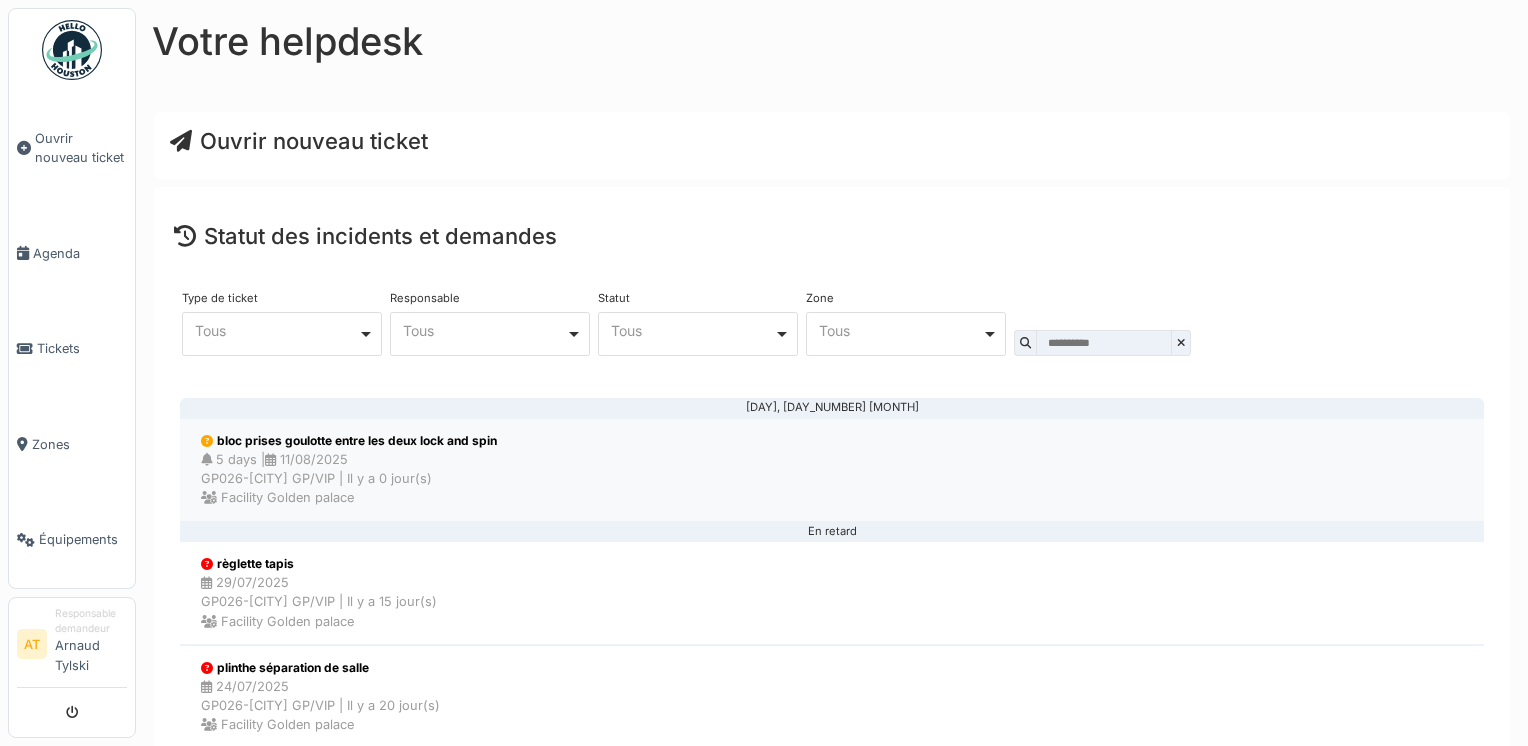 click on "5 days |  11/08/2025
GP026-[CITY] GP/VIP
| Il y a 0 jour(s)
Facility Golden palace" at bounding box center [349, 479] 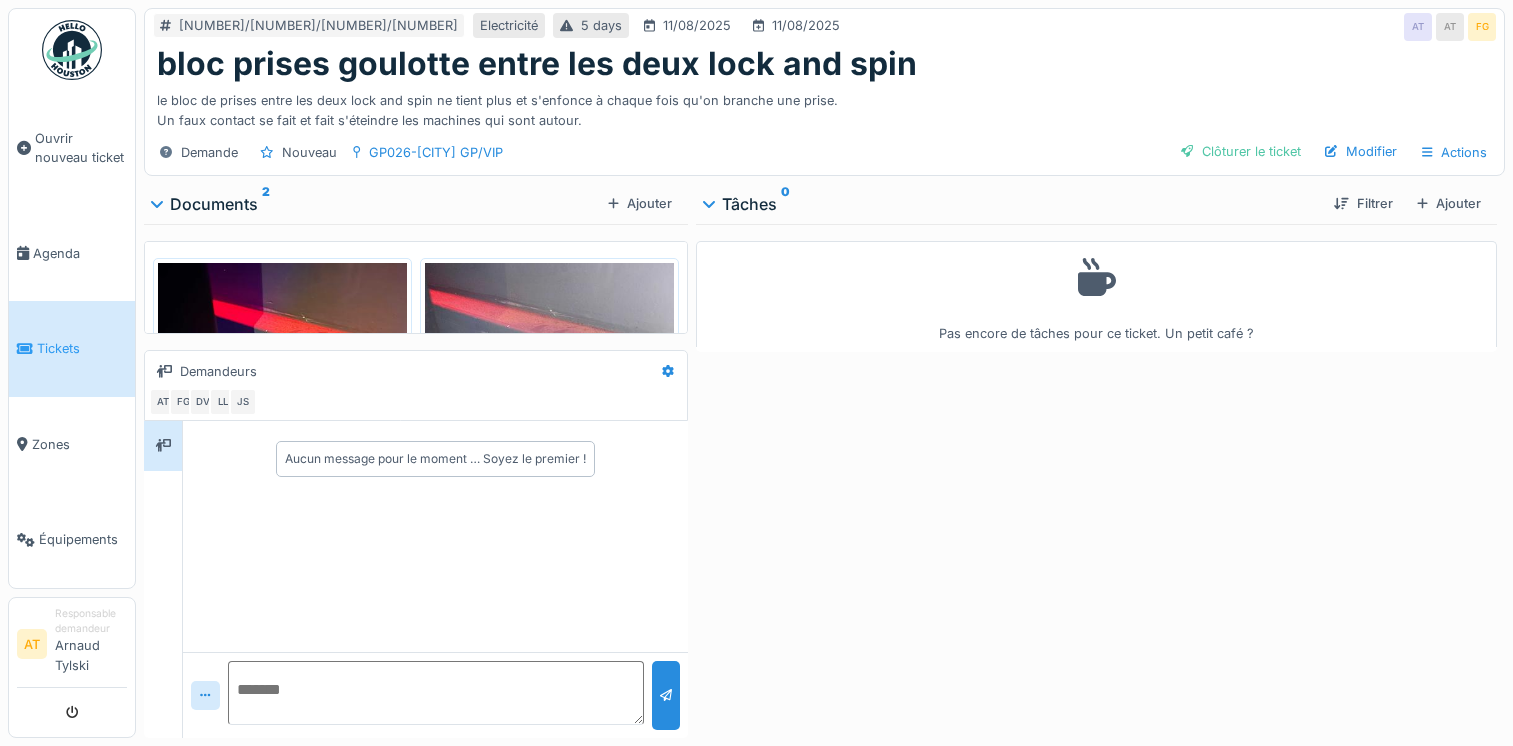 scroll, scrollTop: 0, scrollLeft: 0, axis: both 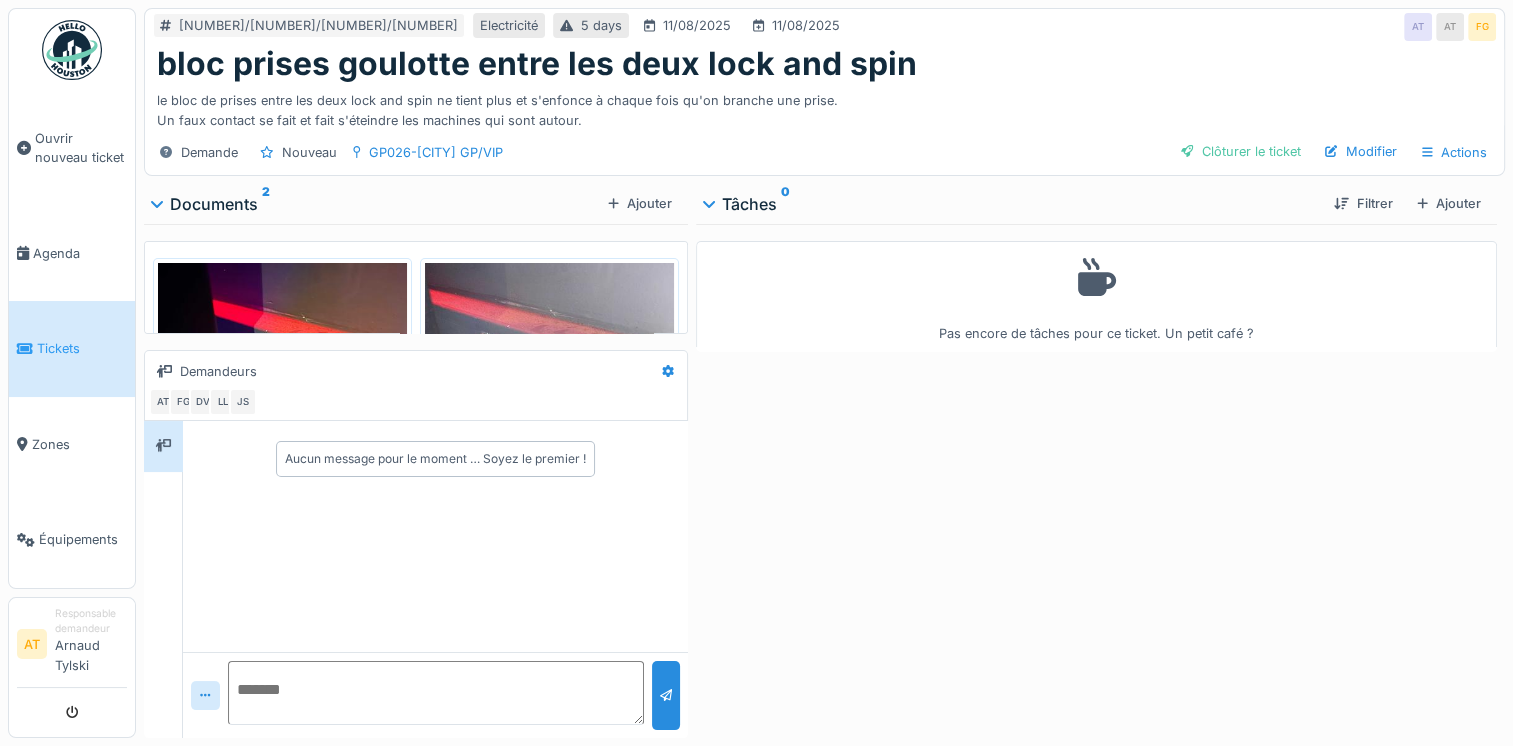 click on "Tickets" at bounding box center (72, 349) 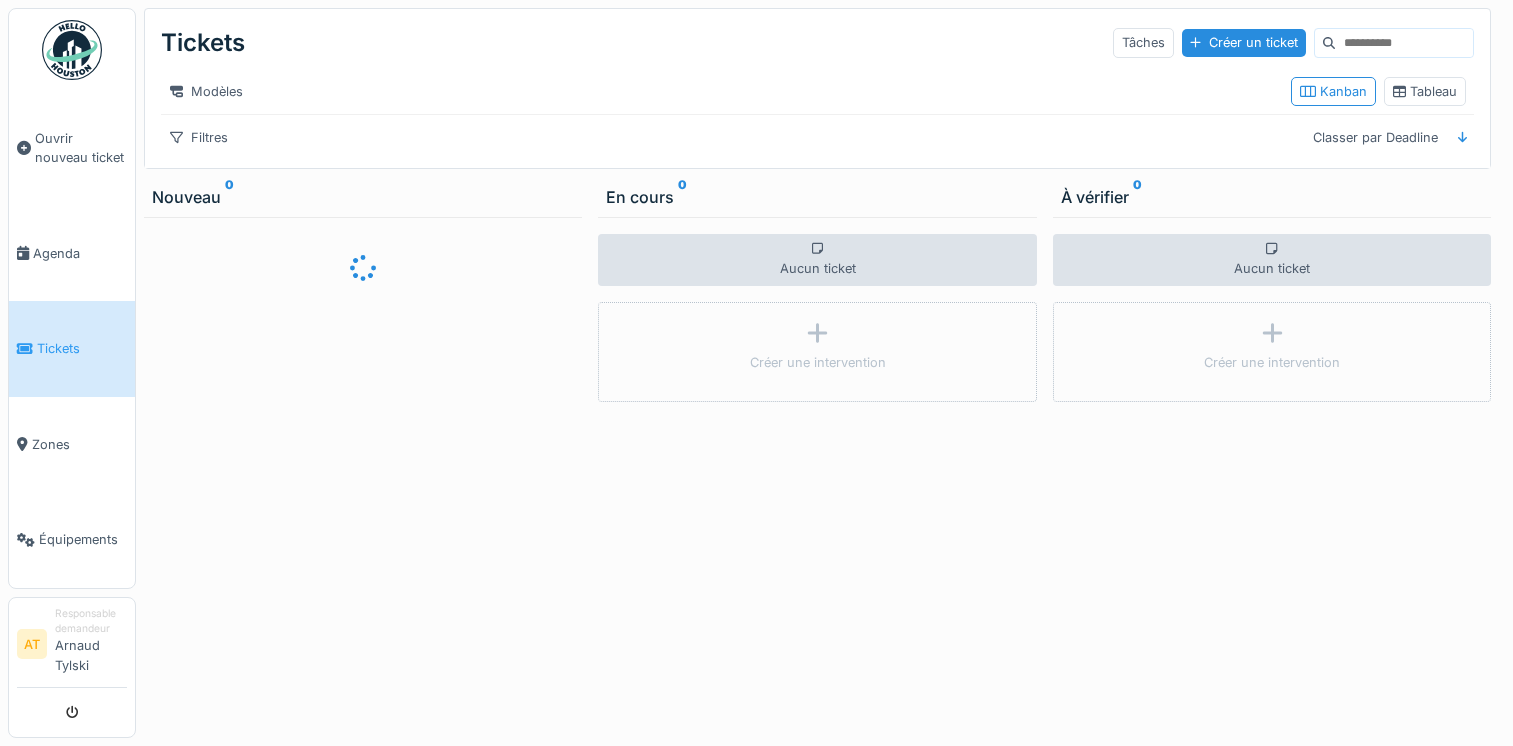 scroll, scrollTop: 0, scrollLeft: 0, axis: both 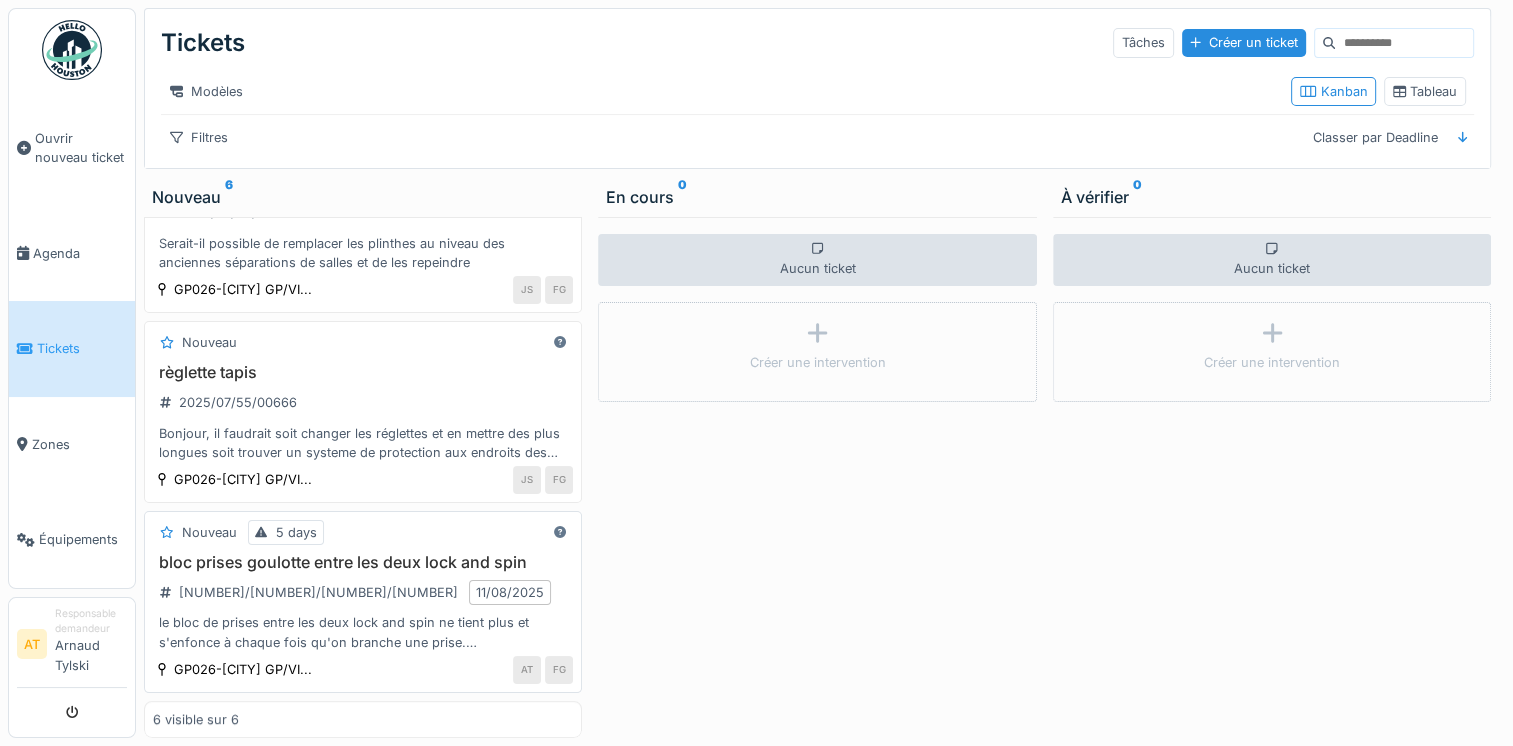 click on "bloc prises goulotte entre les deux lock and spin" at bounding box center [363, 562] 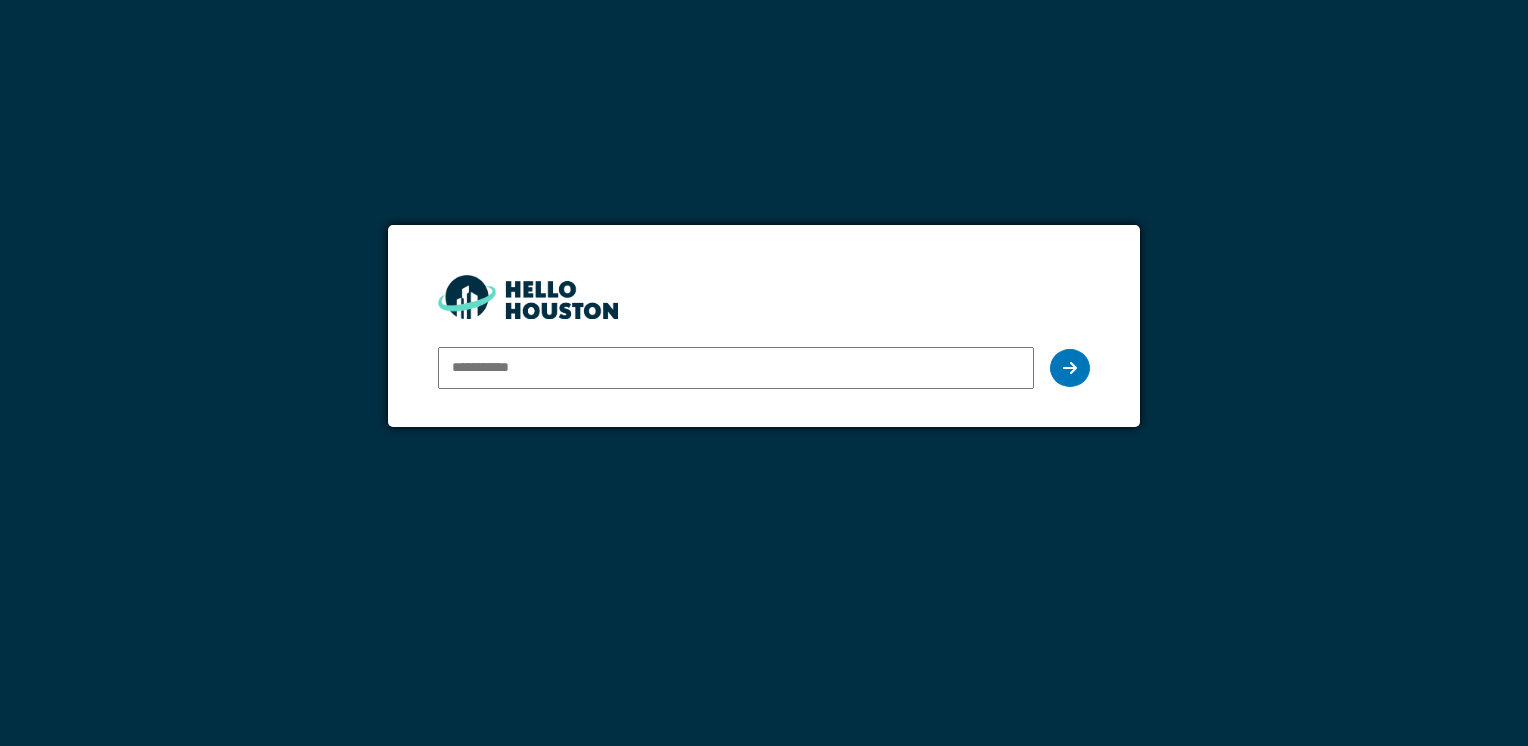 scroll, scrollTop: 0, scrollLeft: 0, axis: both 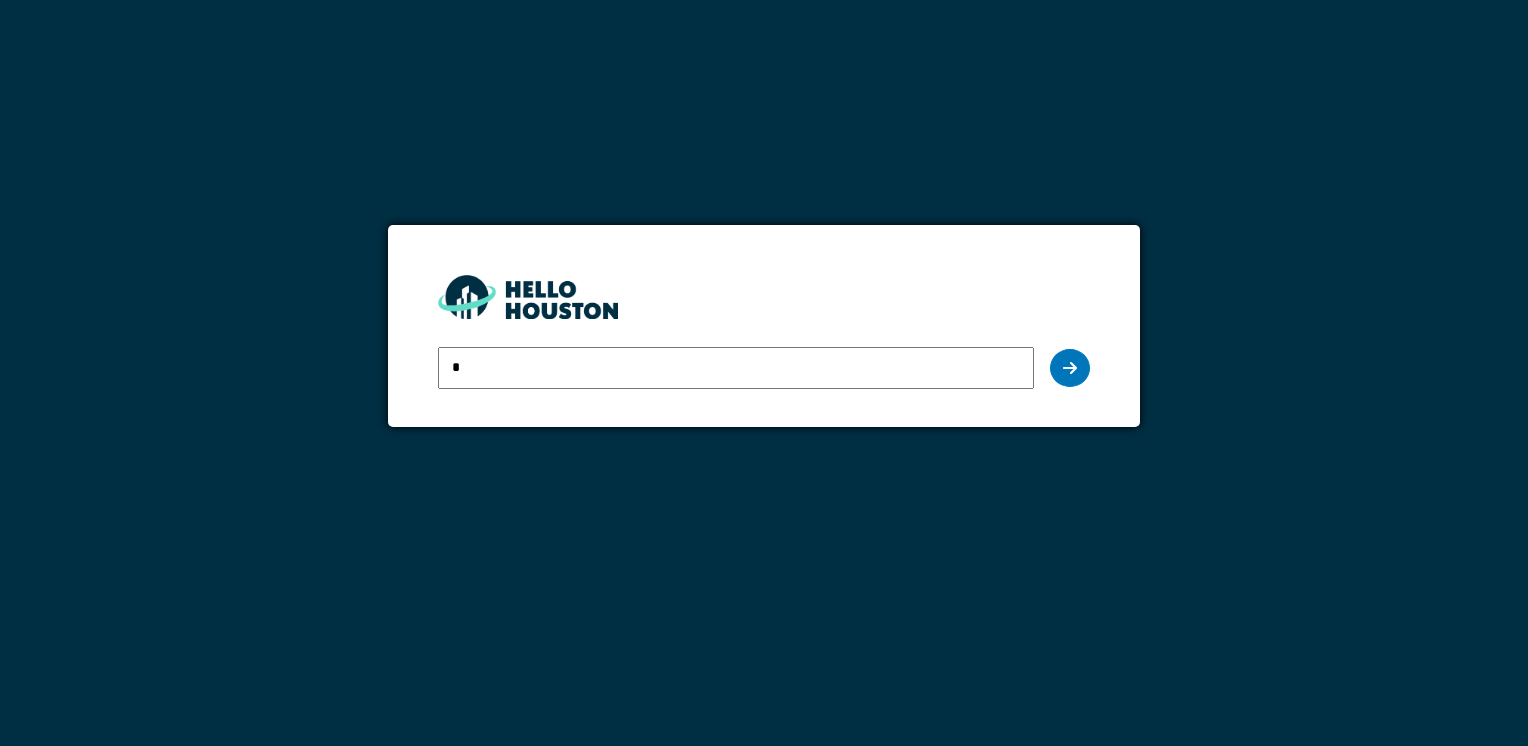type on "**********" 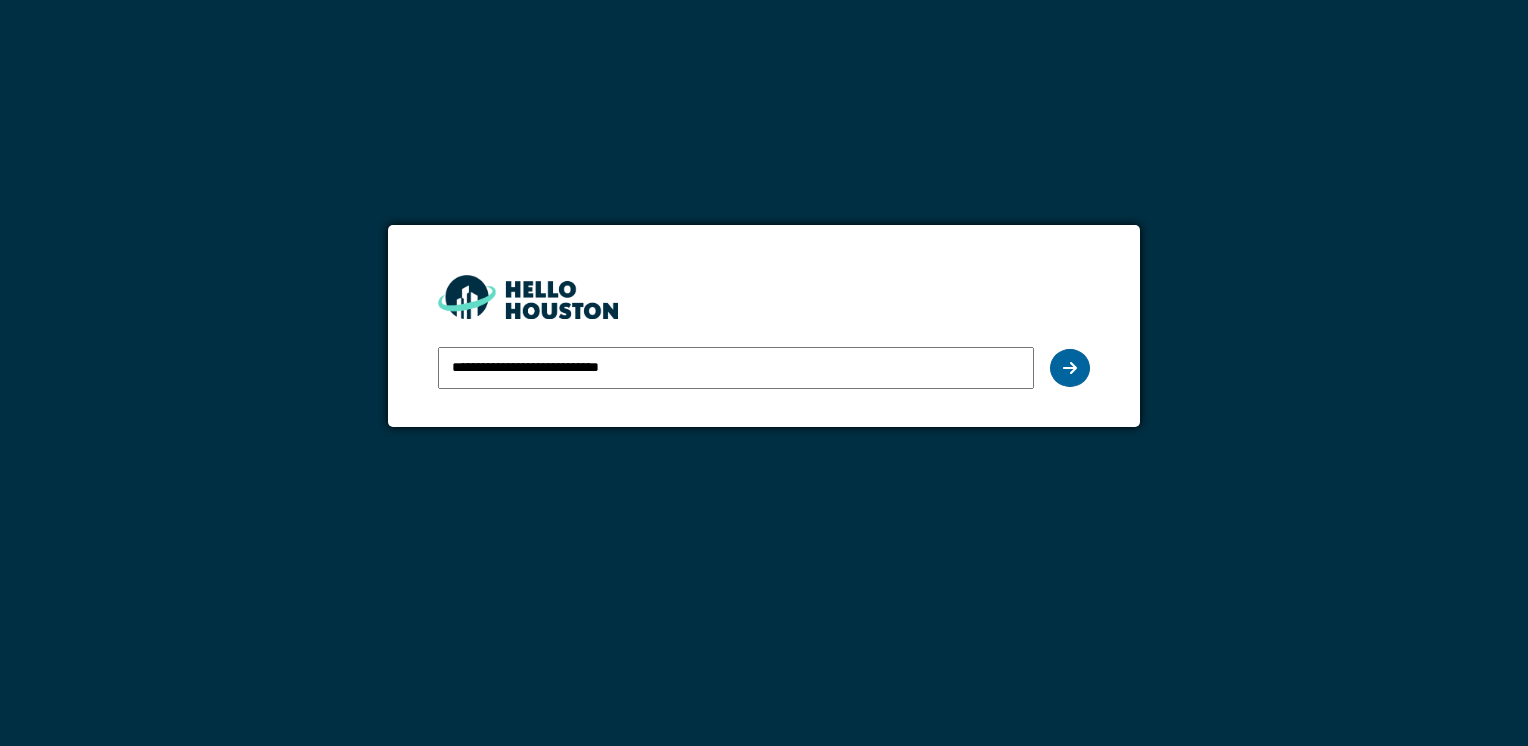 click at bounding box center (1070, 368) 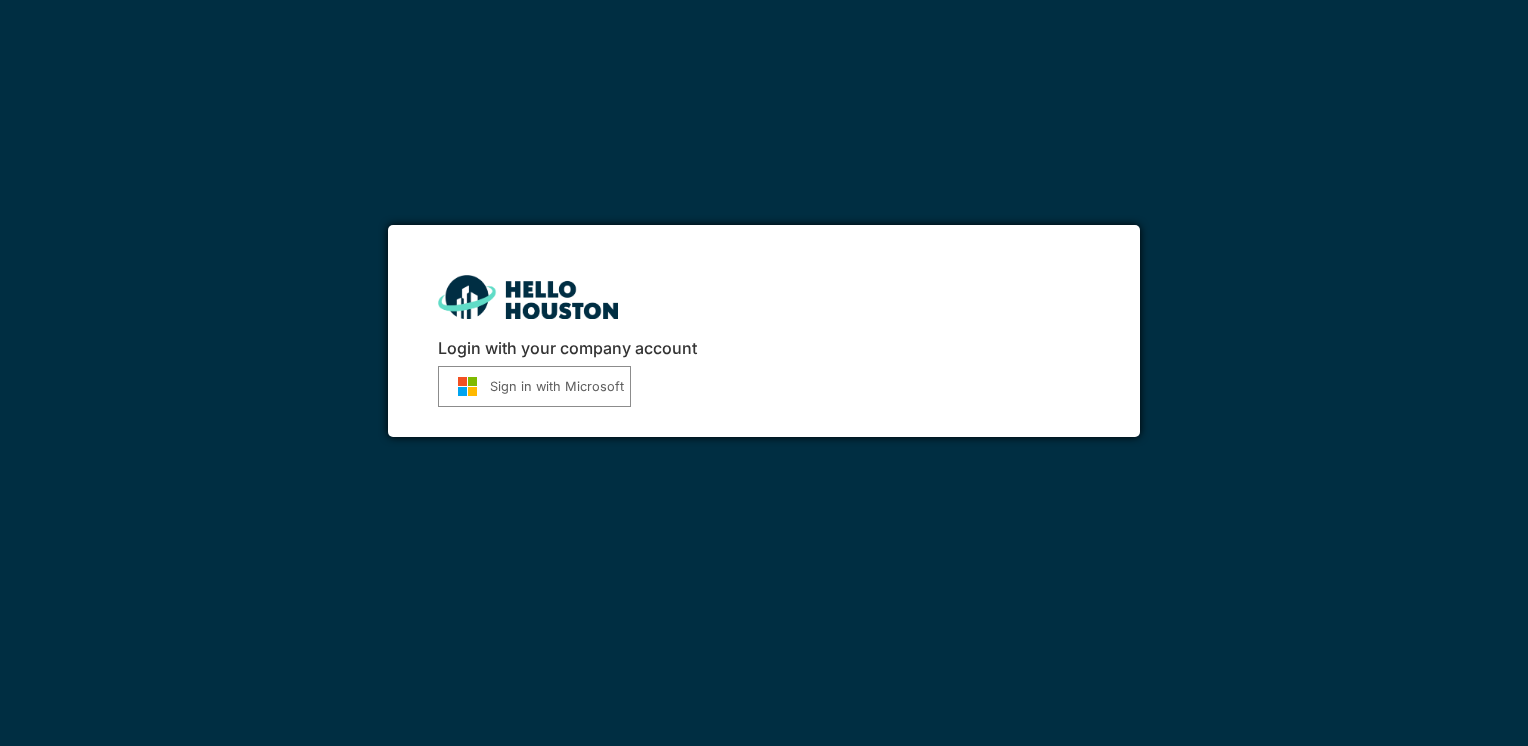 scroll, scrollTop: 0, scrollLeft: 0, axis: both 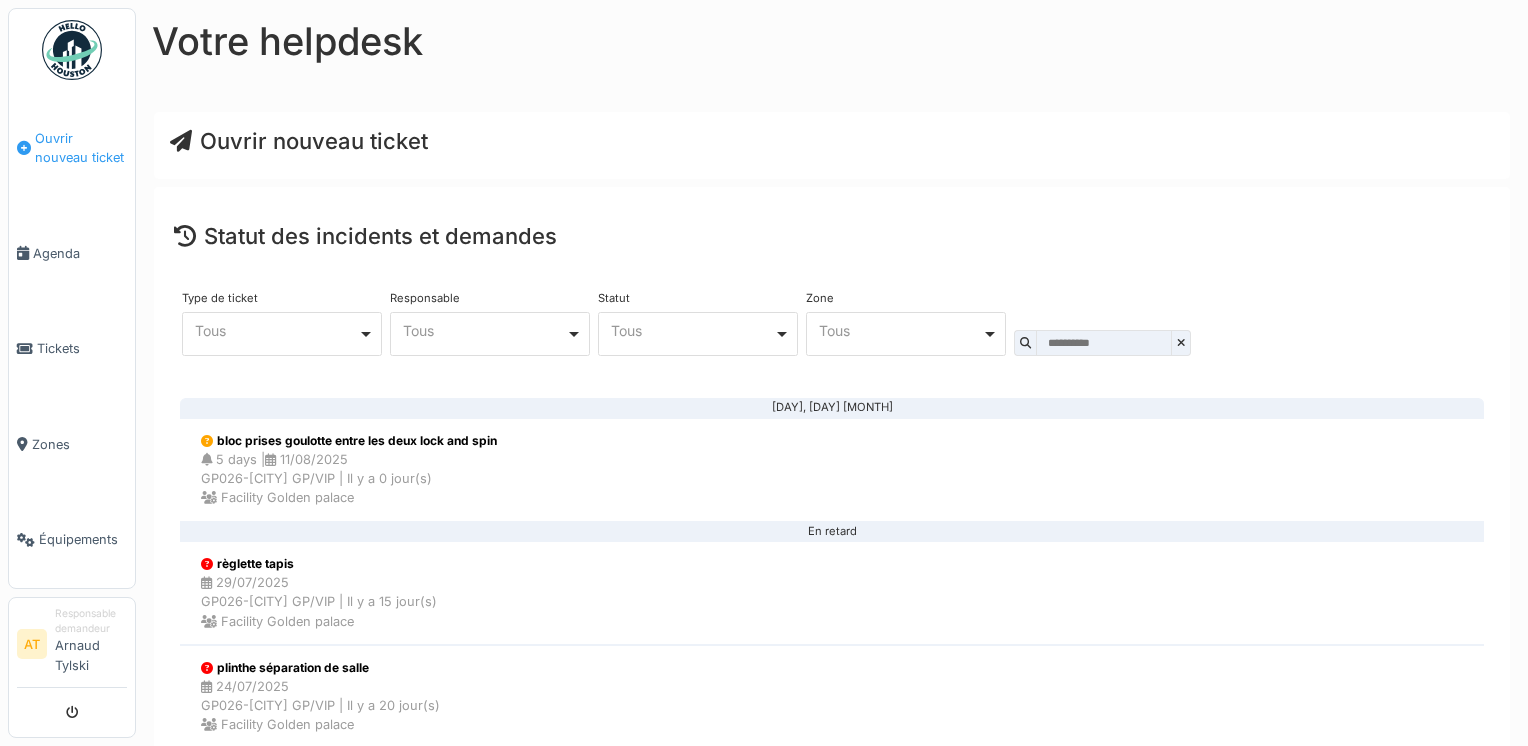 click on "Ouvrir nouveau ticket" at bounding box center [81, 148] 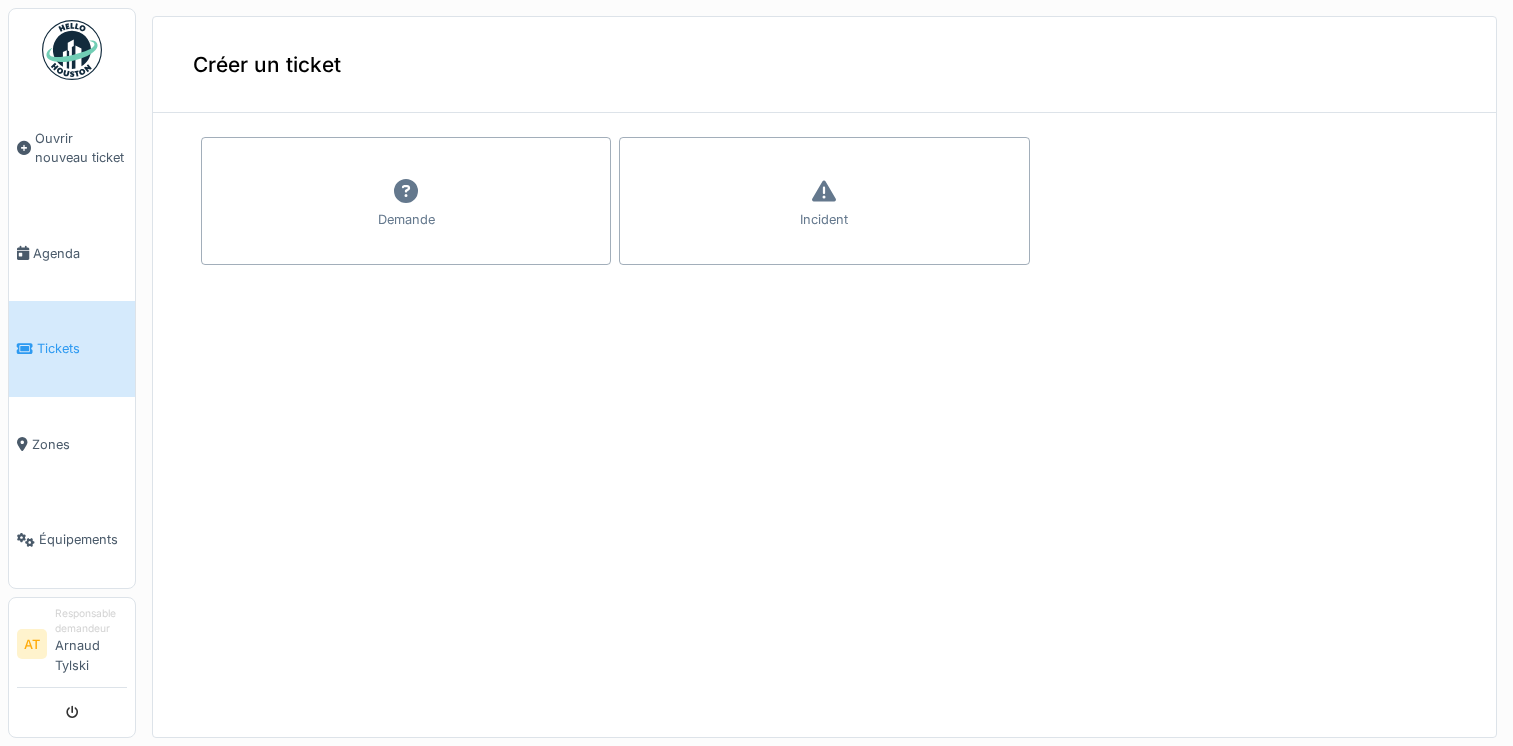 scroll, scrollTop: 0, scrollLeft: 0, axis: both 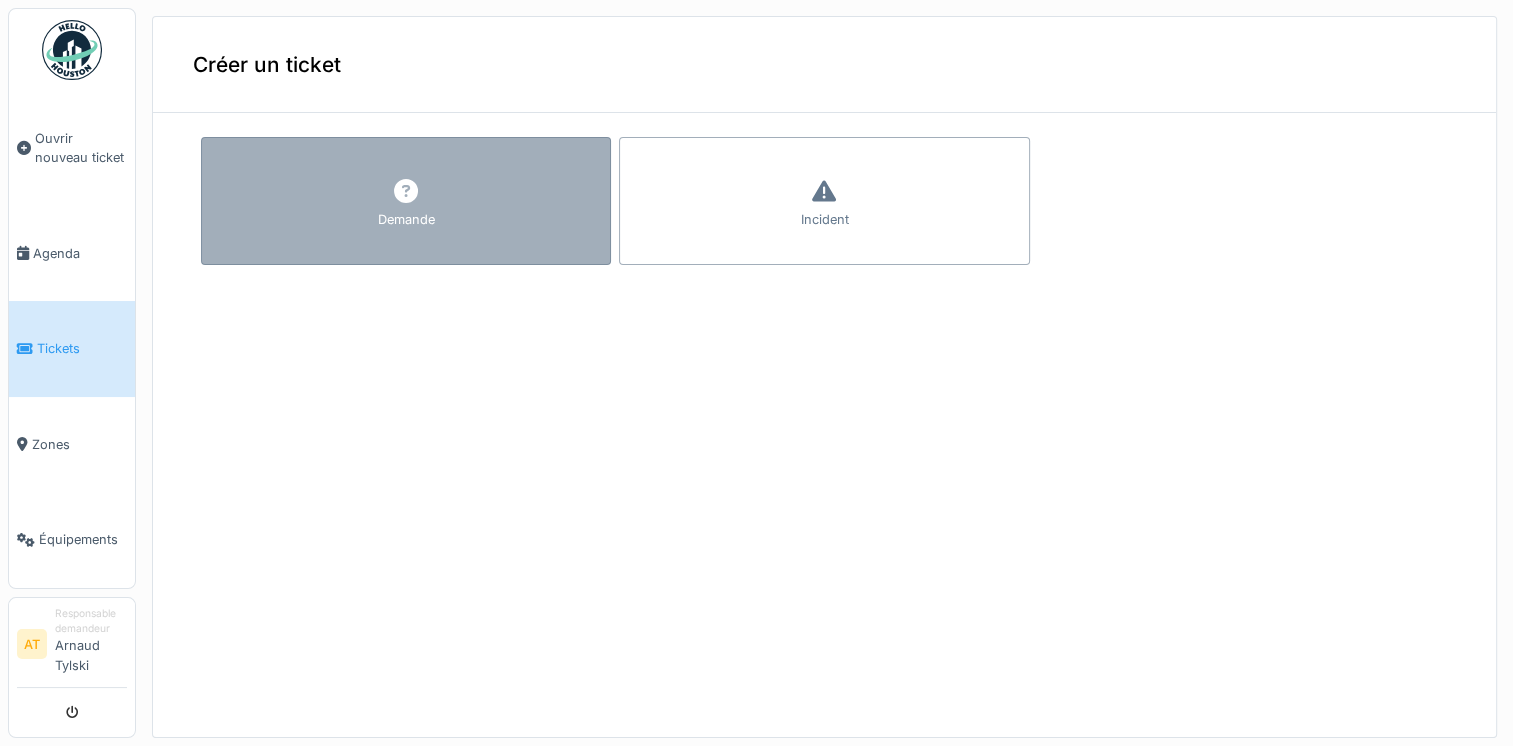 click on "Demande" at bounding box center (406, 201) 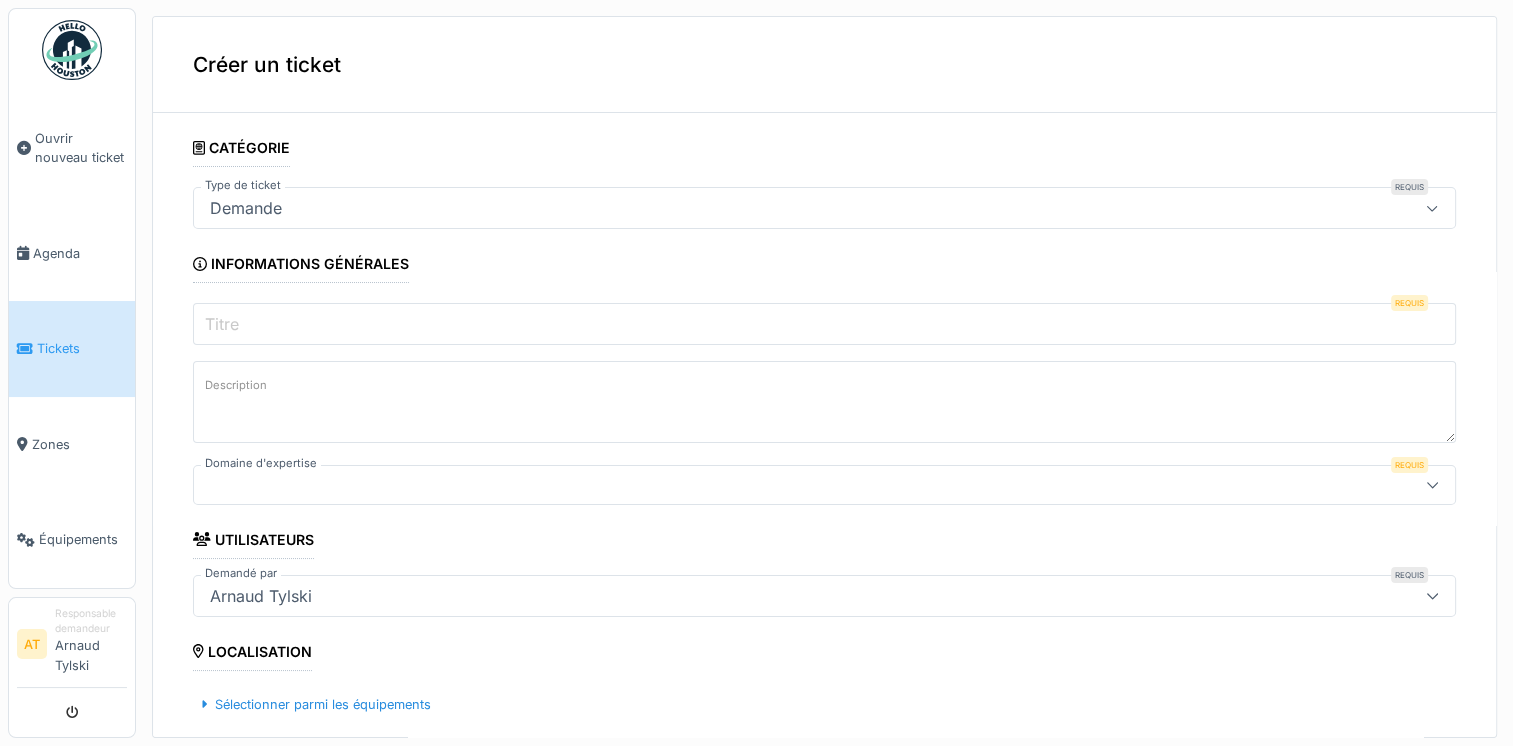 click on "Titre" at bounding box center (824, 324) 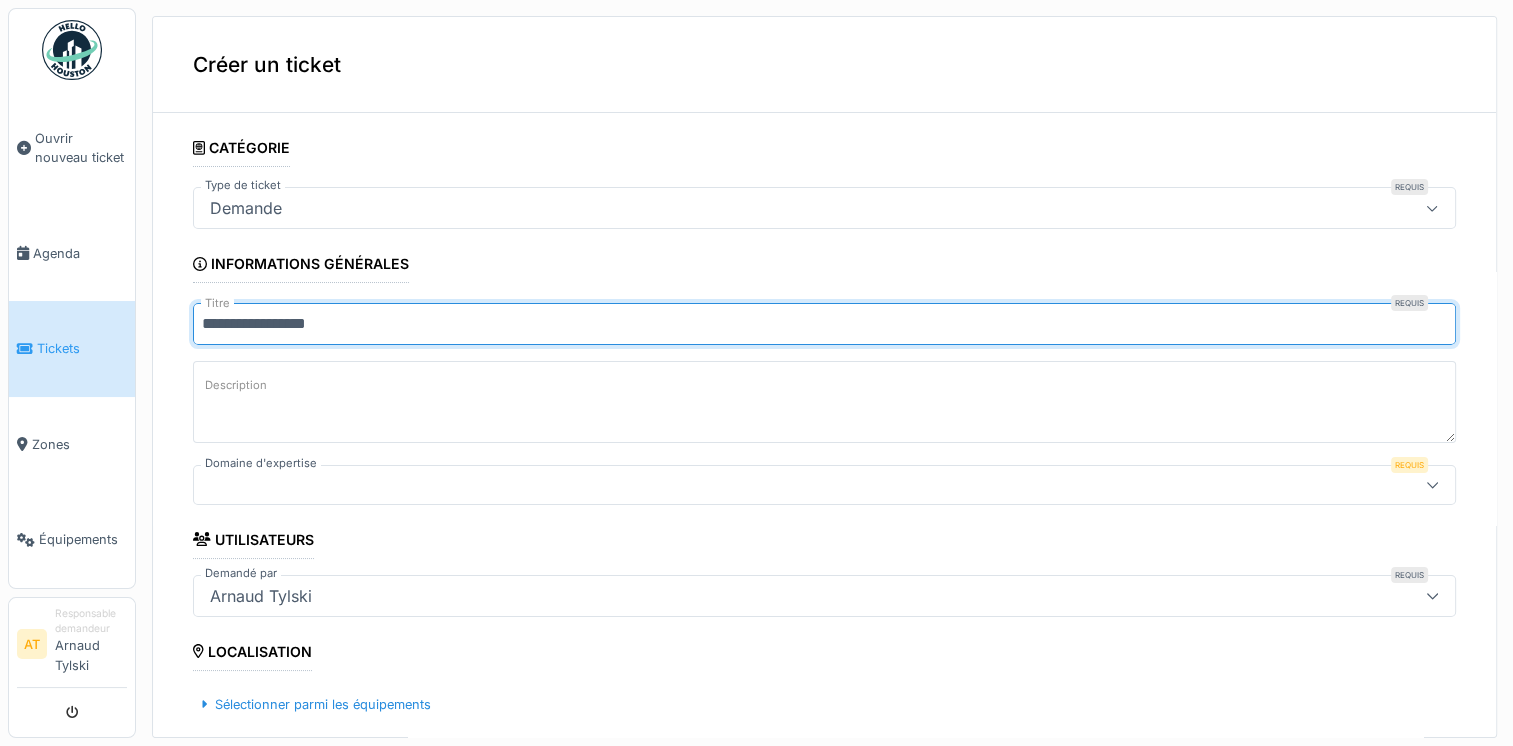 type on "**********" 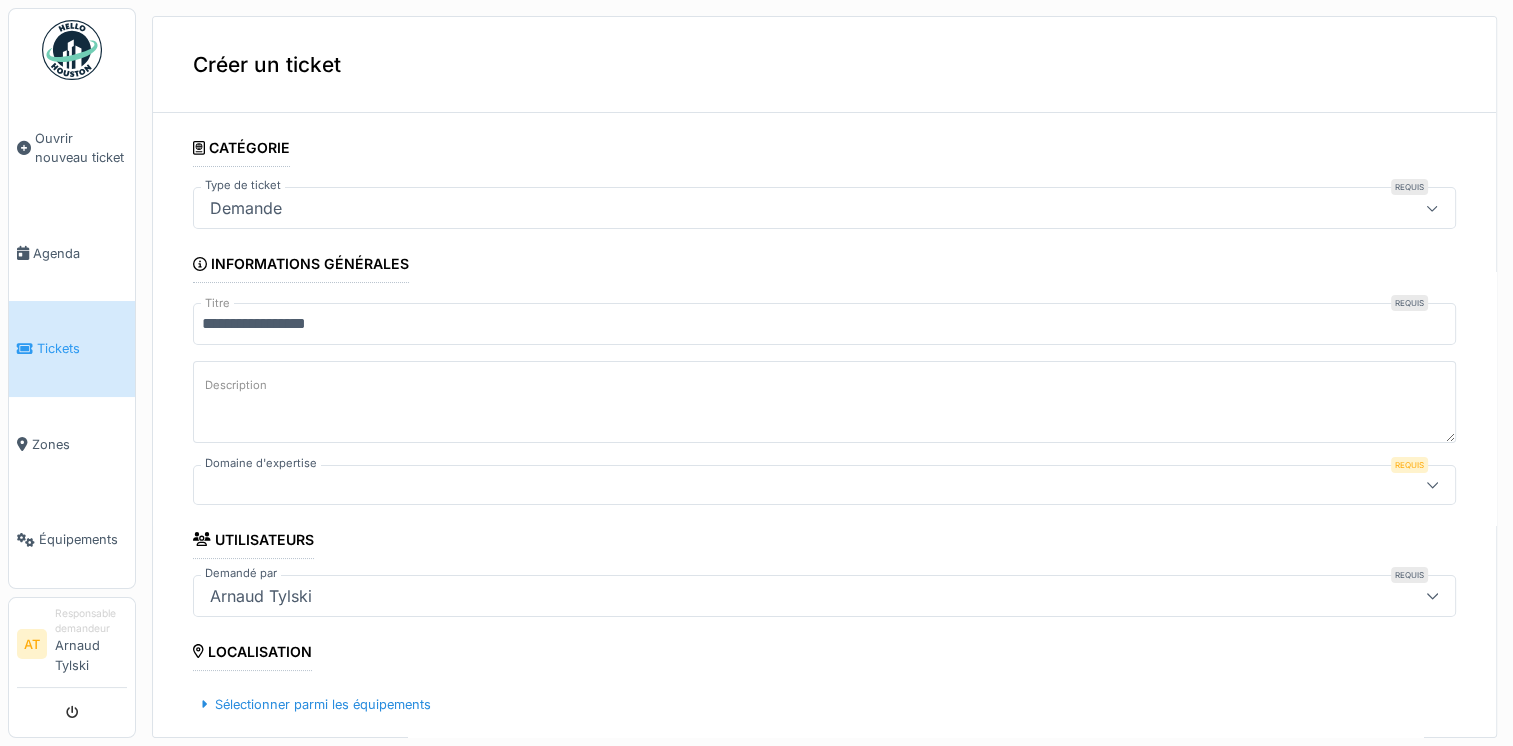 click on "Description" at bounding box center [824, 402] 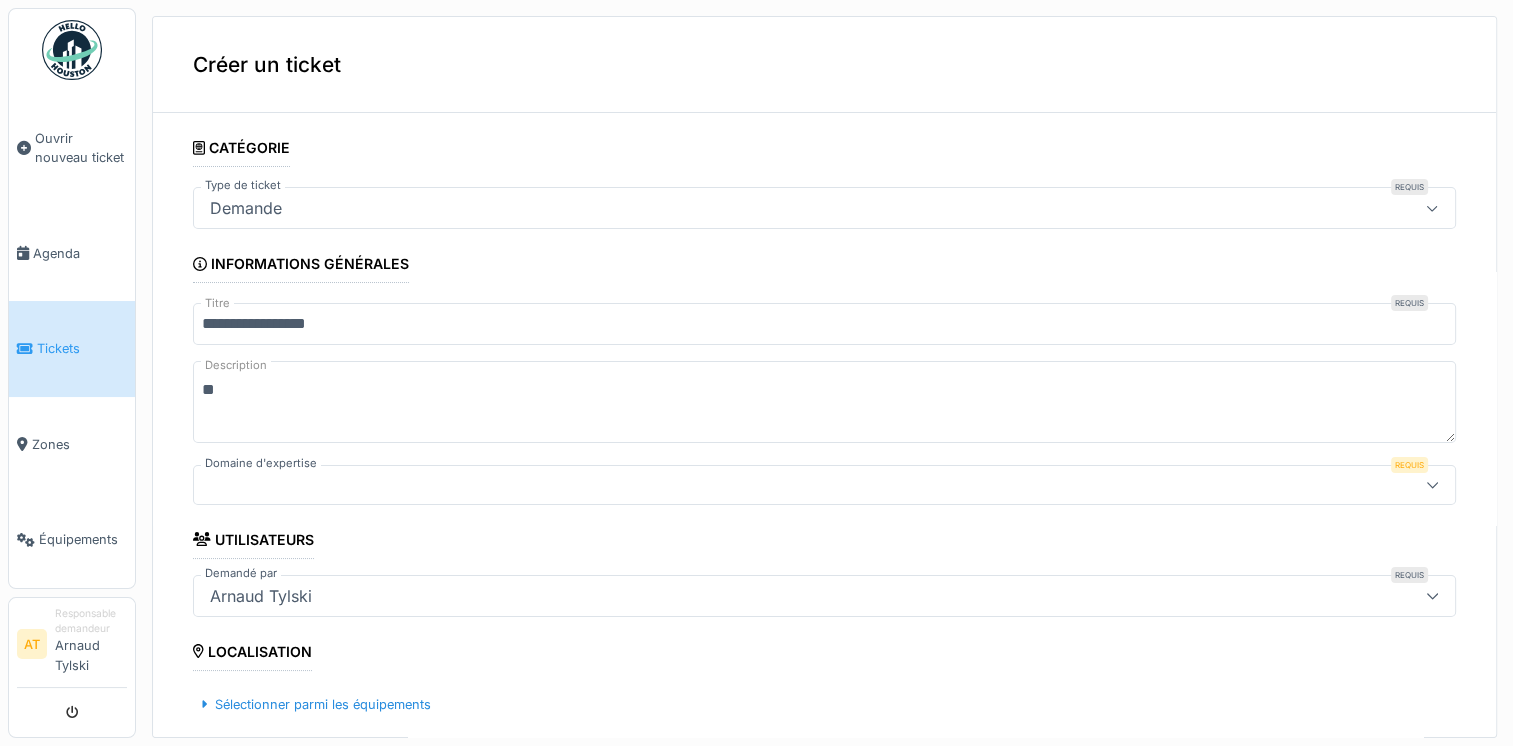 type on "*" 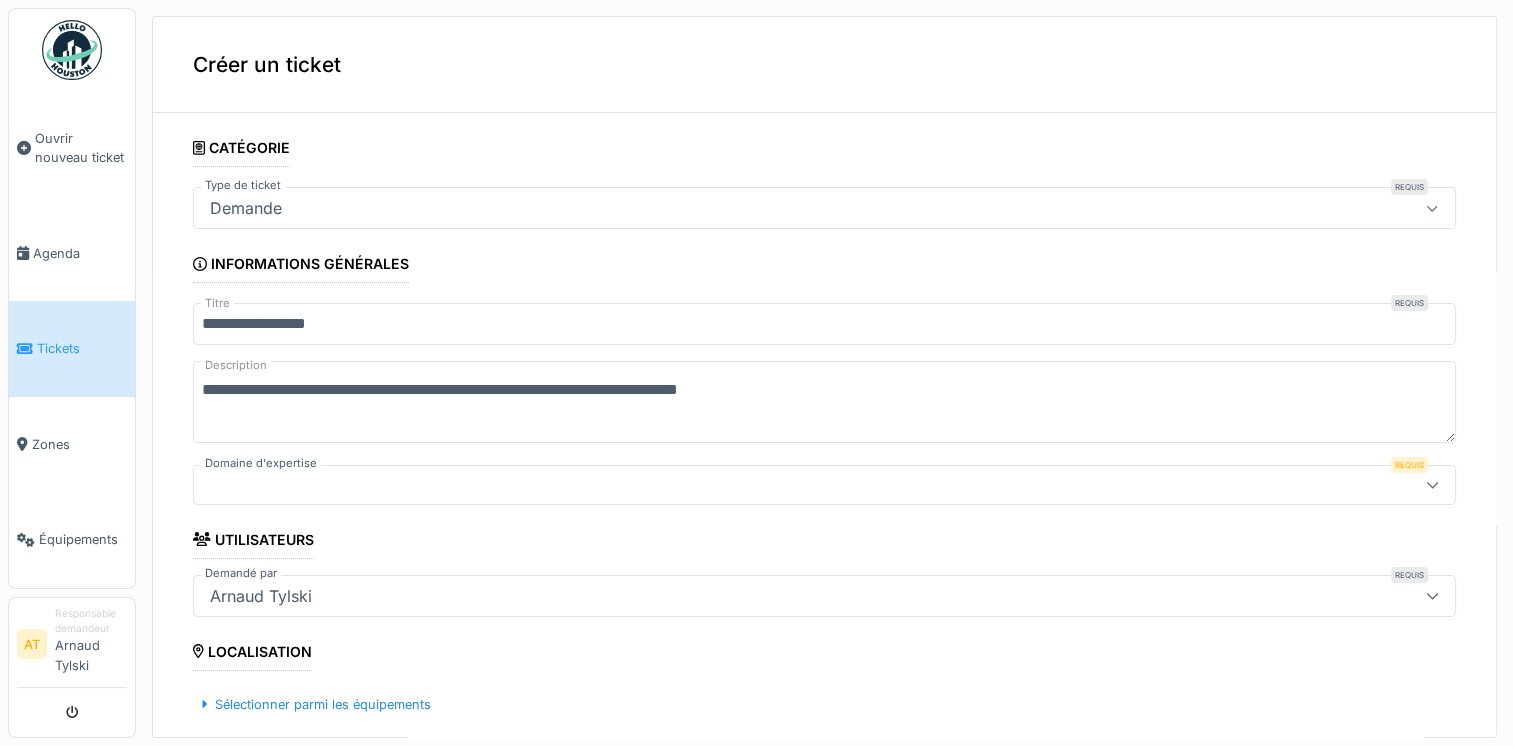 type on "**********" 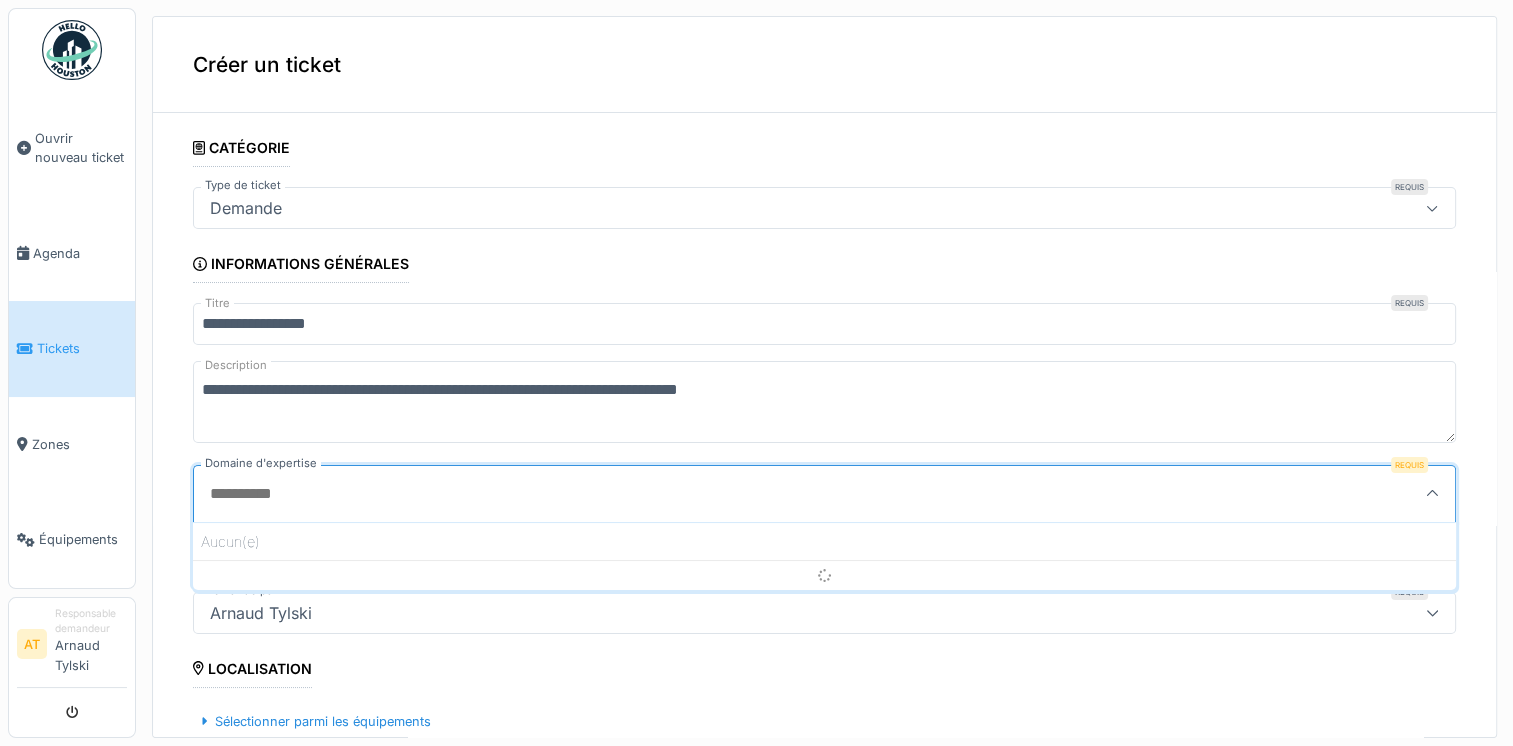 scroll, scrollTop: 4, scrollLeft: 0, axis: vertical 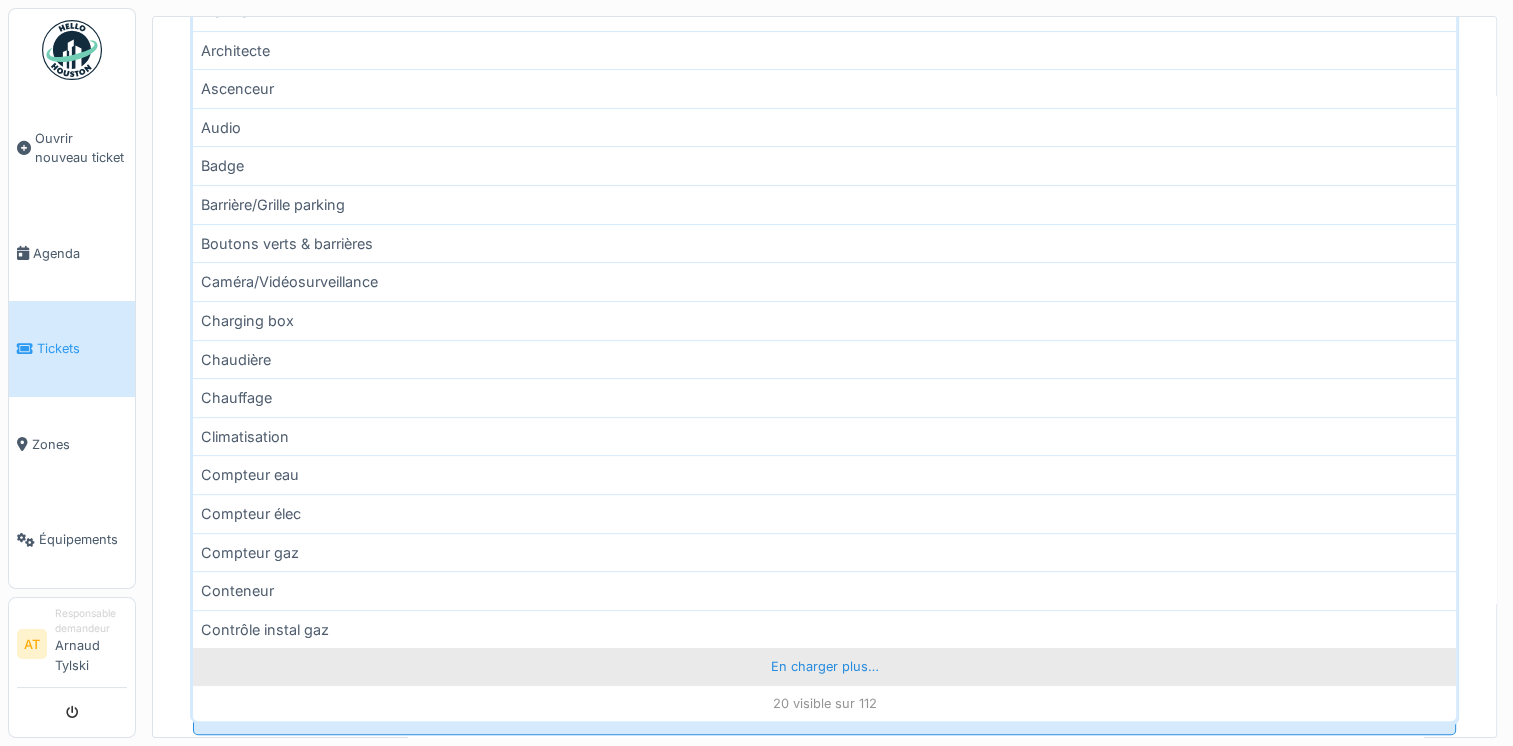 click on "En charger plus…" at bounding box center [824, 666] 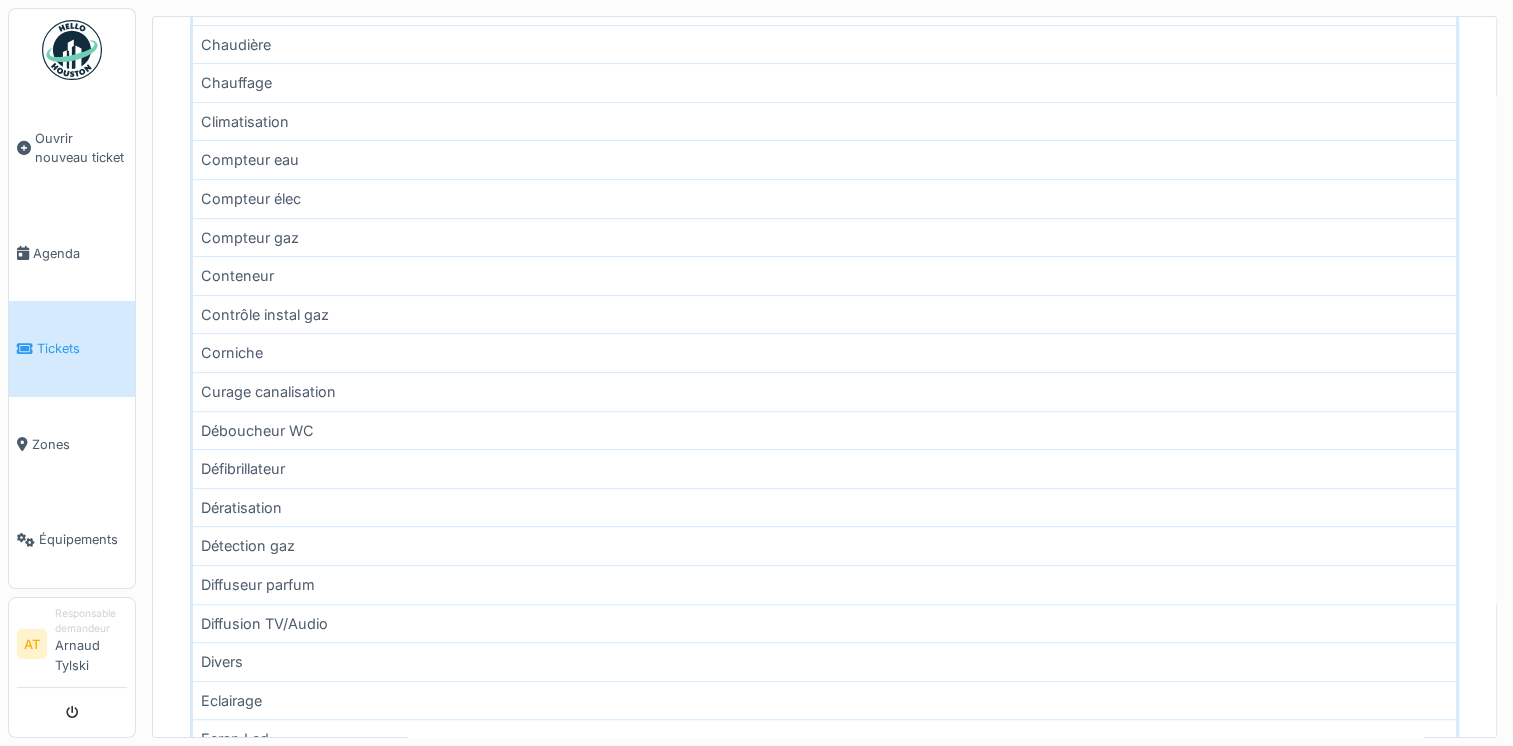 scroll, scrollTop: 330, scrollLeft: 0, axis: vertical 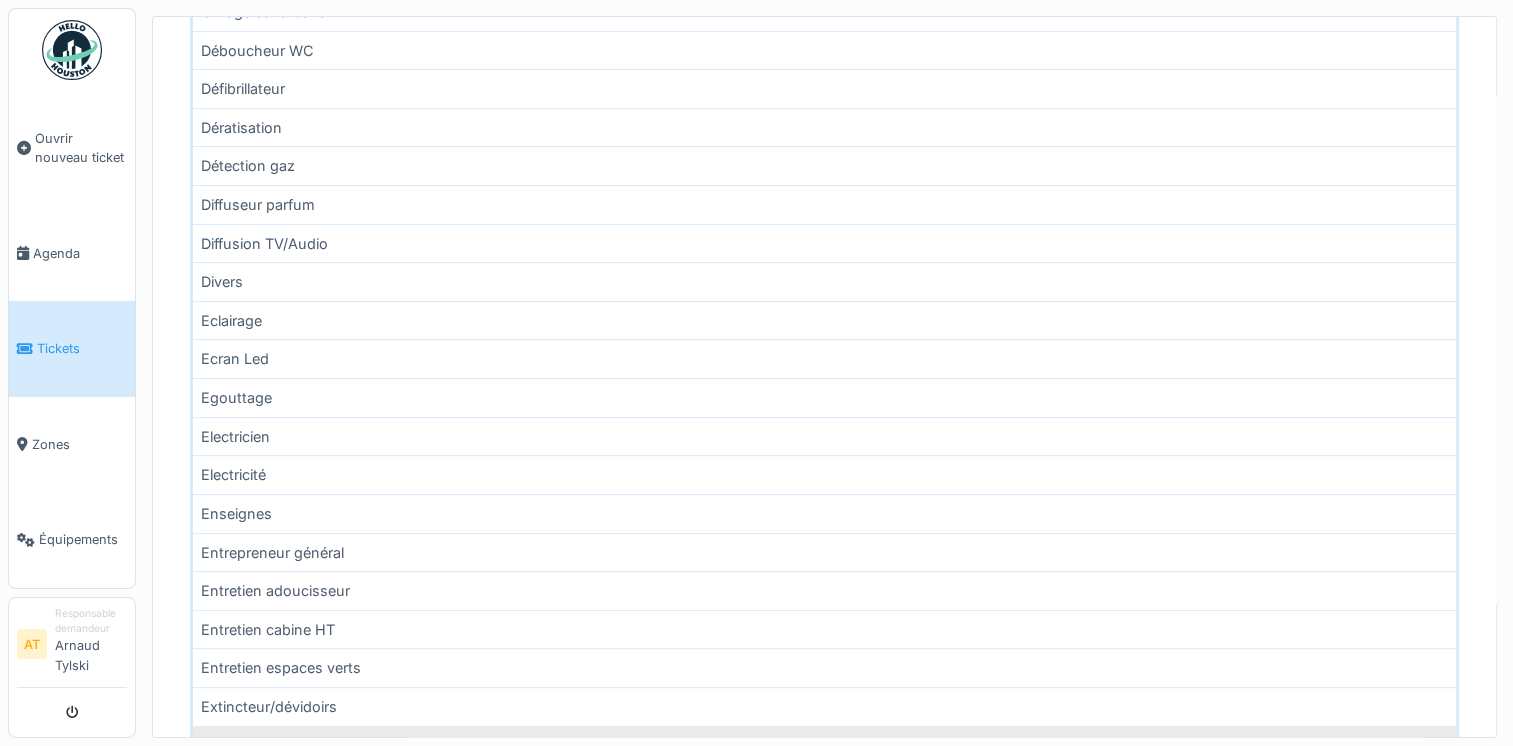 click on "En charger plus…" at bounding box center [824, 744] 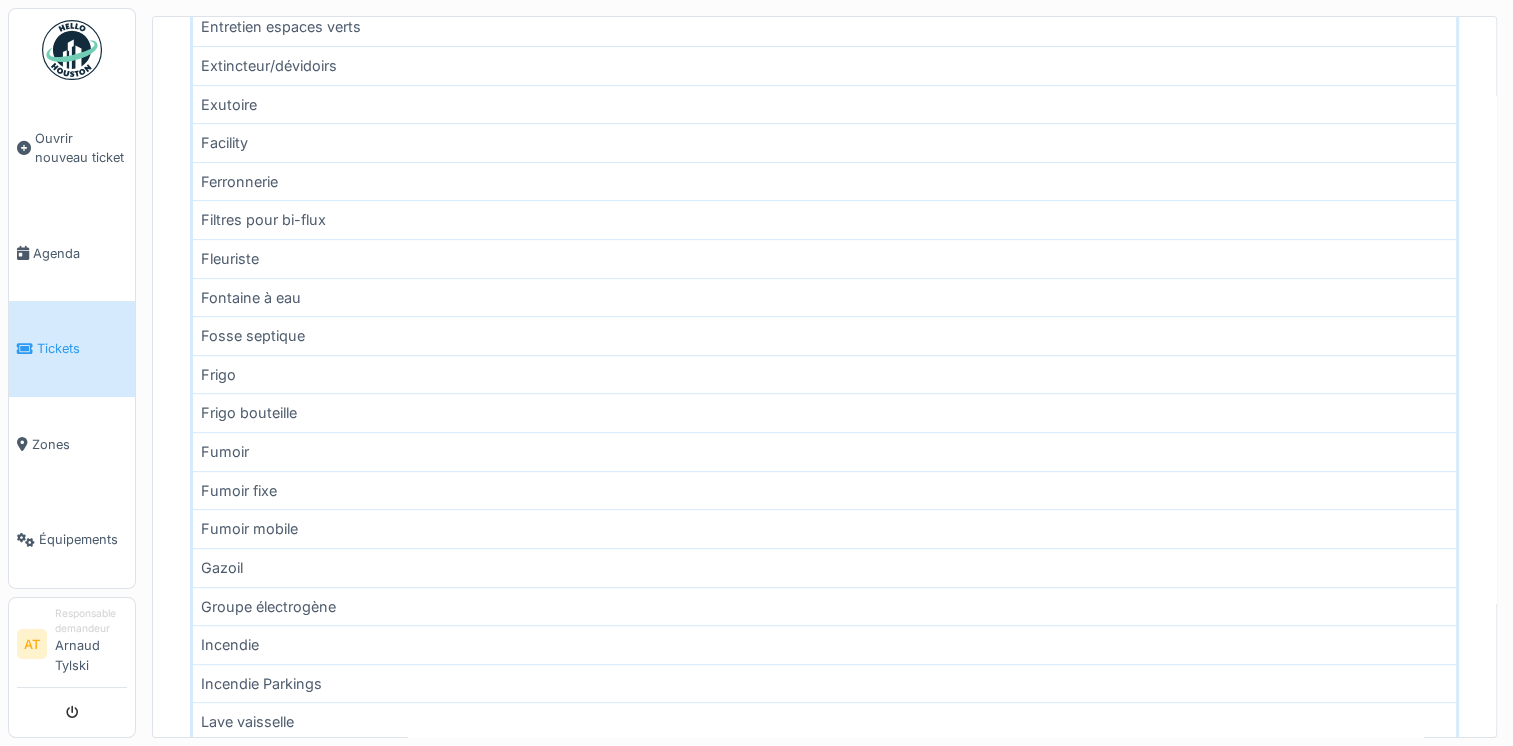 scroll, scrollTop: 1341, scrollLeft: 0, axis: vertical 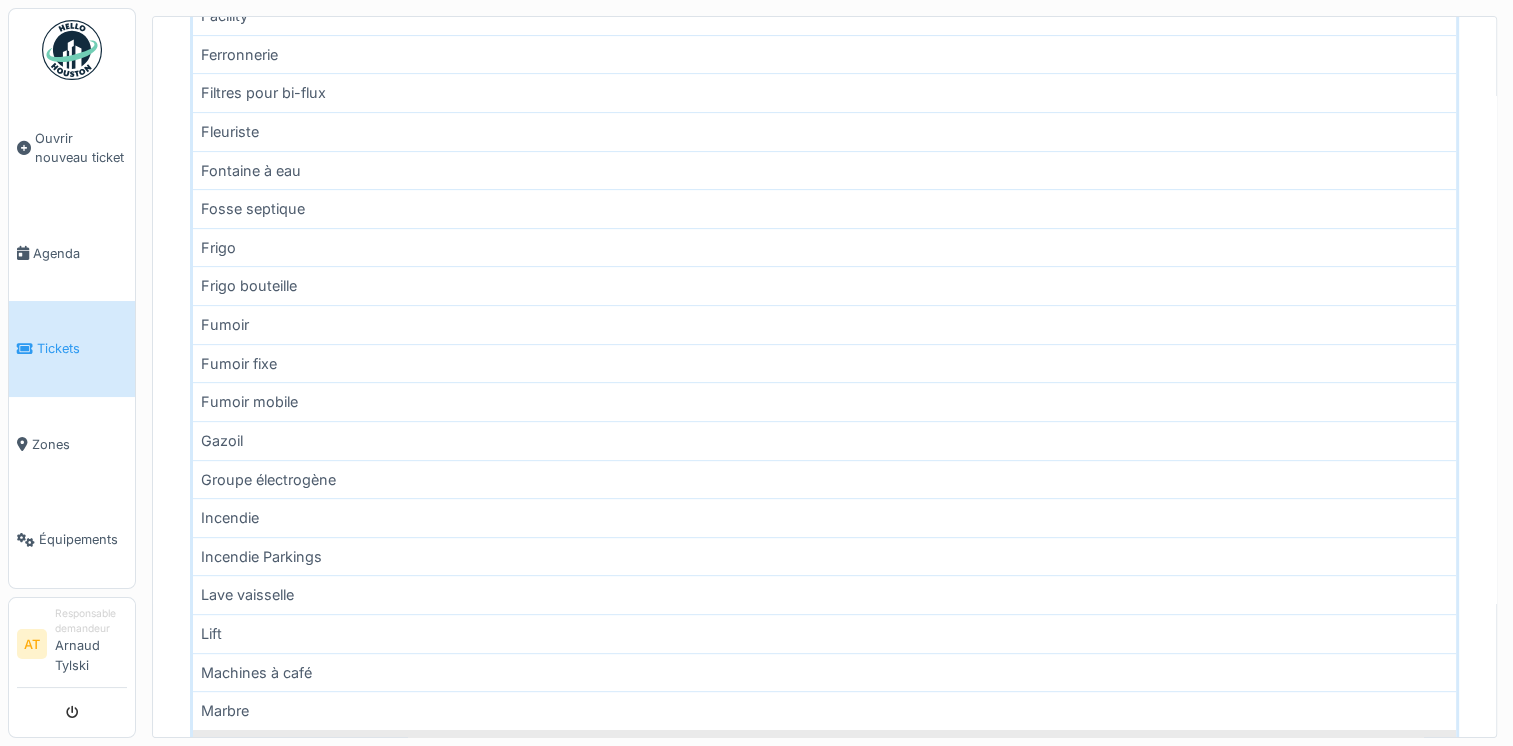 click on "En charger plus…" at bounding box center [824, 748] 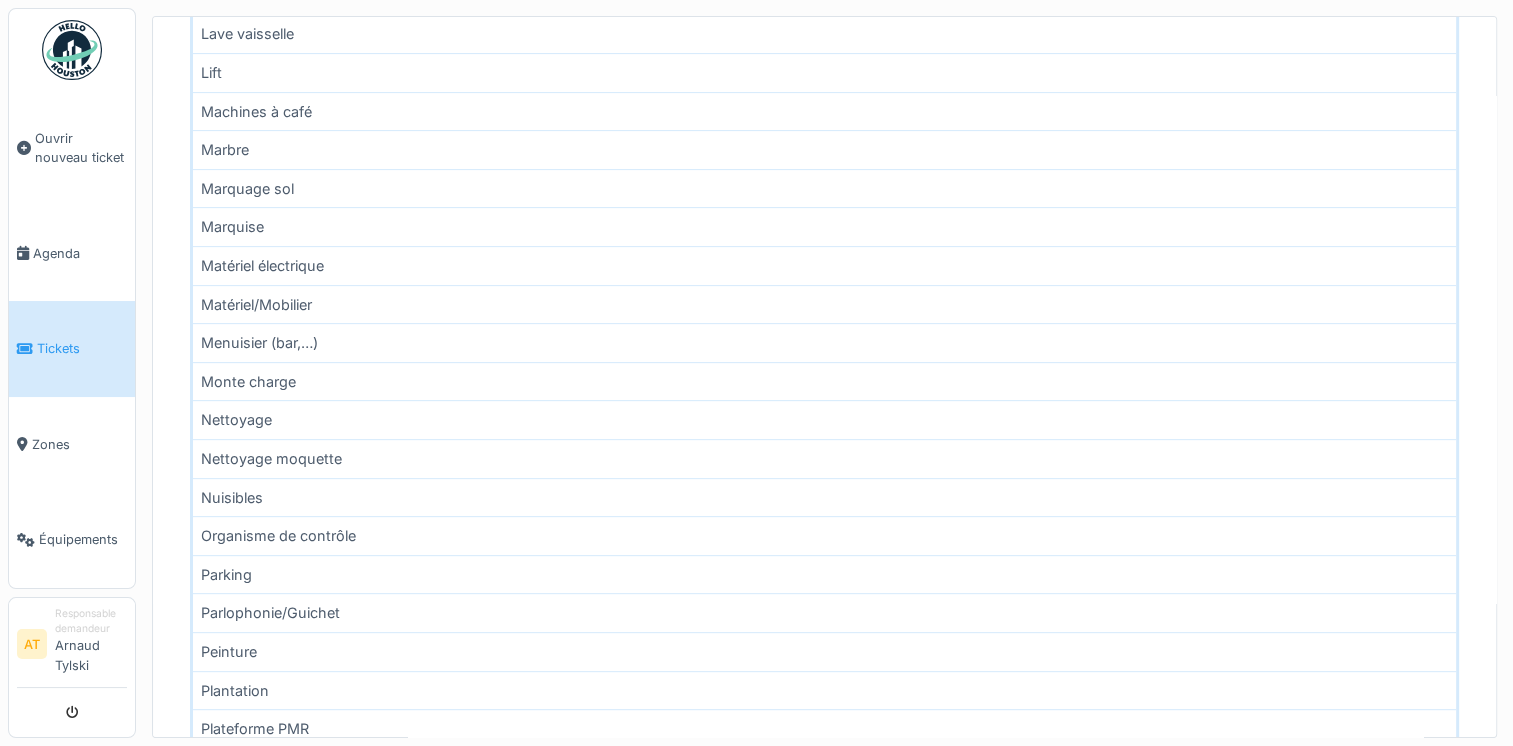 scroll, scrollTop: 2036, scrollLeft: 0, axis: vertical 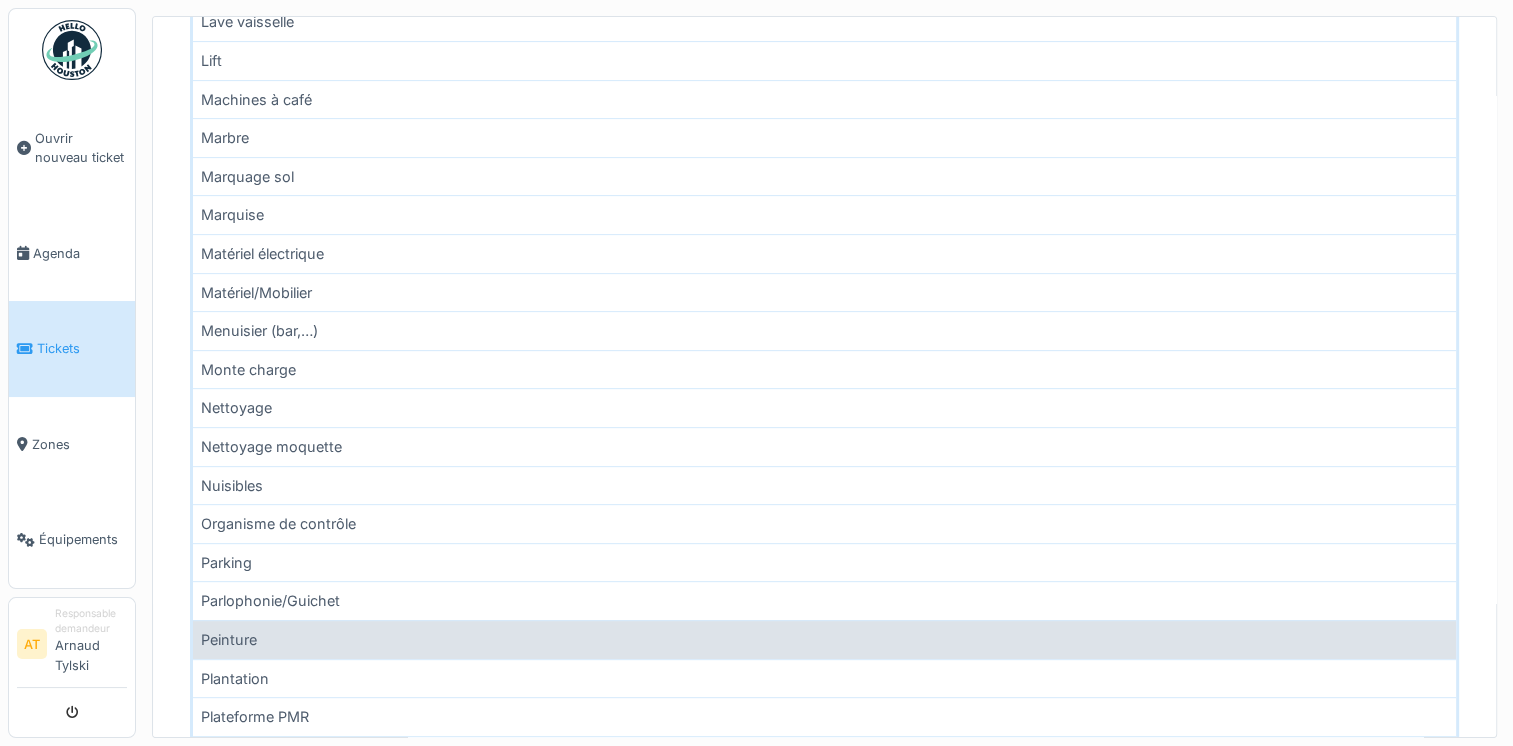 click on "Peinture" at bounding box center (824, 639) 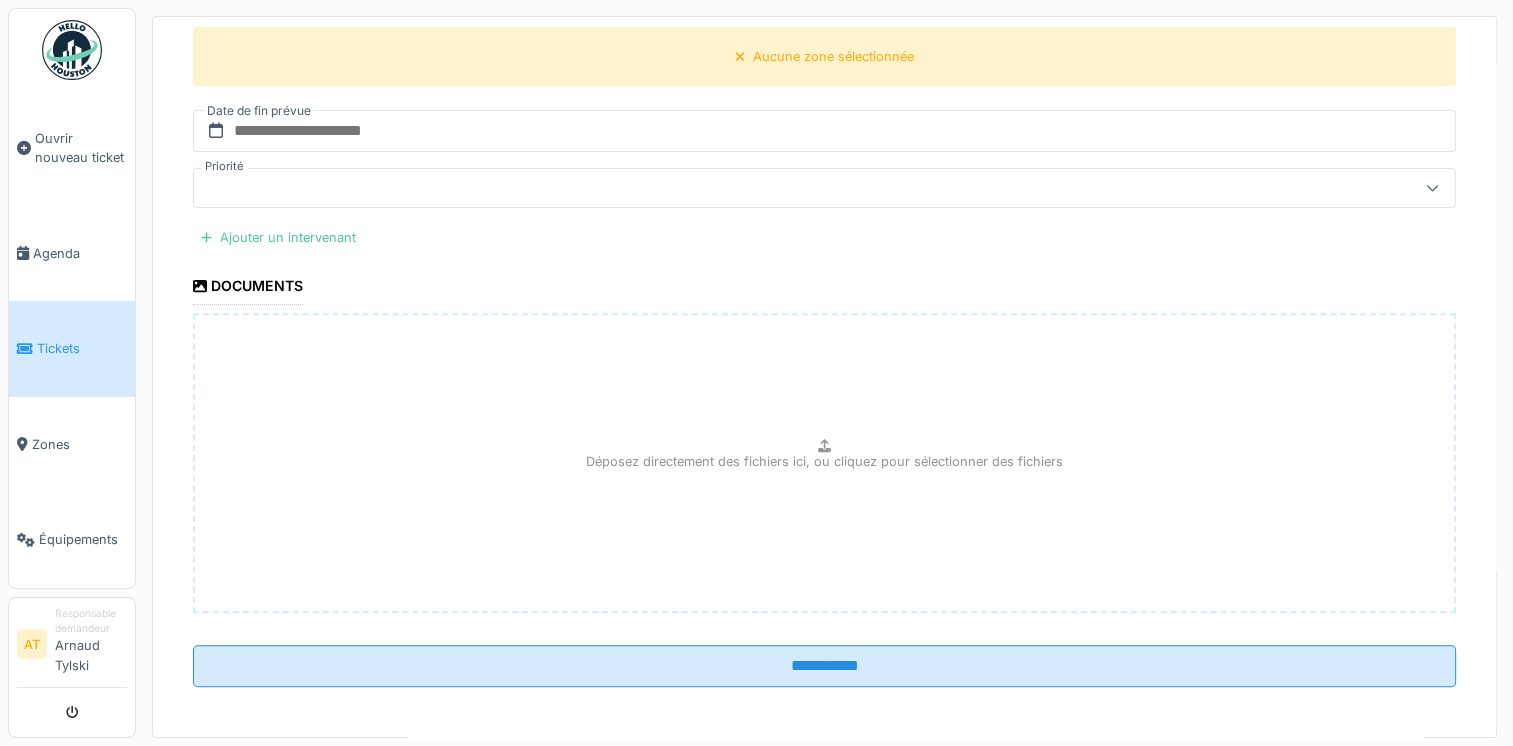 click on "Déposez directement des fichiers ici, ou cliquez pour sélectionner des fichiers" at bounding box center [824, 461] 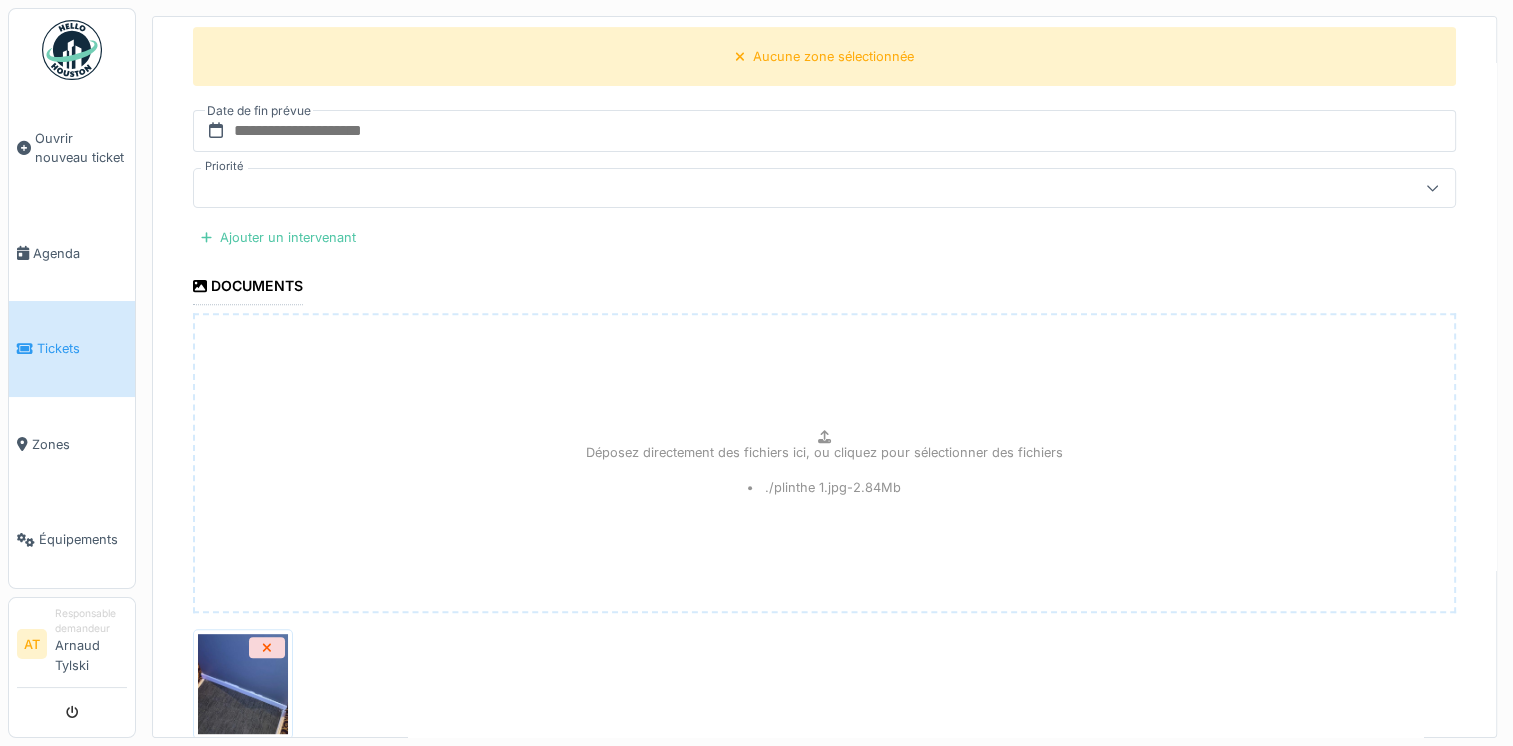 click on "Déposez directement des fichiers ici, ou cliquez pour sélectionner des fichiers" at bounding box center [824, 452] 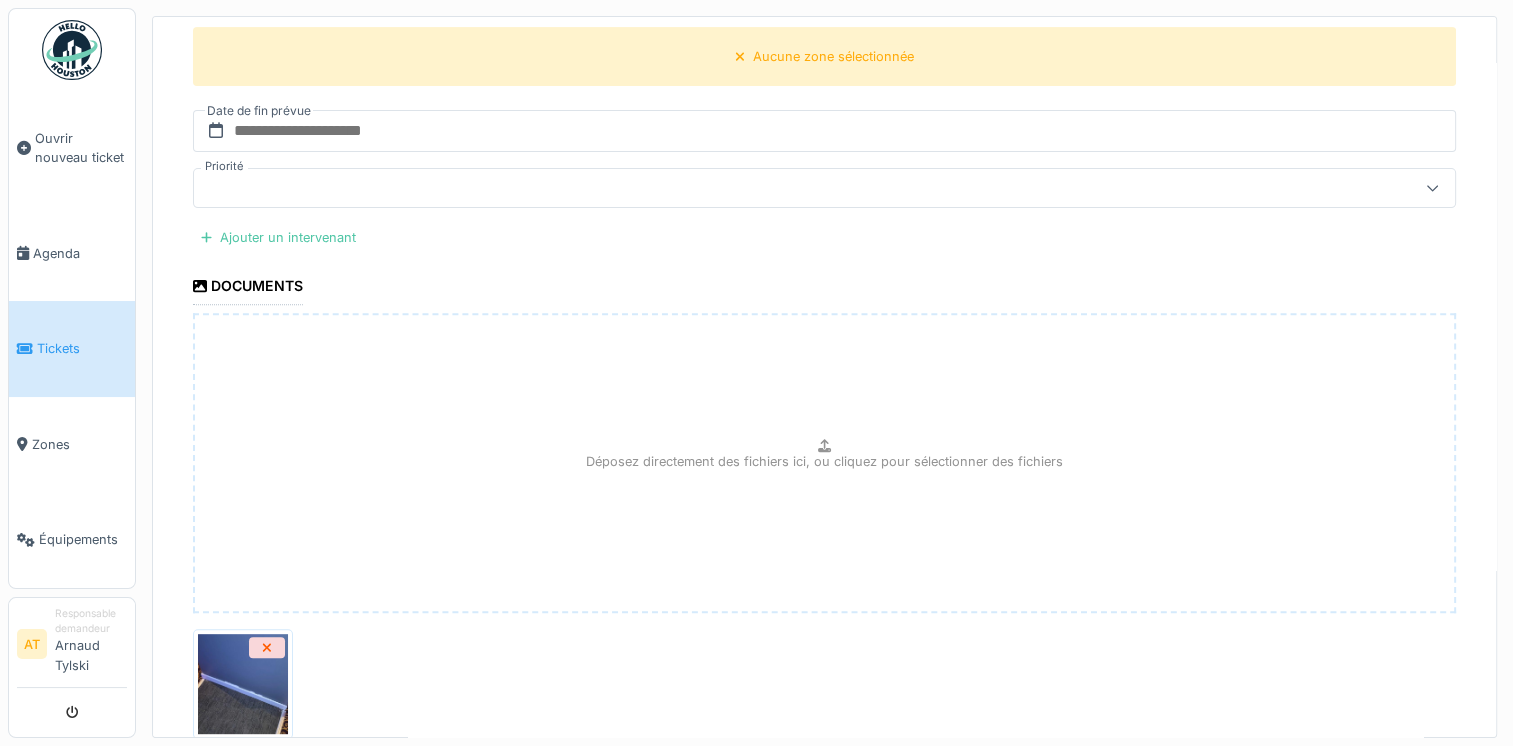 type on "**********" 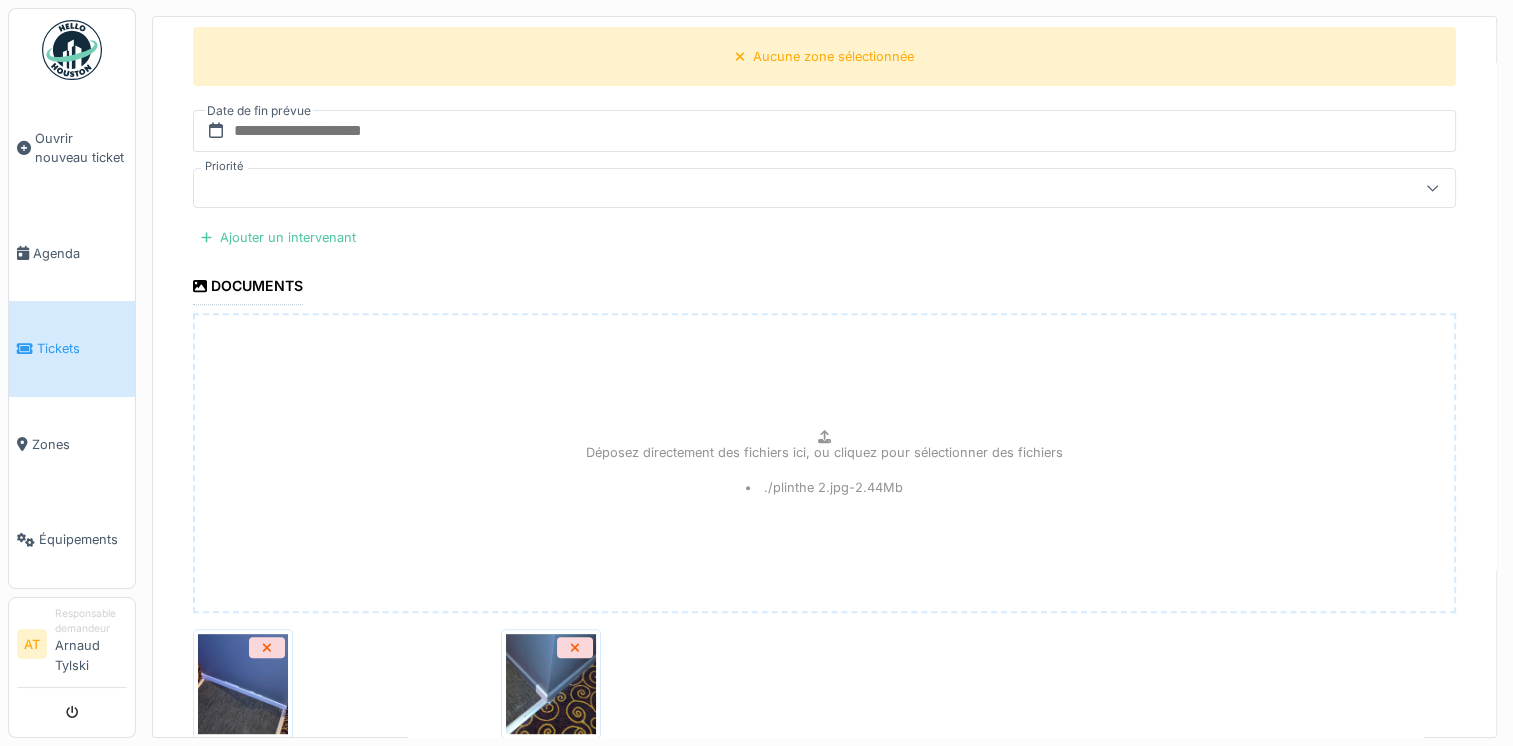 click on "Déposez directement des fichiers ici, ou cliquez pour sélectionner des fichiers" at bounding box center (824, 452) 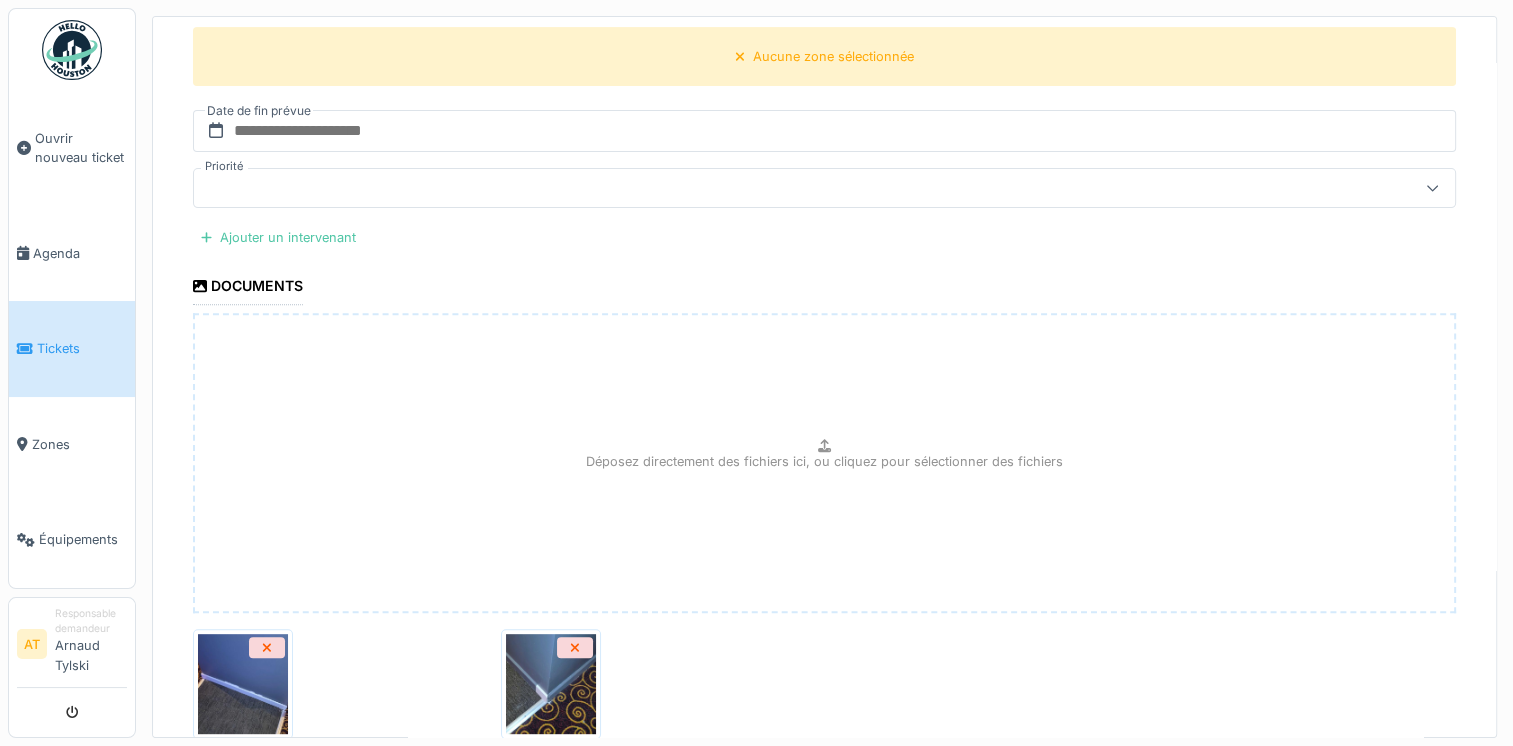 type on "**********" 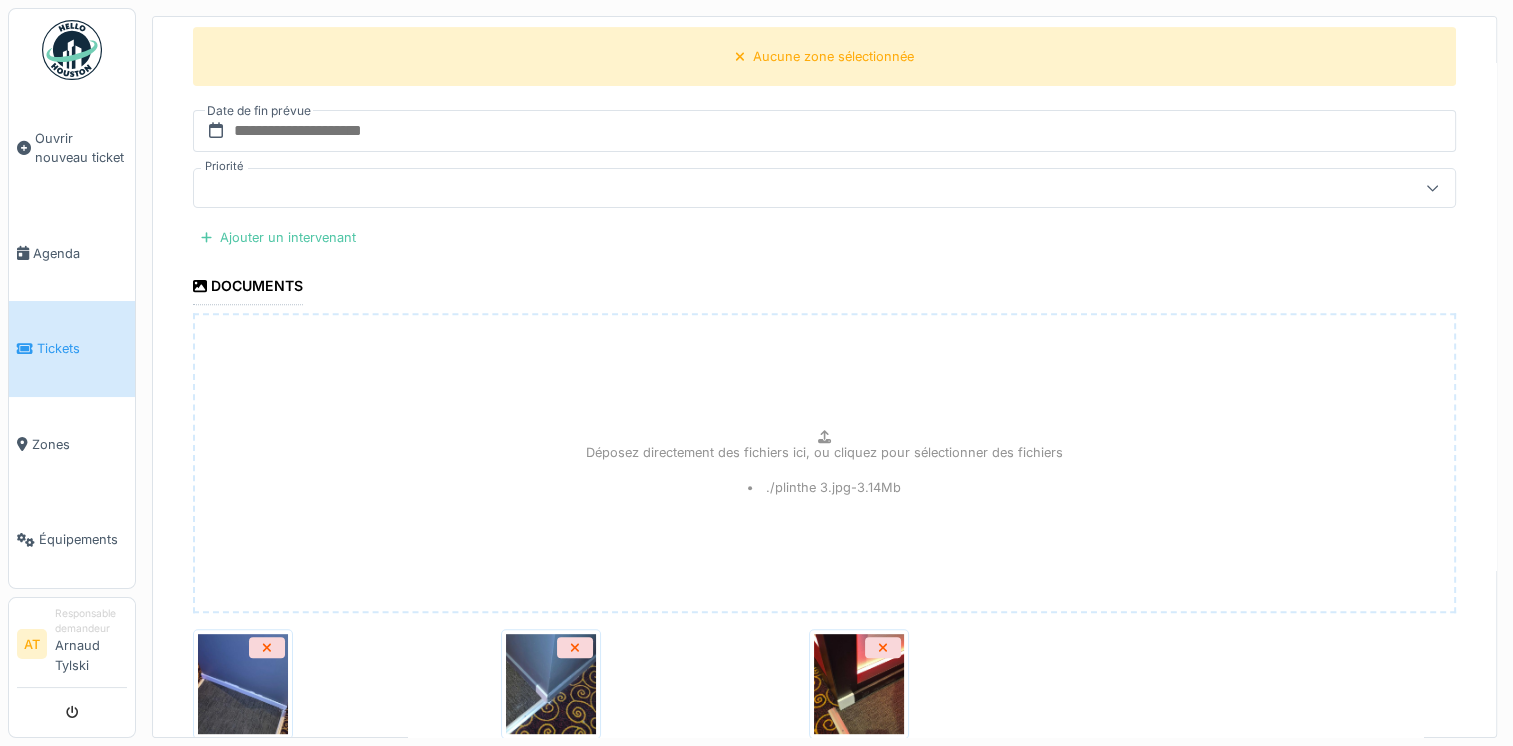 click on "Déposez directement des fichiers ici, ou cliquez pour sélectionner des fichiers" at bounding box center (824, 452) 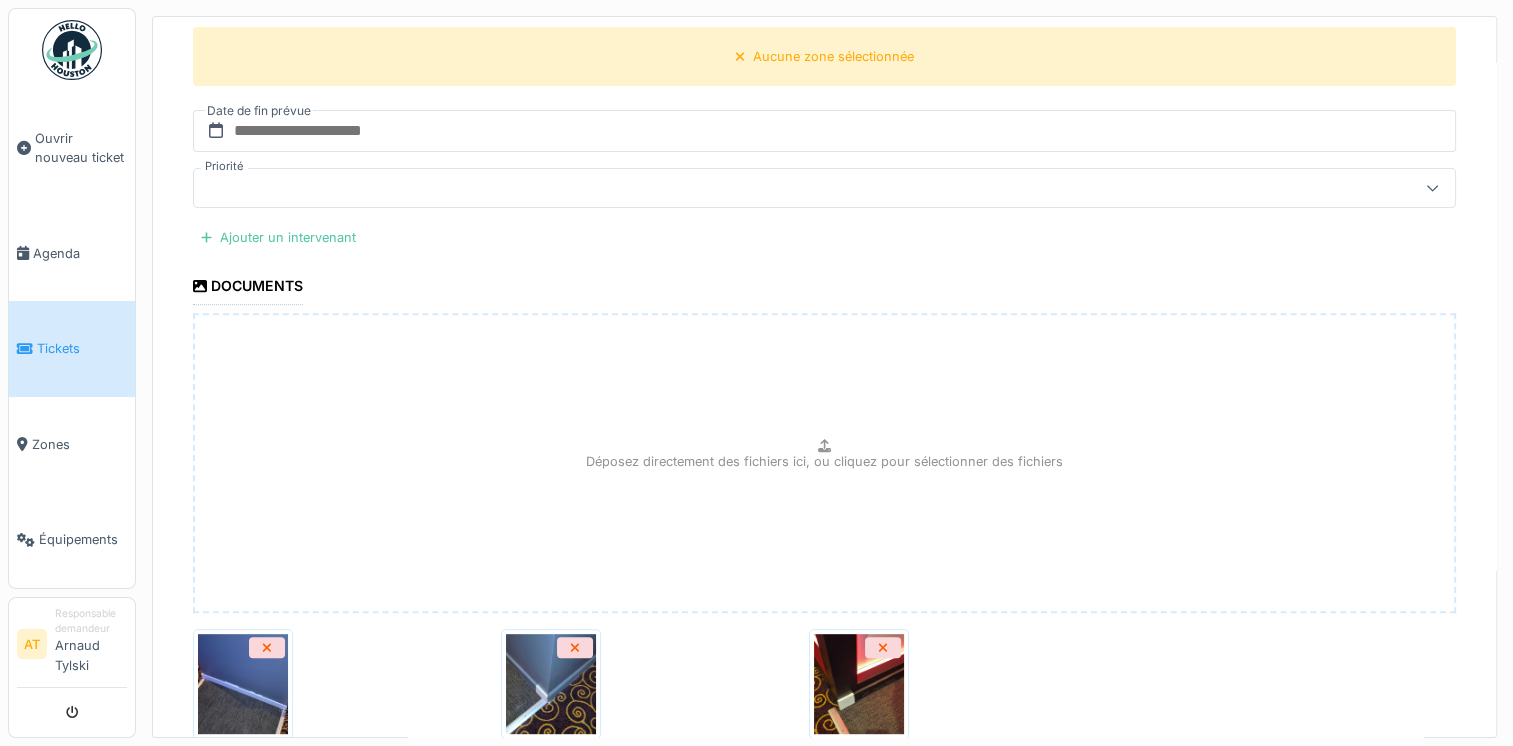 type on "**********" 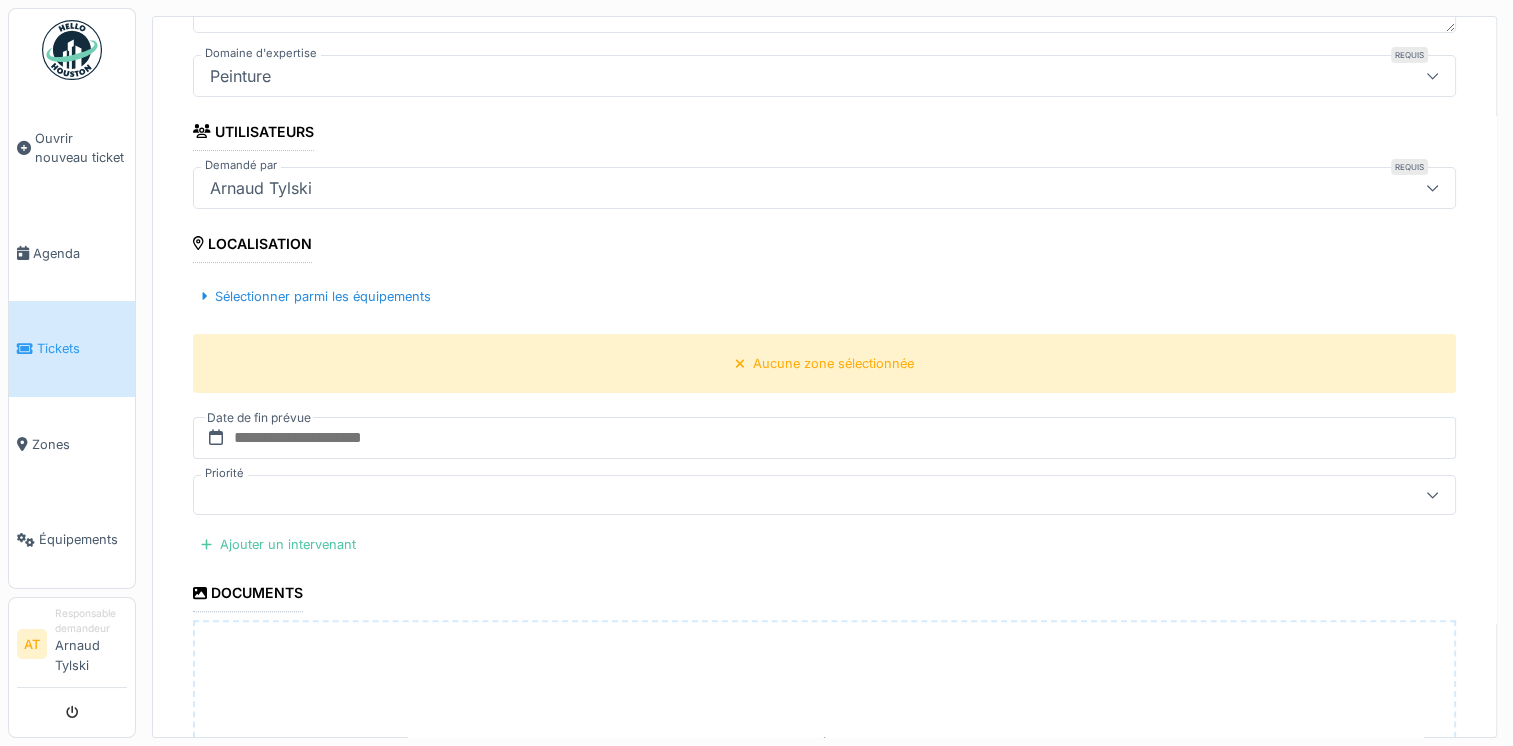 scroll, scrollTop: 384, scrollLeft: 0, axis: vertical 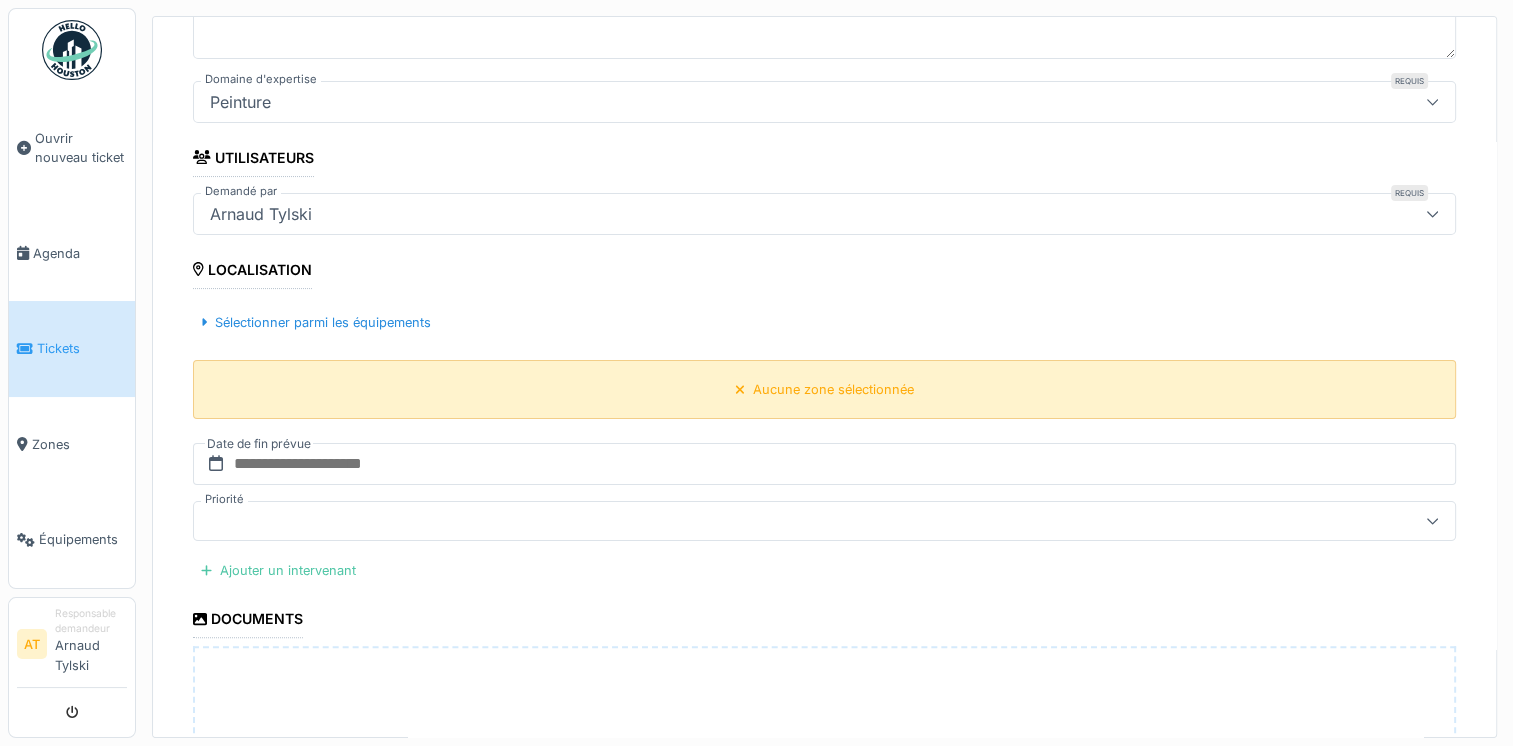 click on "Aucune zone sélectionnée" at bounding box center [833, 389] 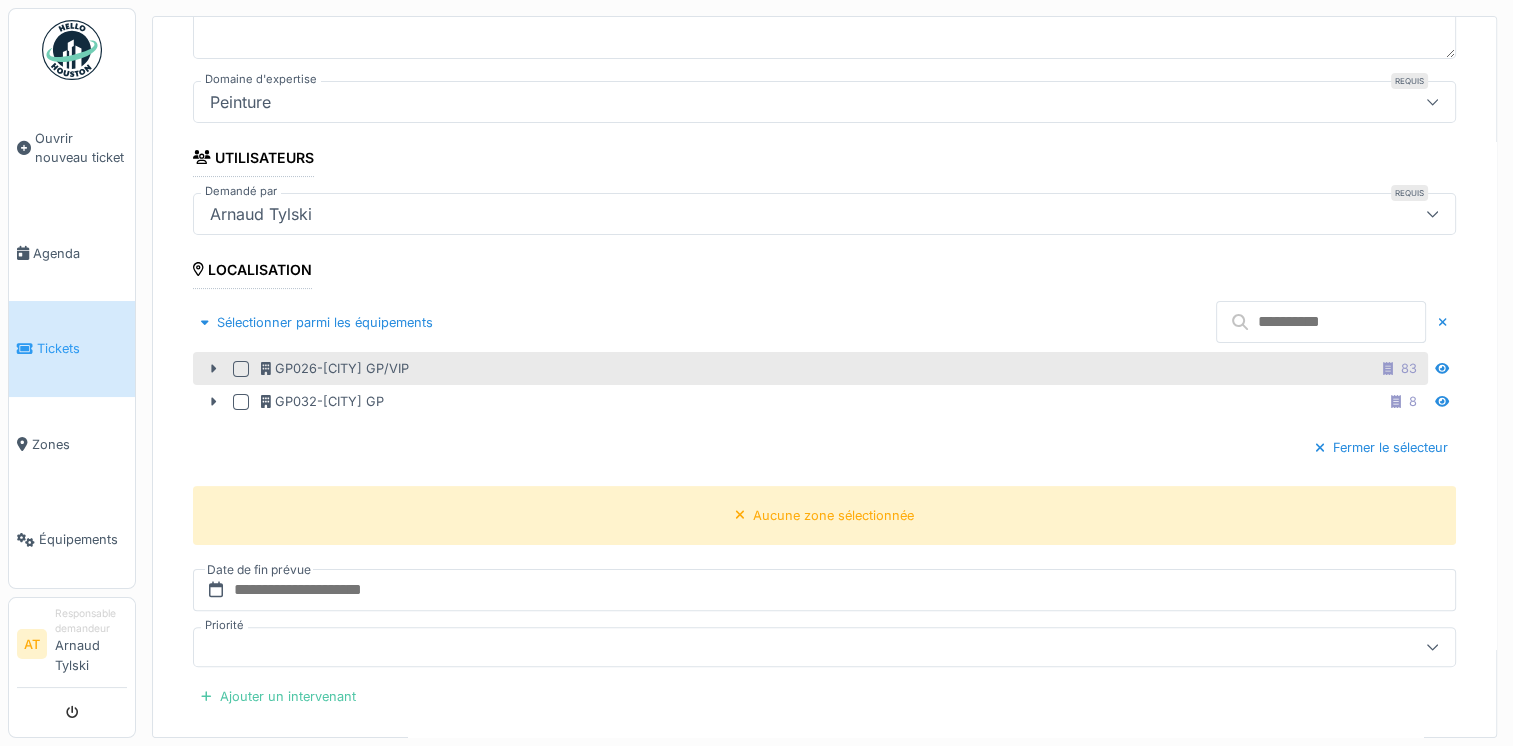 click at bounding box center [241, 369] 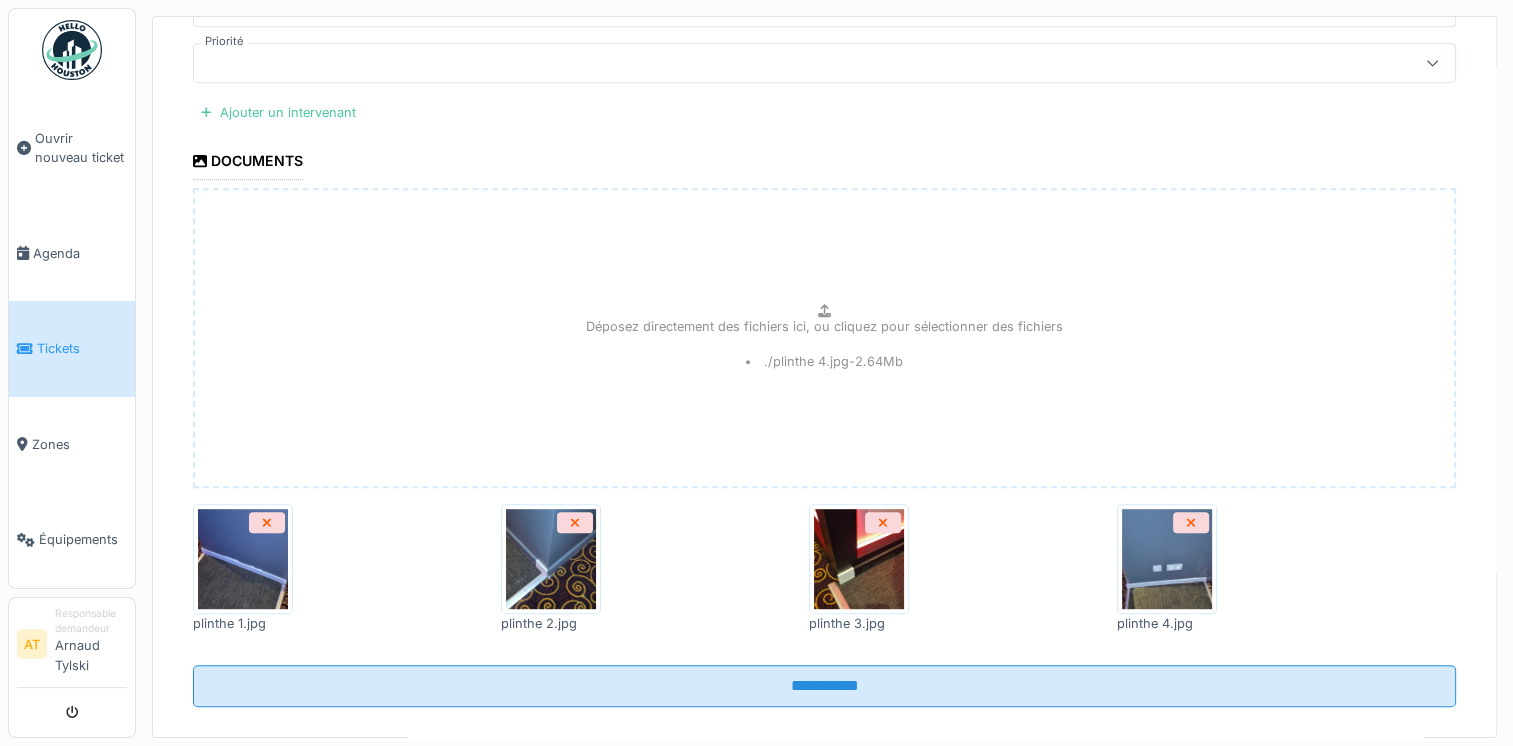 scroll, scrollTop: 976, scrollLeft: 0, axis: vertical 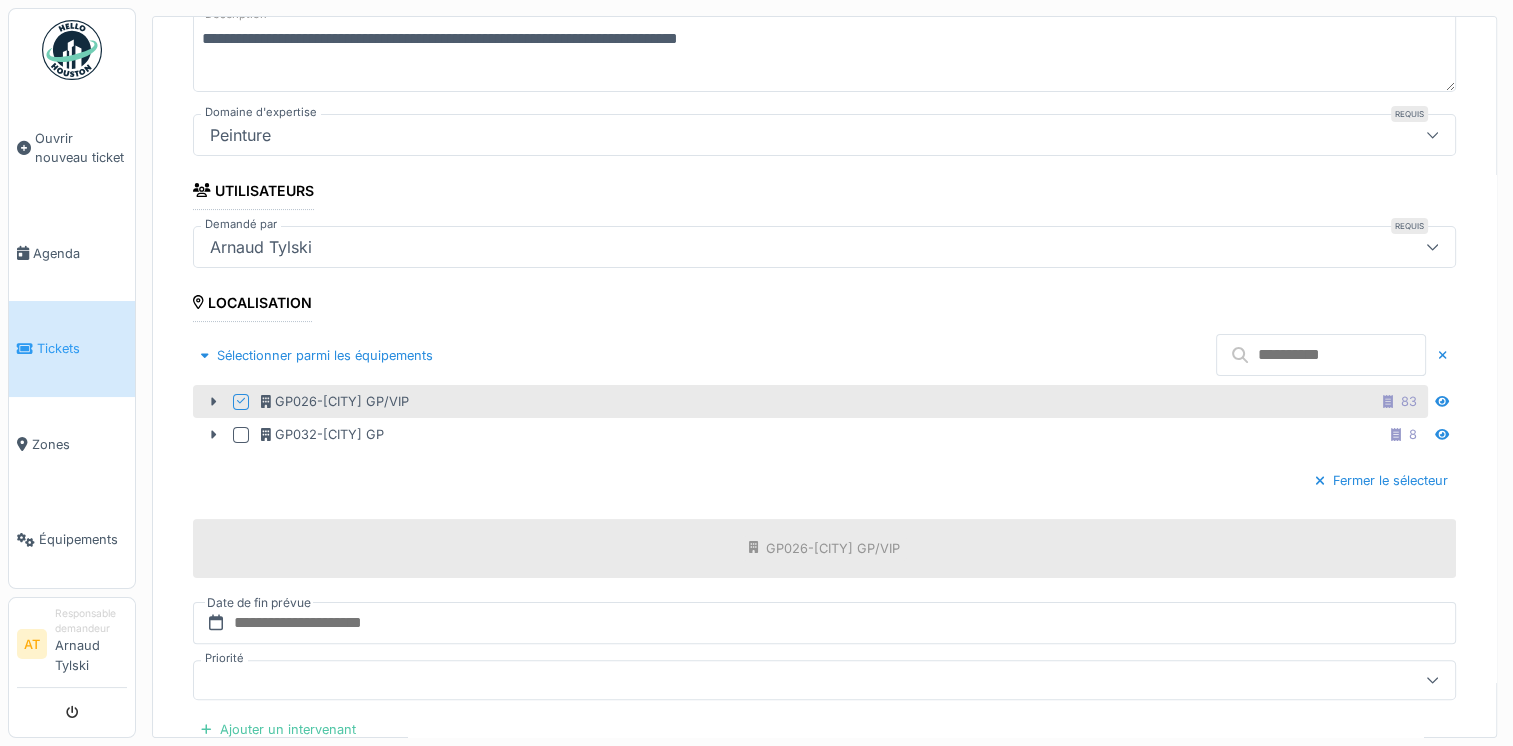 click on "**********" at bounding box center [824, 51] 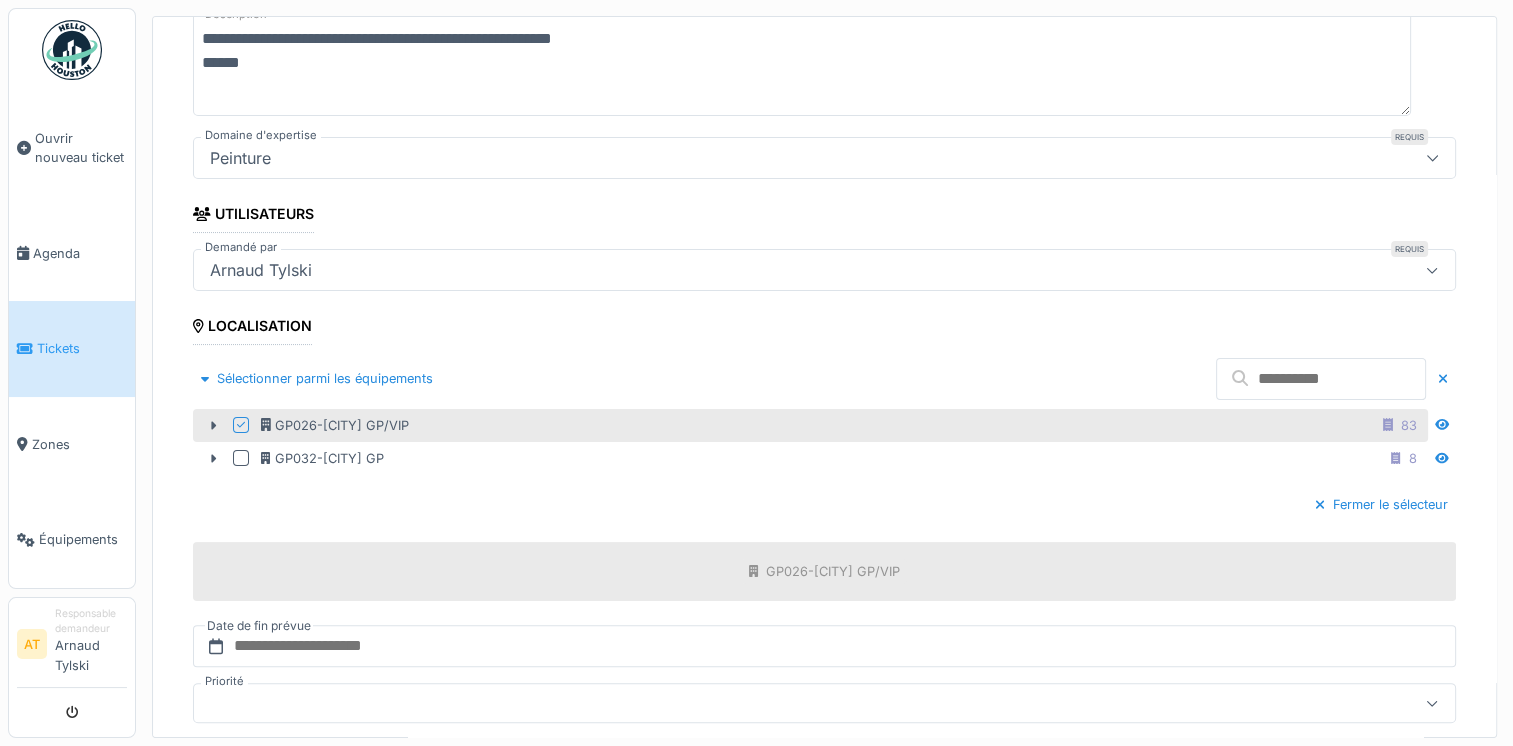 scroll, scrollTop: 0, scrollLeft: 0, axis: both 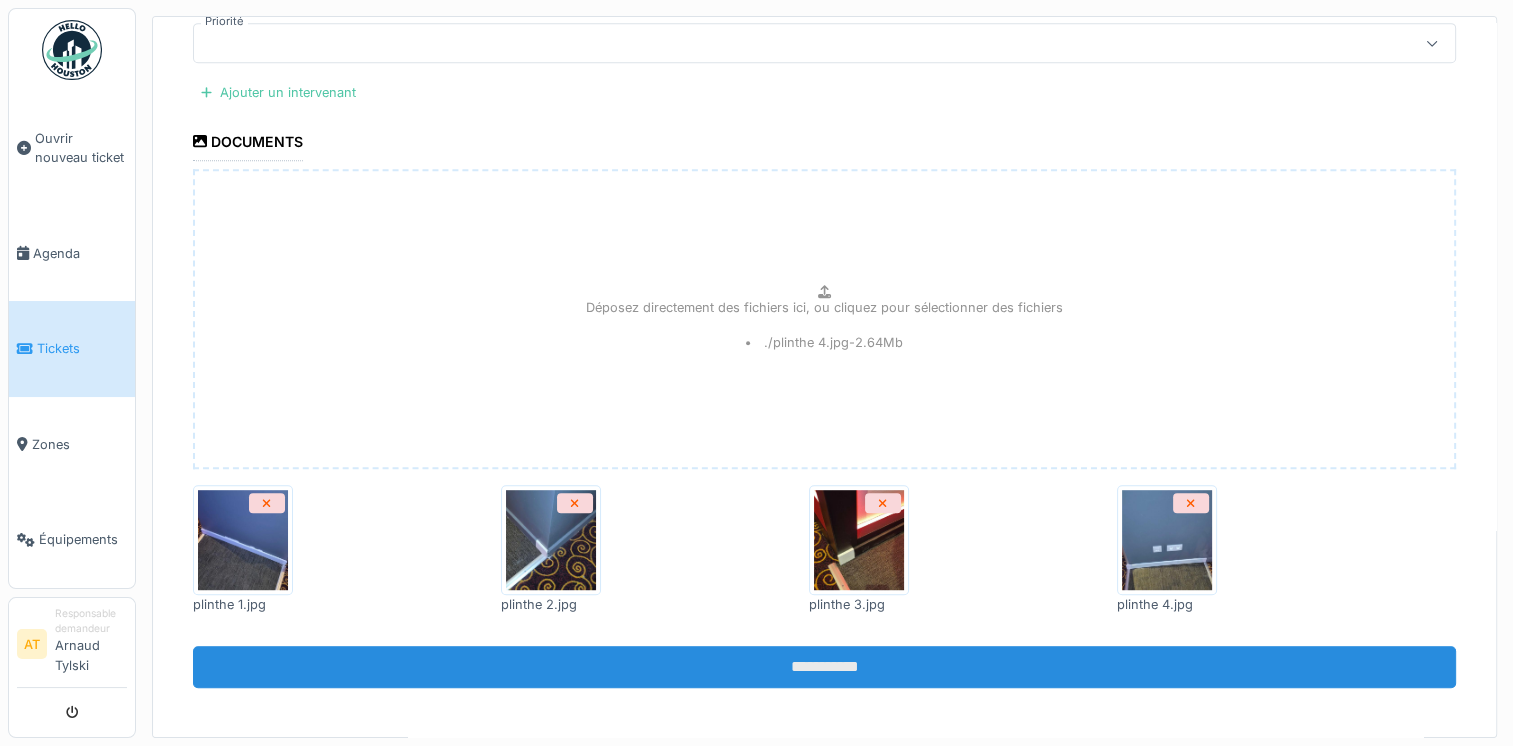 type on "**********" 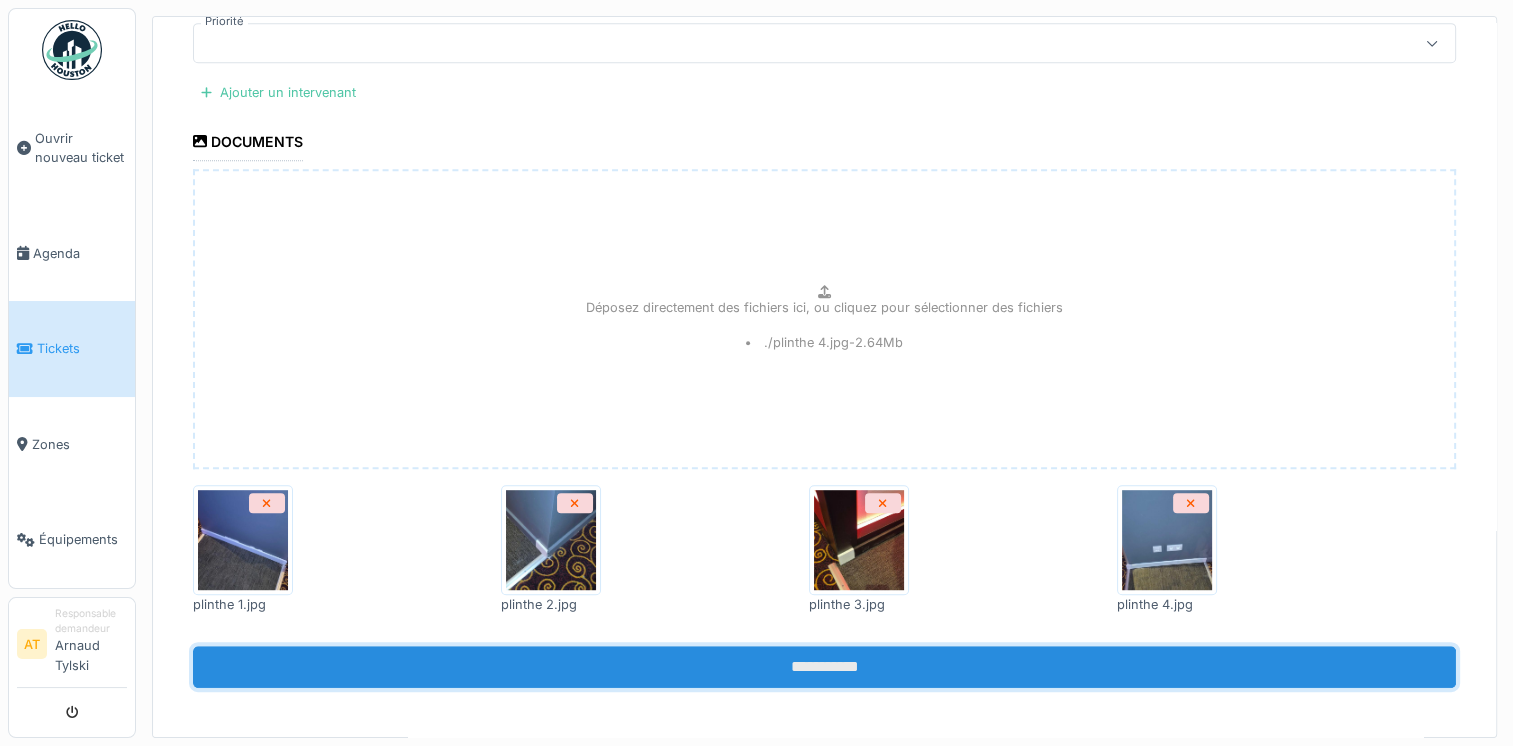 click on "**********" at bounding box center (824, 667) 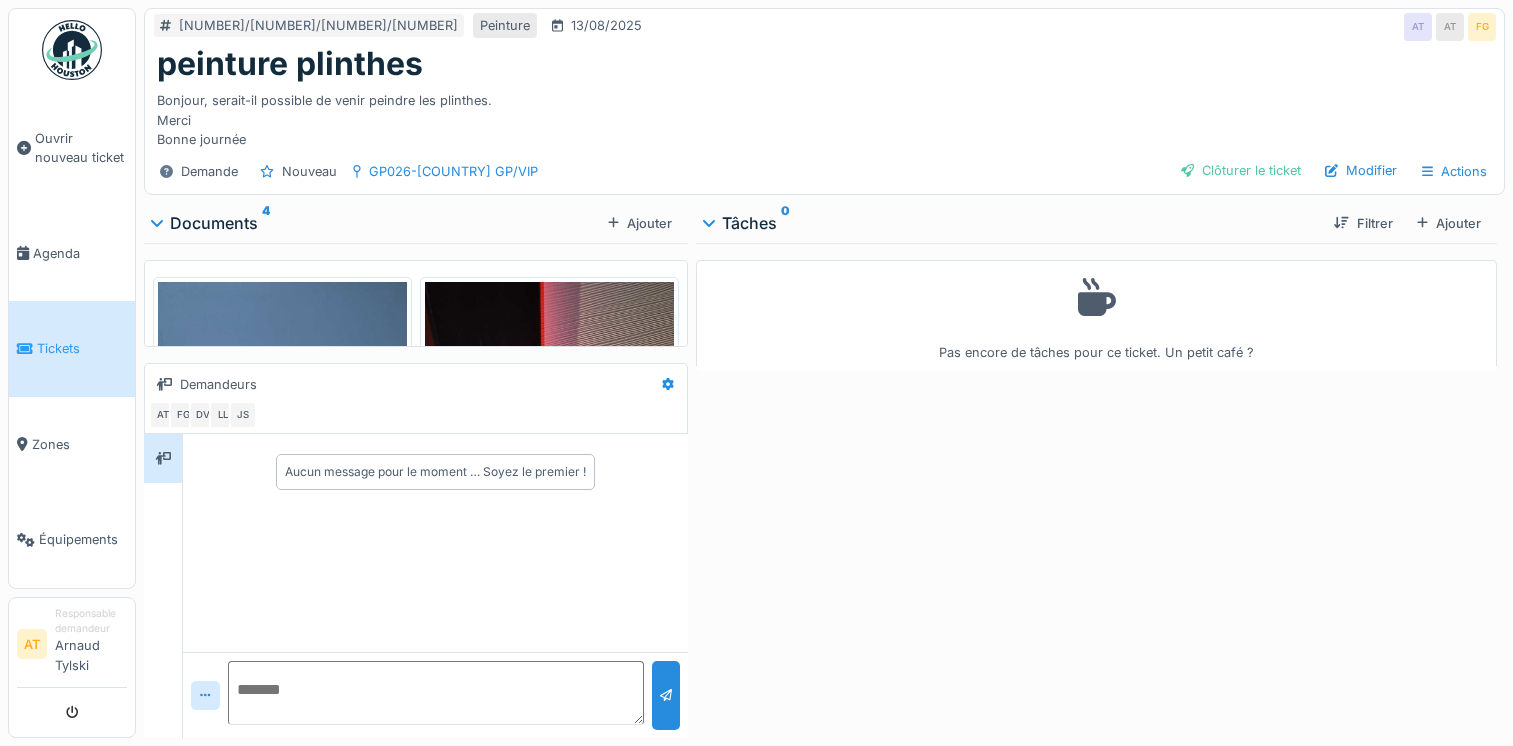 scroll, scrollTop: 0, scrollLeft: 0, axis: both 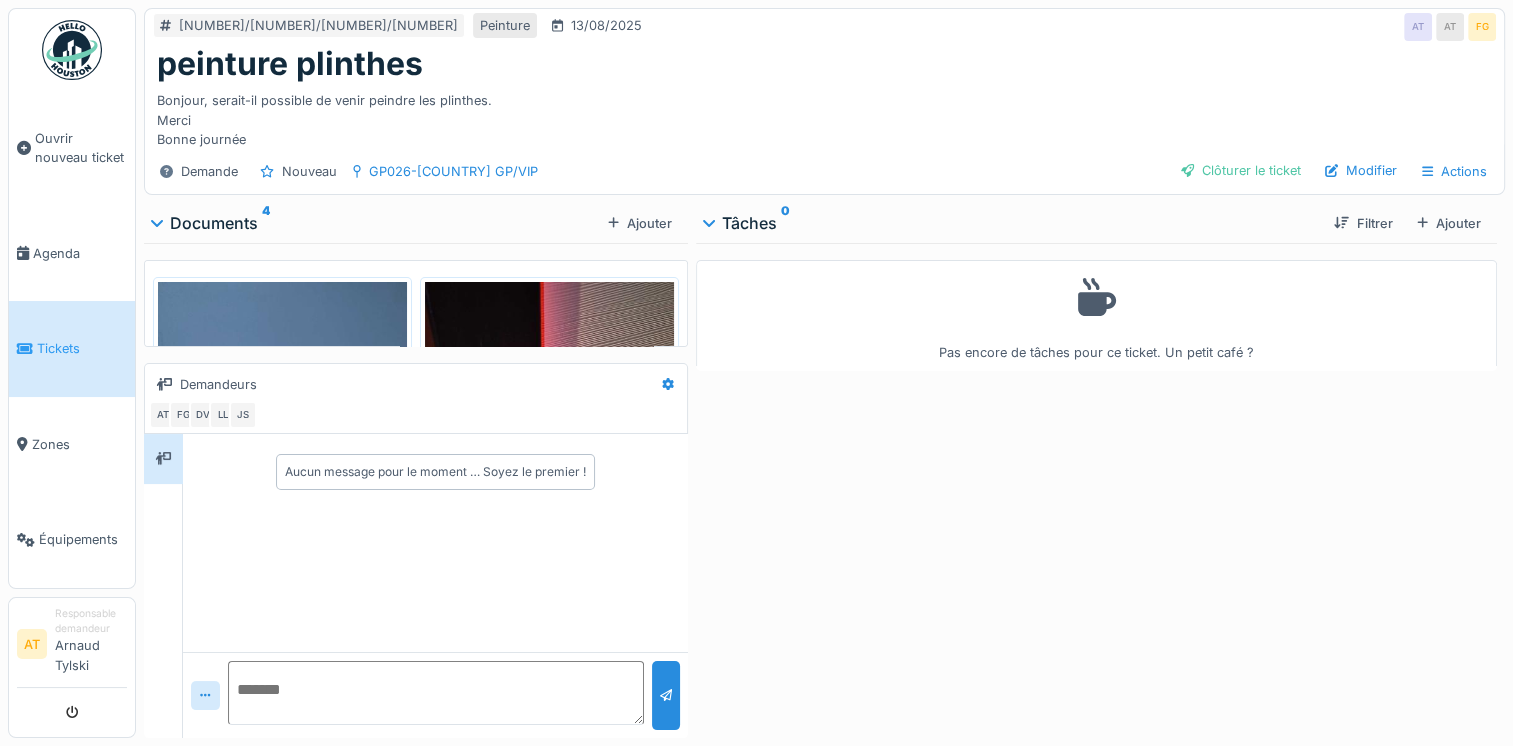 click on "Tickets" at bounding box center (72, 349) 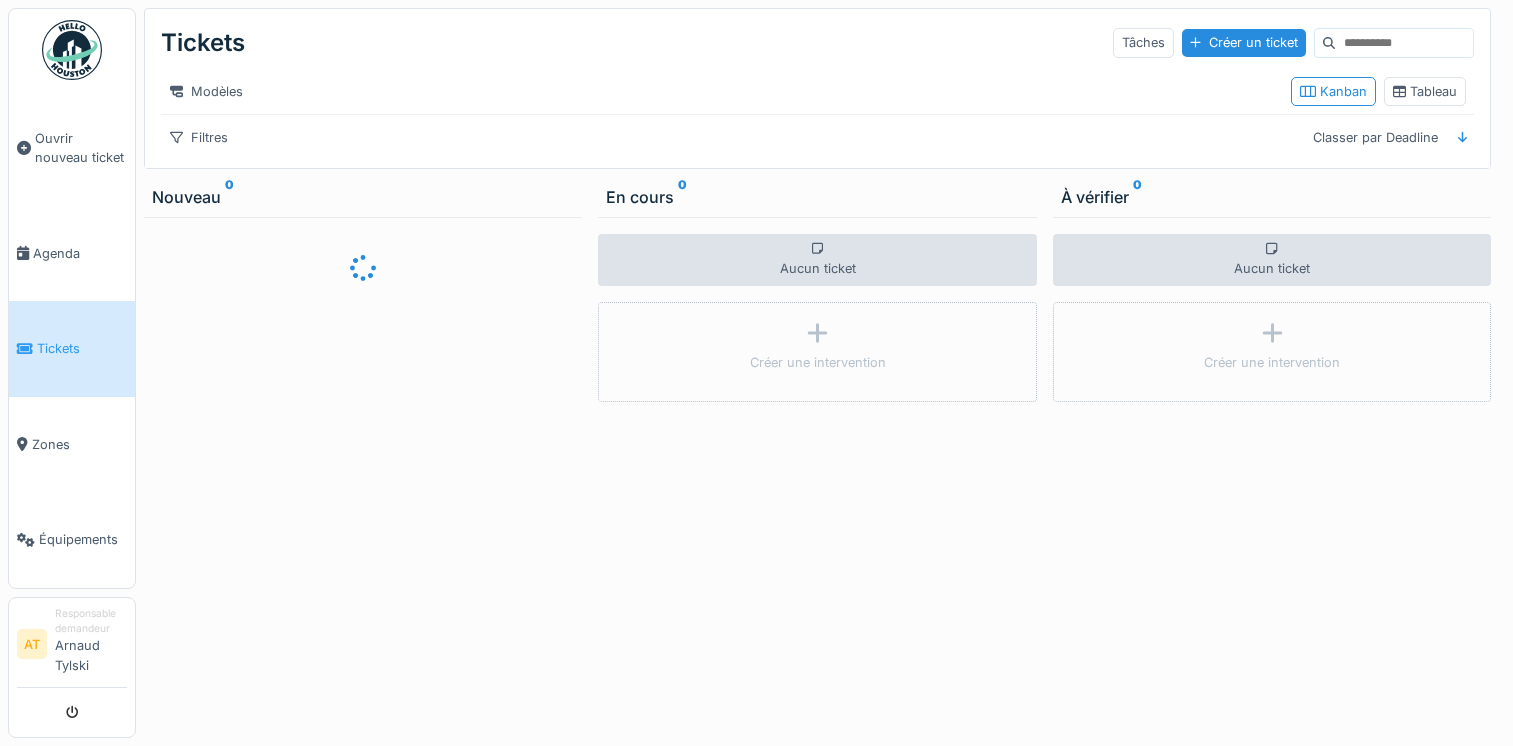 scroll, scrollTop: 0, scrollLeft: 0, axis: both 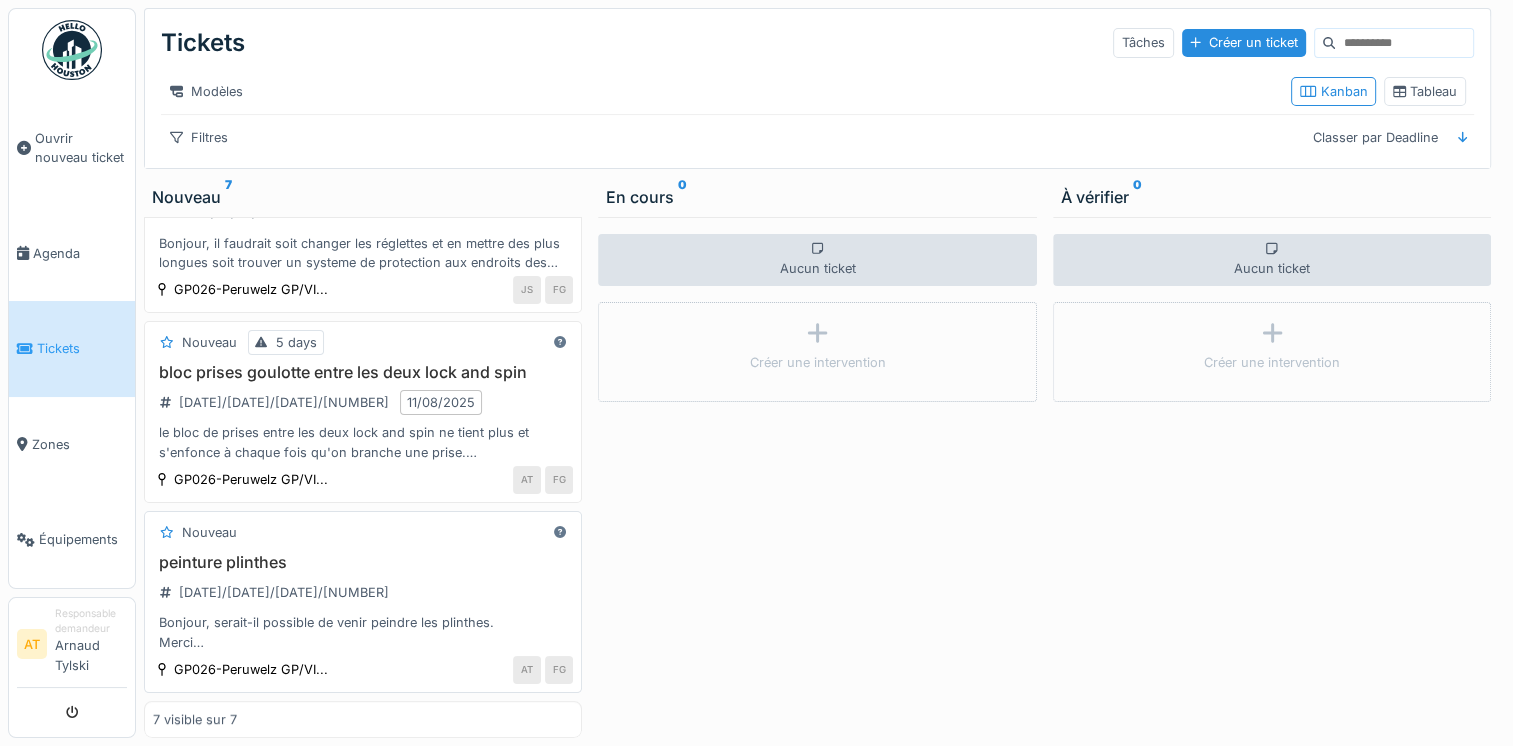 click on "Bonjour, serait-il possible de venir peindre les plinthes.
Merci
Bonne journée" at bounding box center (363, 632) 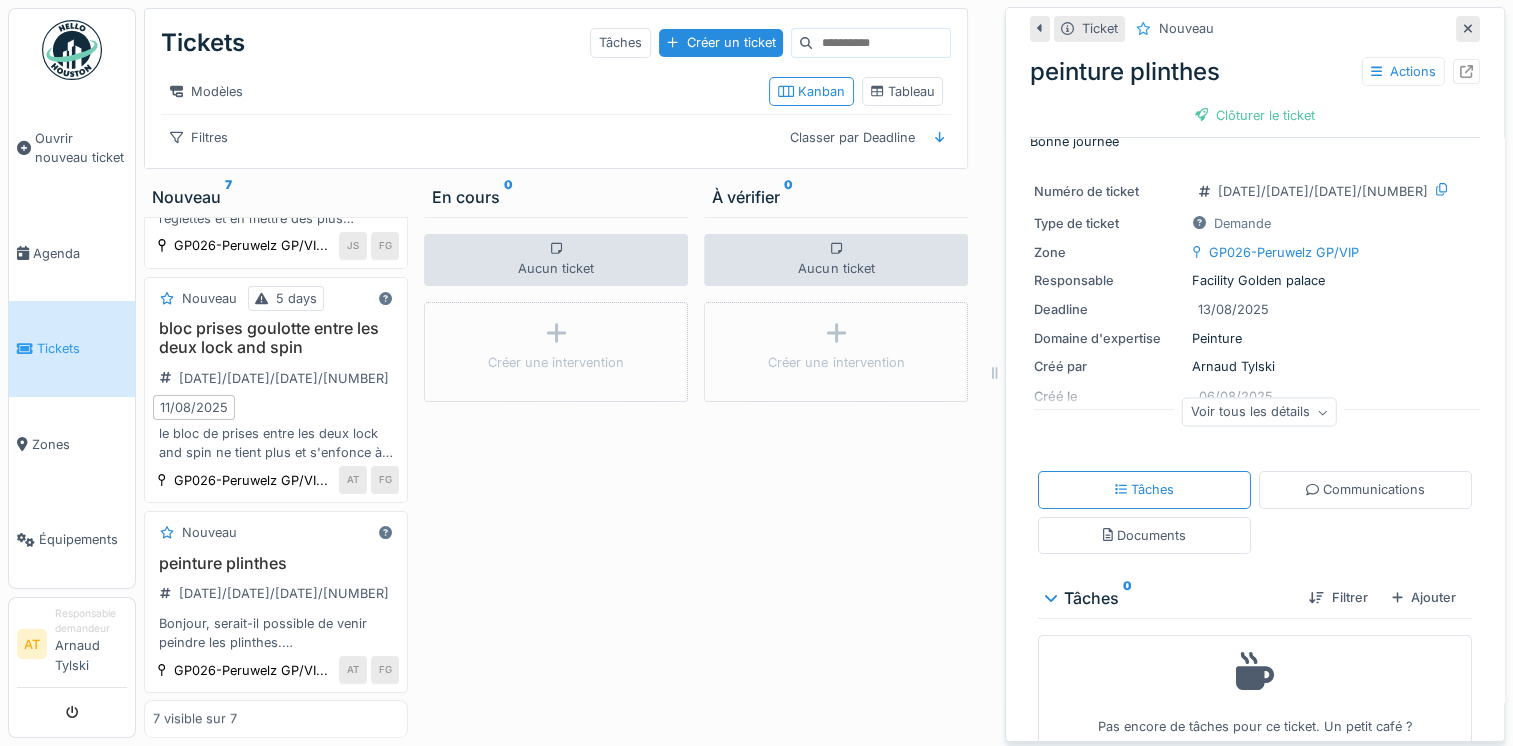 scroll, scrollTop: 71, scrollLeft: 0, axis: vertical 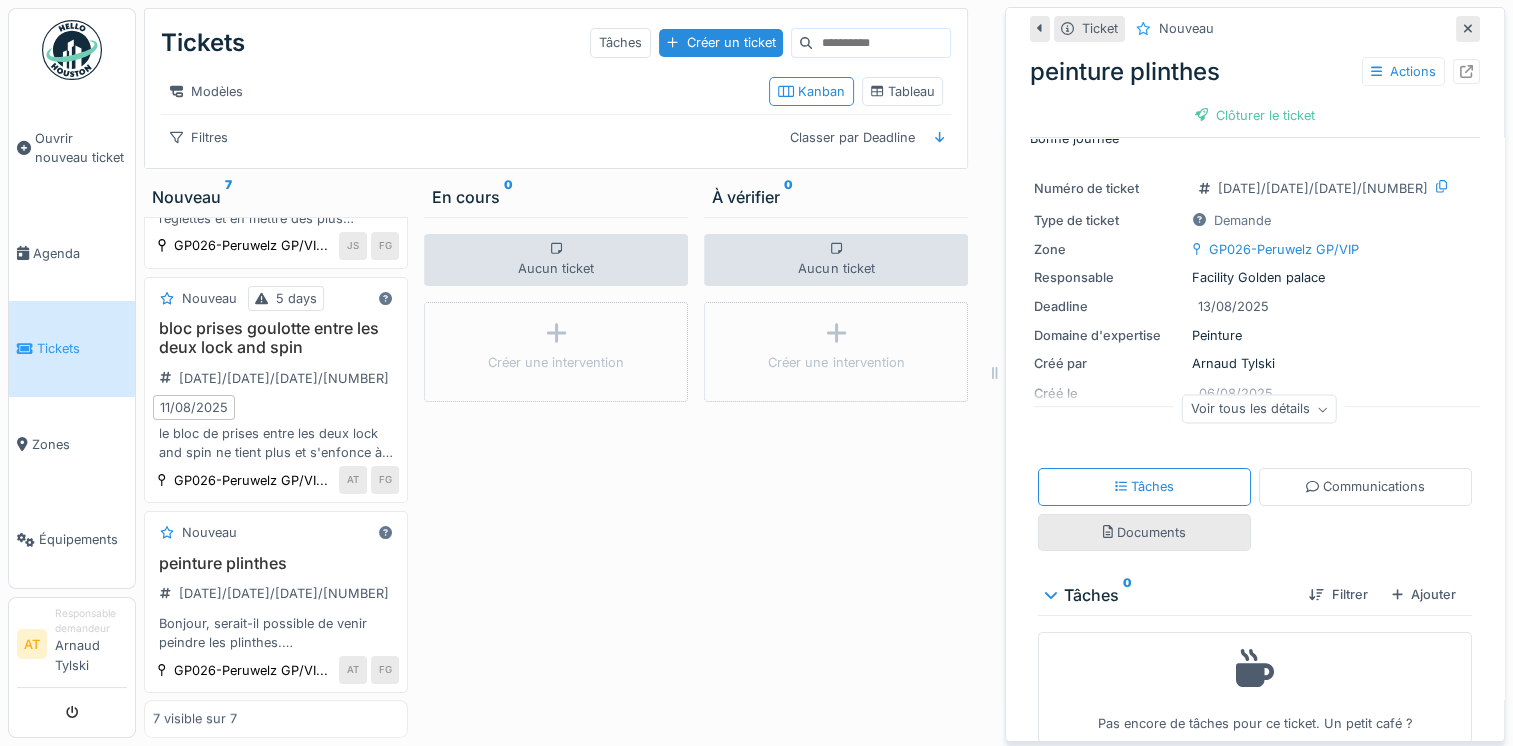 click on "Documents" at bounding box center (1144, 532) 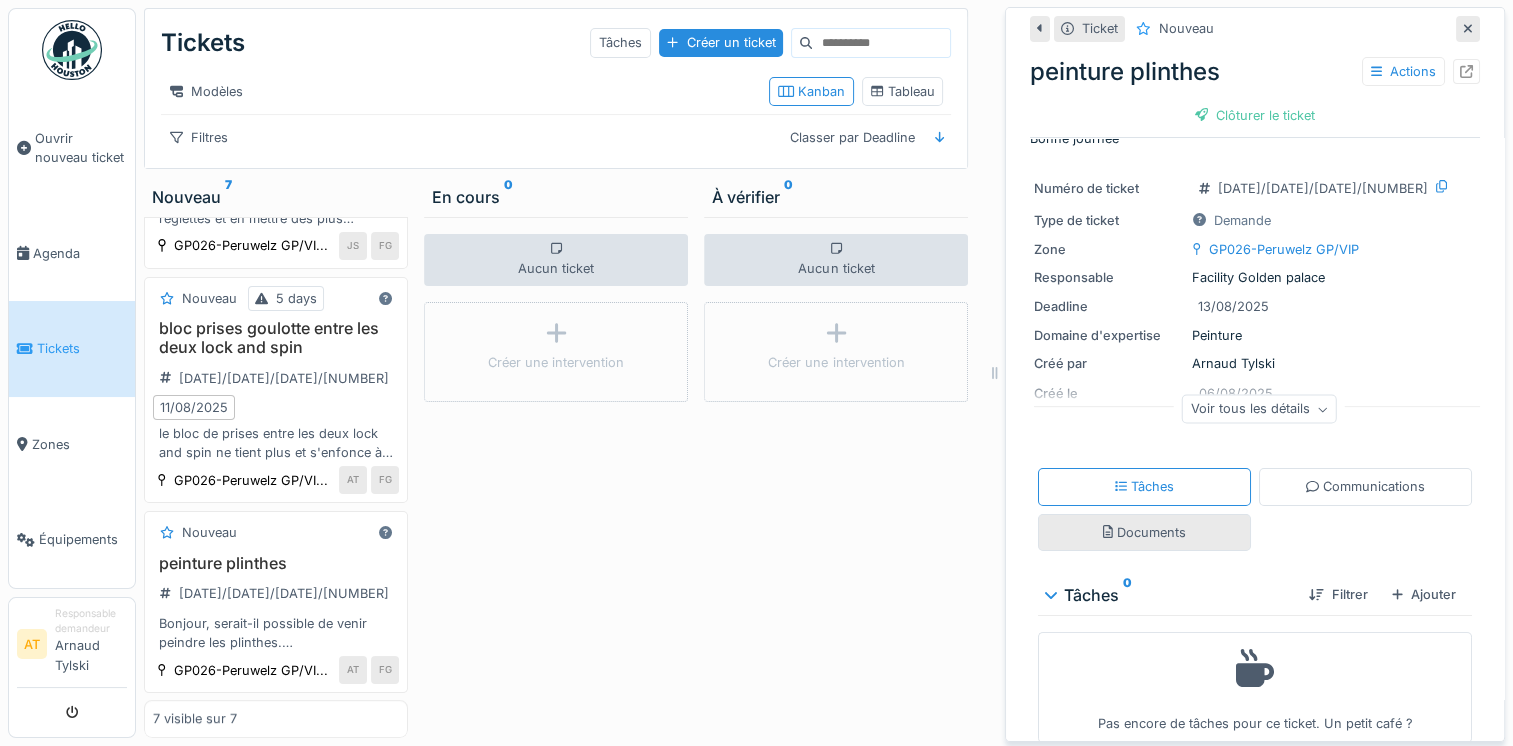 scroll, scrollTop: 15, scrollLeft: 0, axis: vertical 